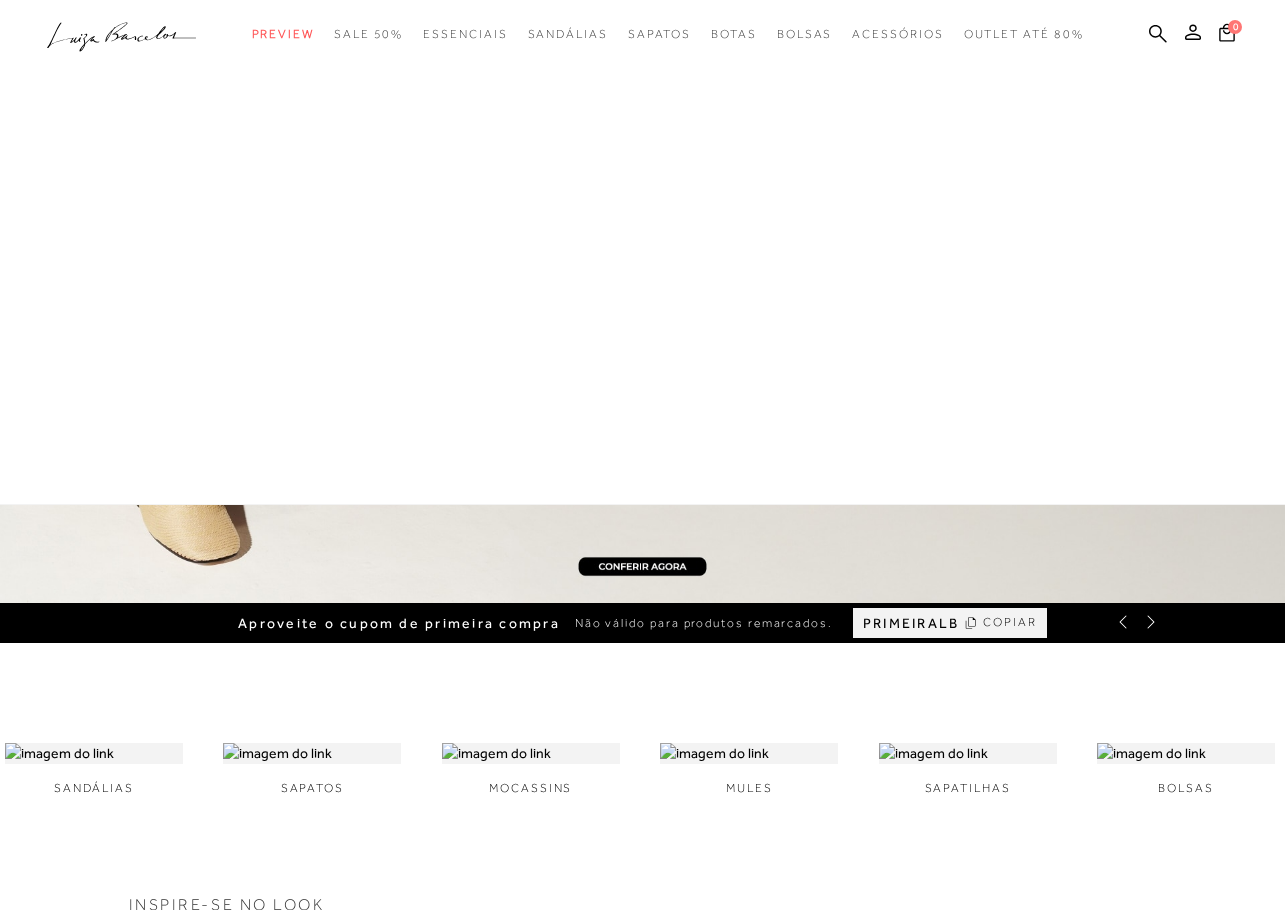 scroll, scrollTop: 0, scrollLeft: 0, axis: both 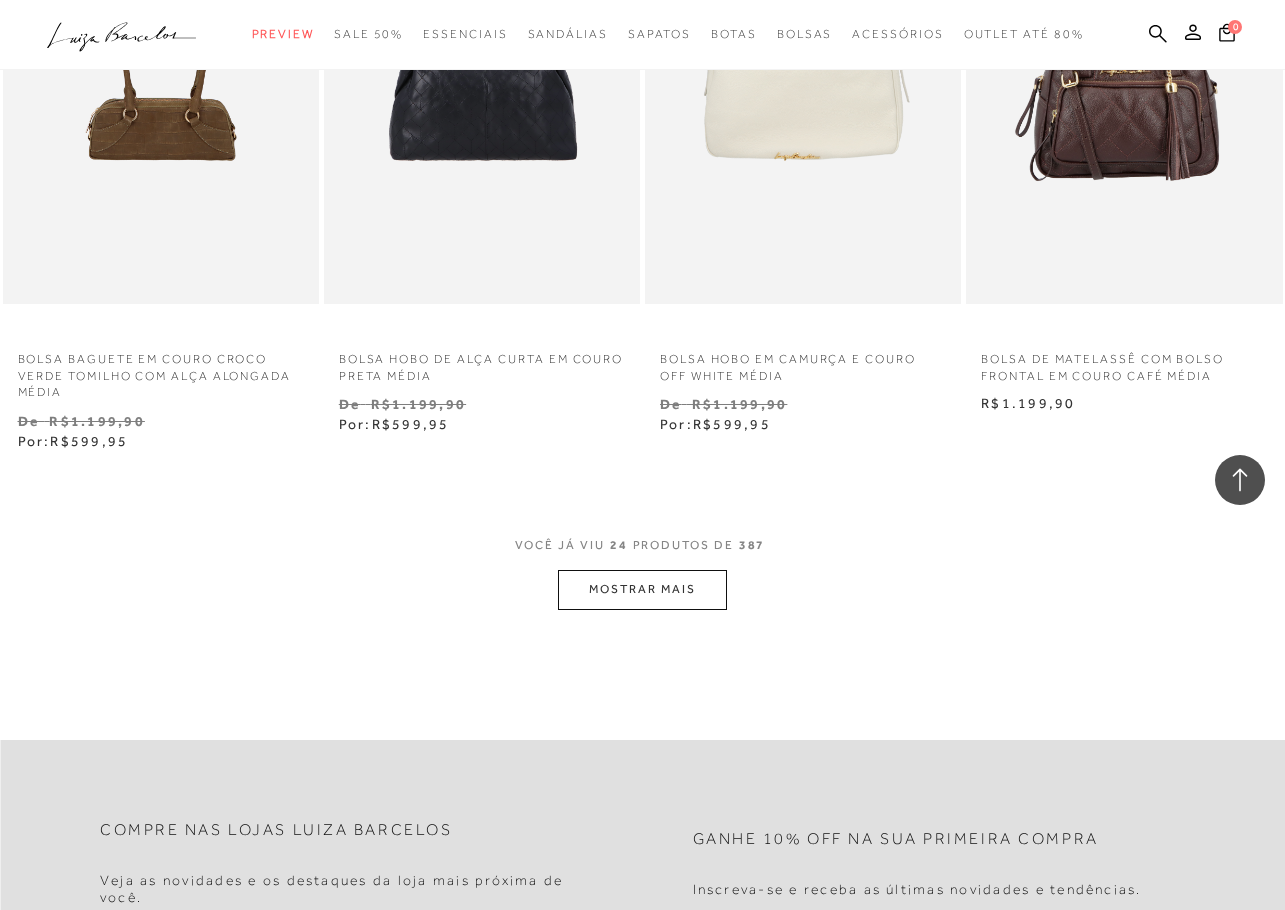 click on "MOSTRAR MAIS" at bounding box center [642, 589] 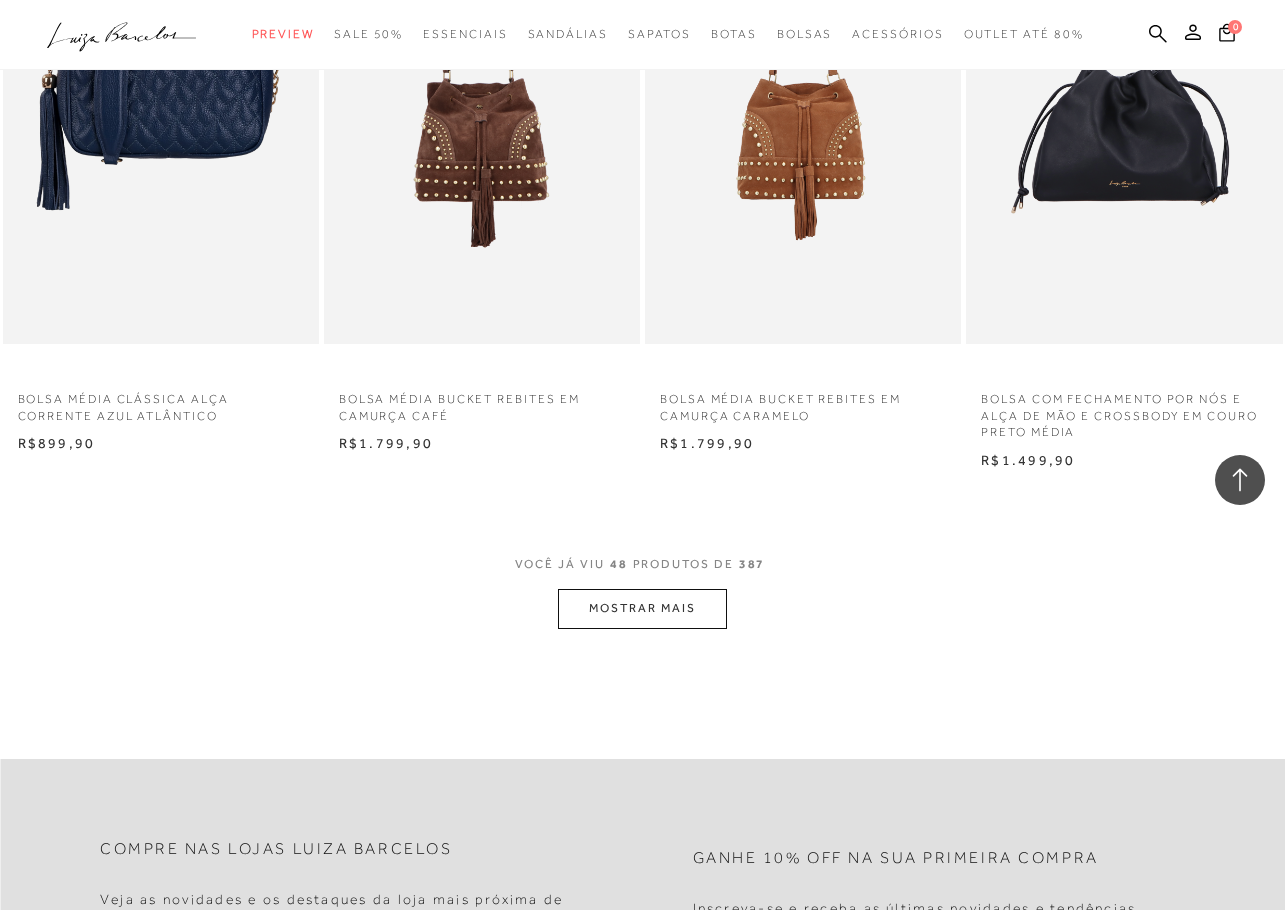scroll, scrollTop: 7127, scrollLeft: 0, axis: vertical 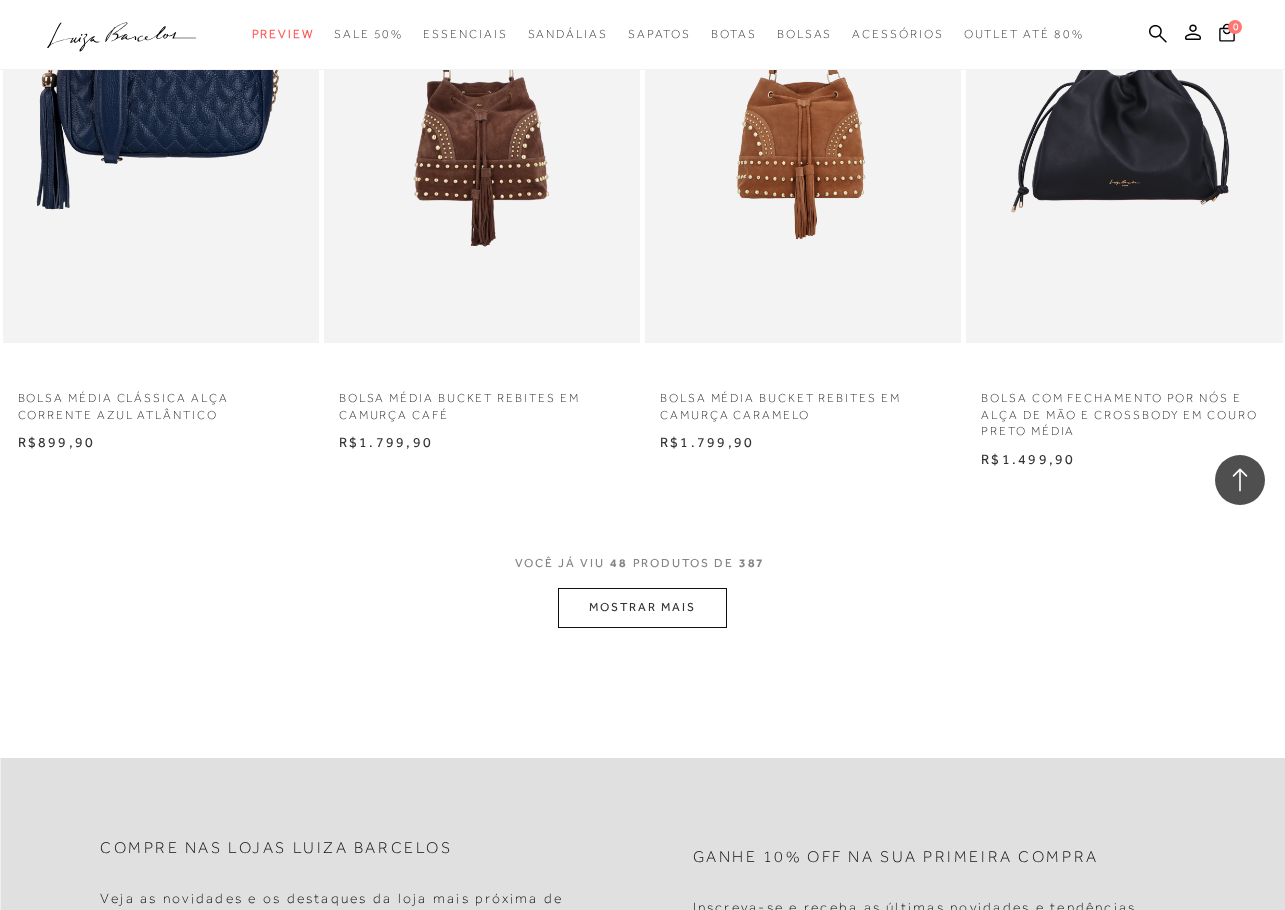 click on "MOSTRAR MAIS" at bounding box center (642, 607) 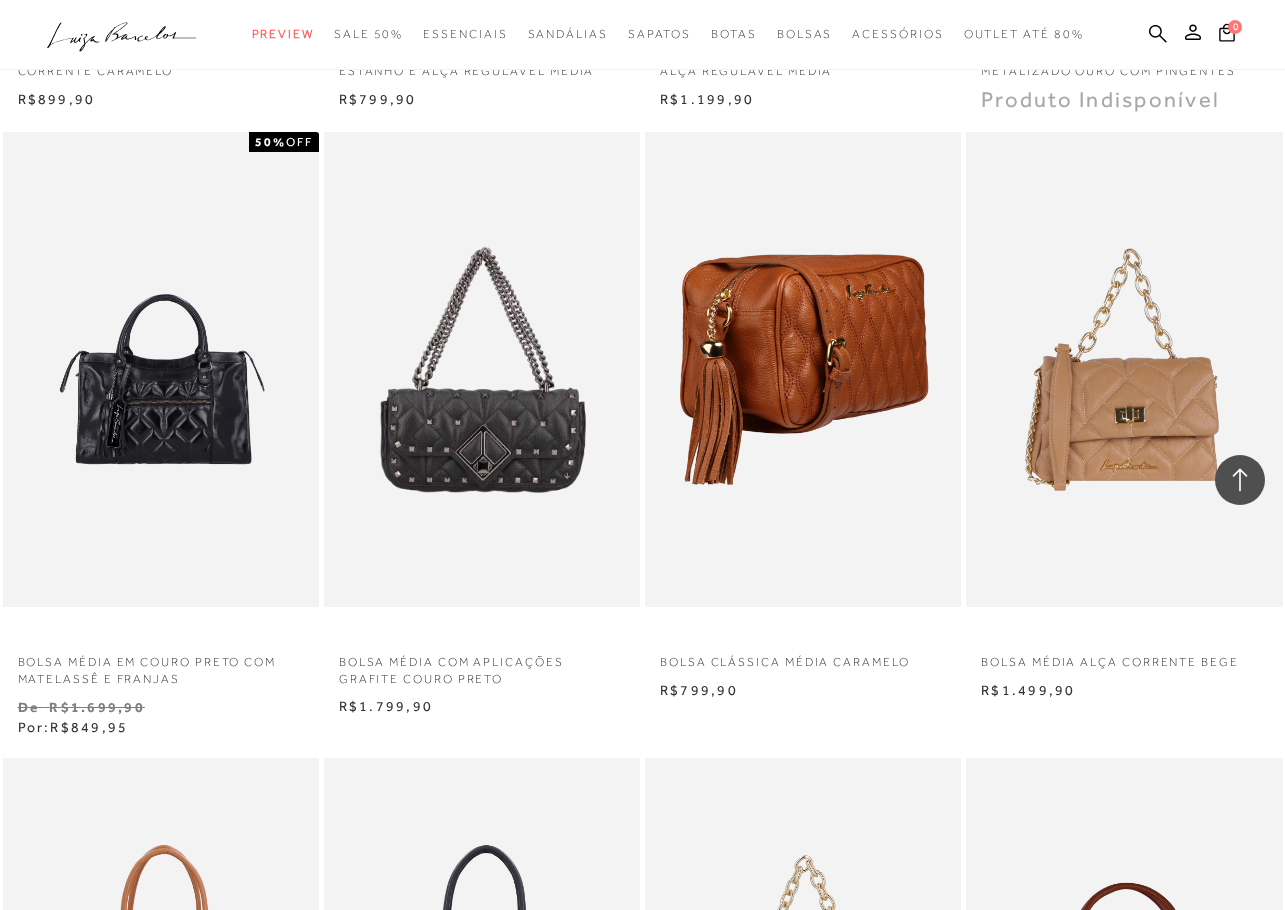 scroll, scrollTop: 8127, scrollLeft: 0, axis: vertical 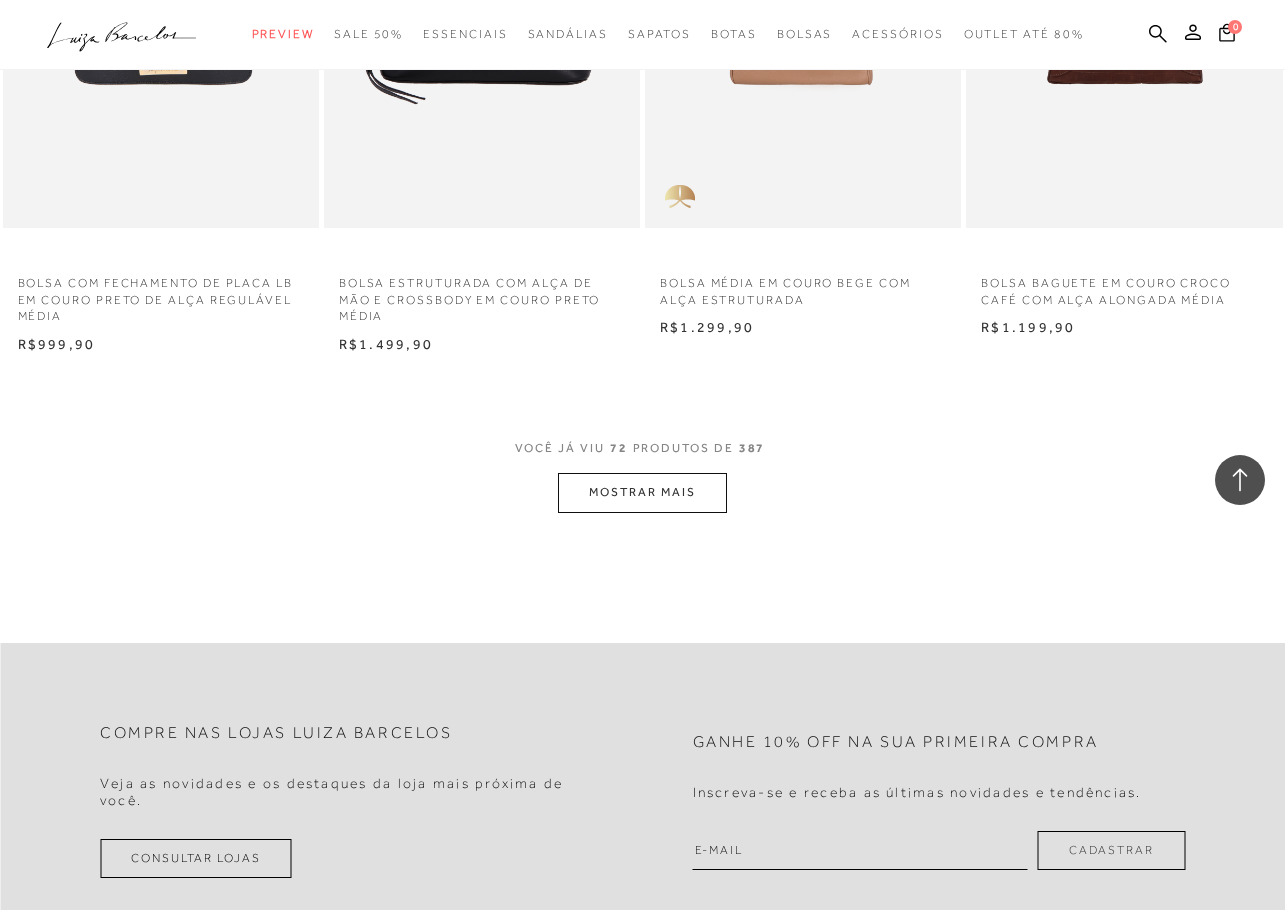click on "MOSTRAR MAIS" at bounding box center [642, 492] 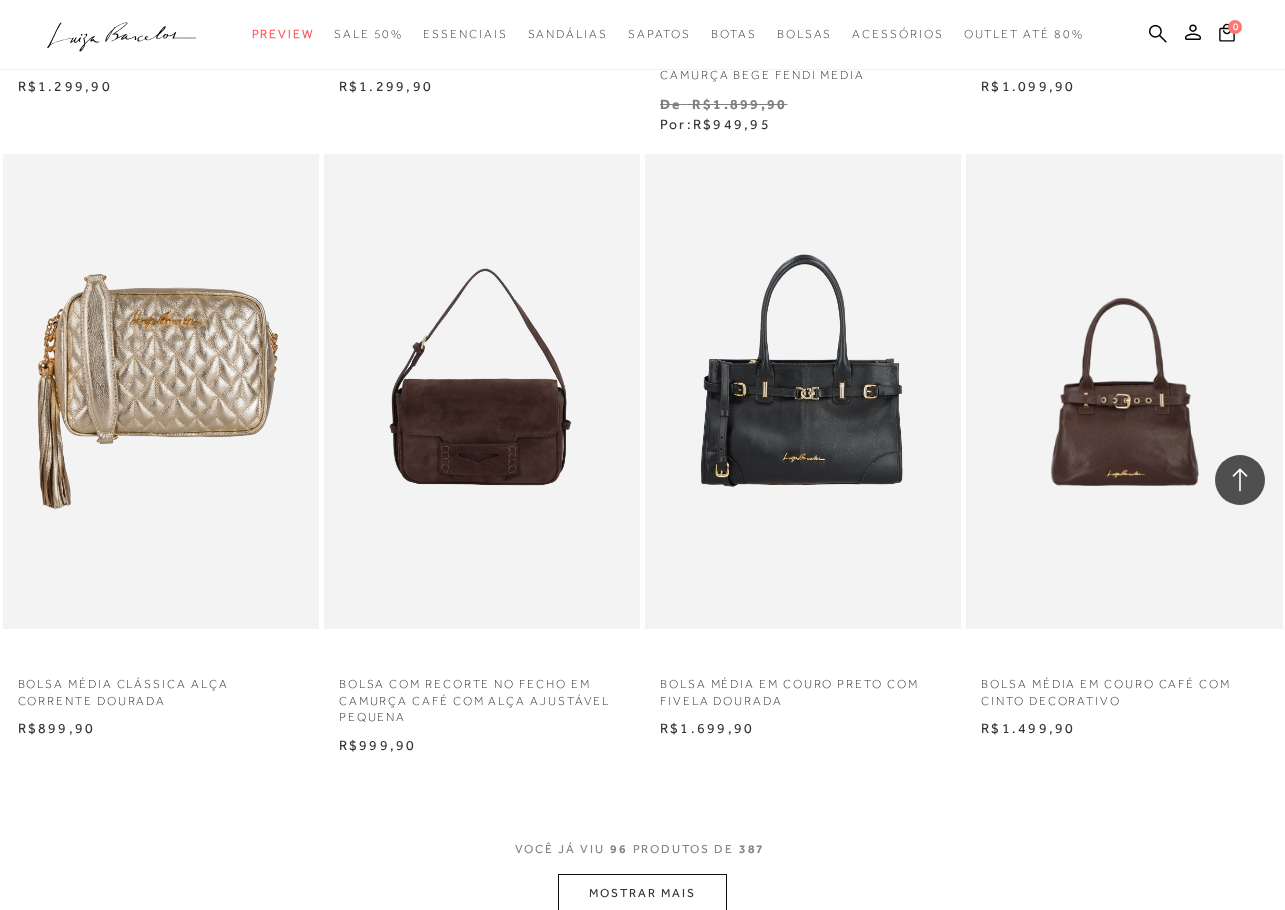 scroll, scrollTop: 14427, scrollLeft: 0, axis: vertical 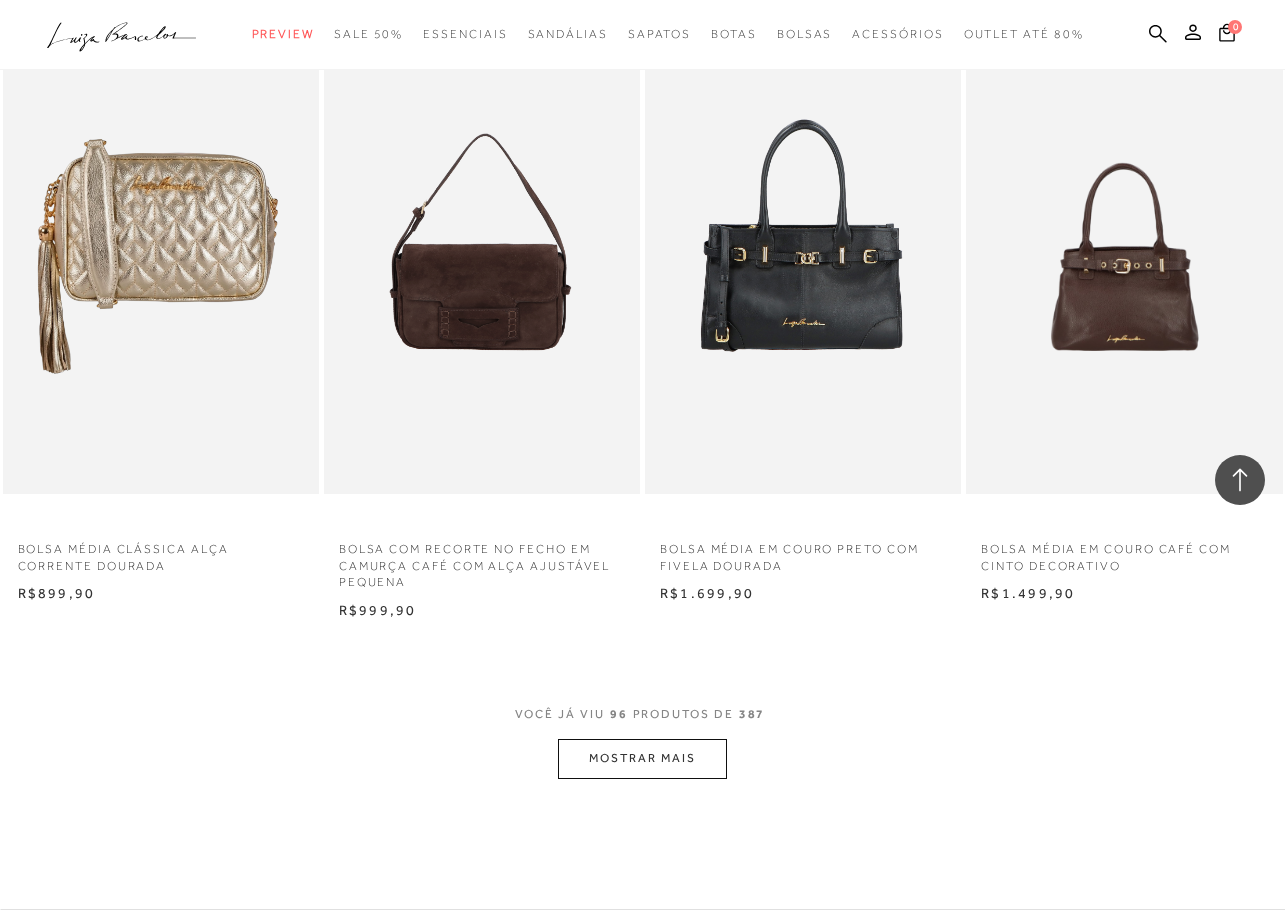 click on "MOSTRAR MAIS" at bounding box center (642, 758) 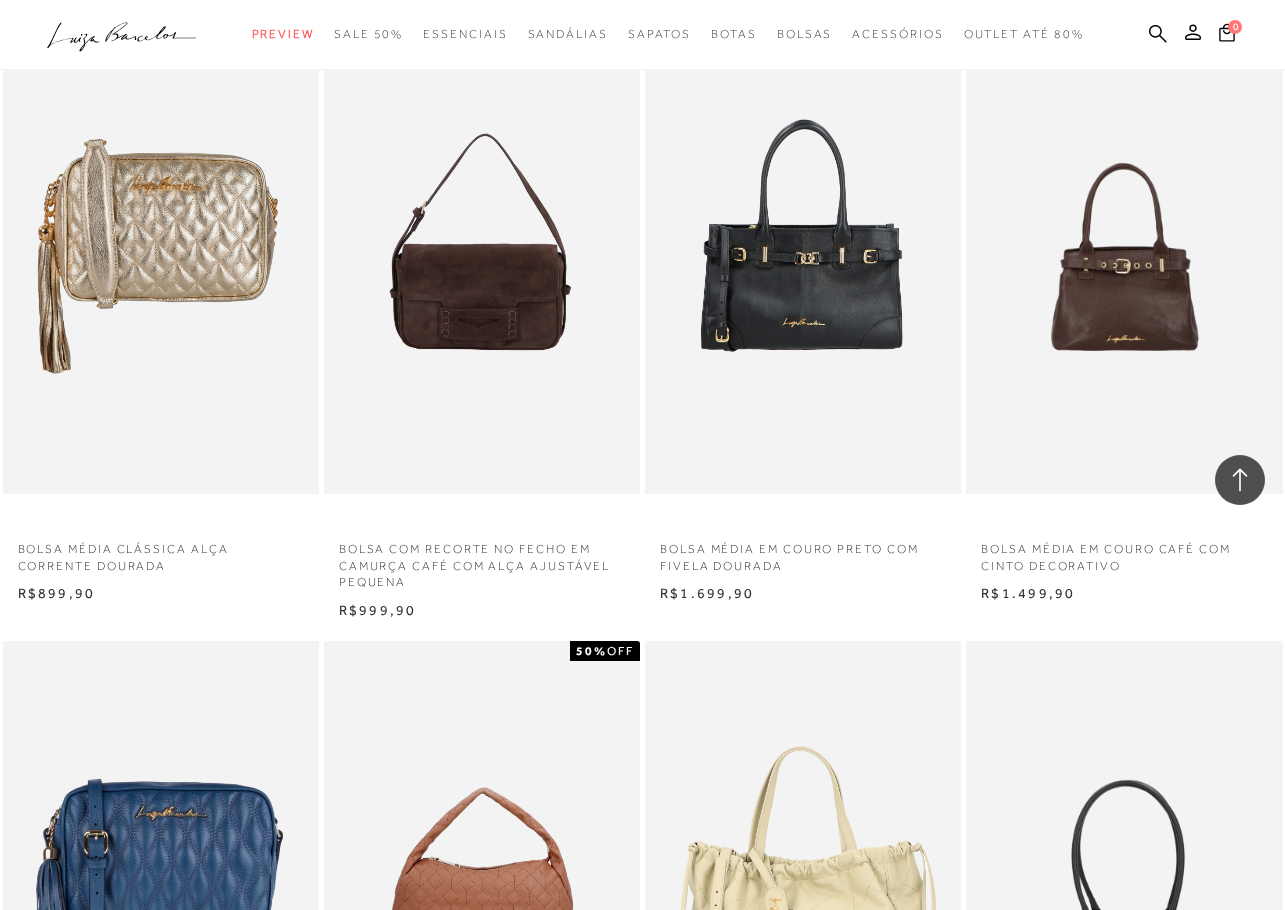 scroll, scrollTop: 15527, scrollLeft: 0, axis: vertical 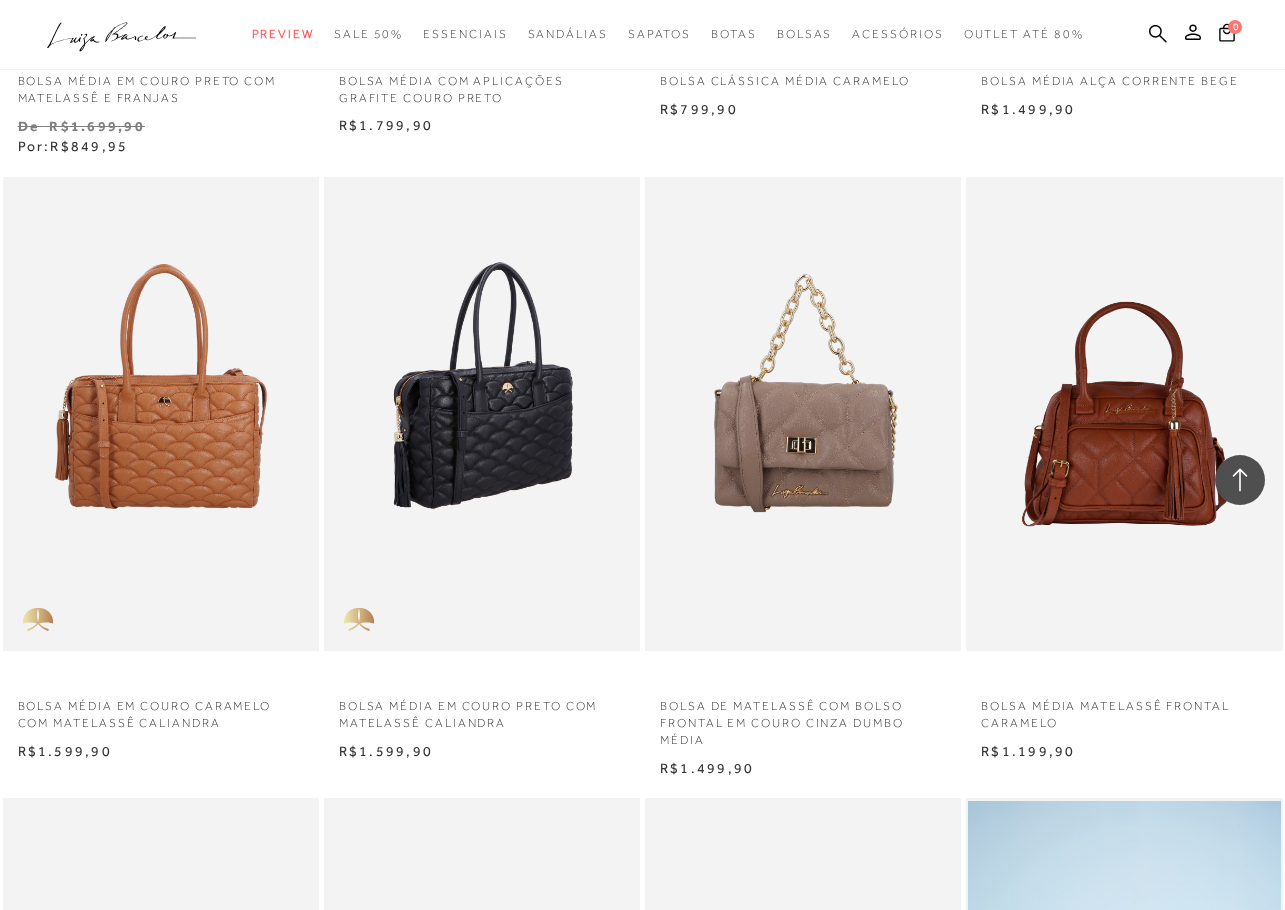click at bounding box center (483, 414) 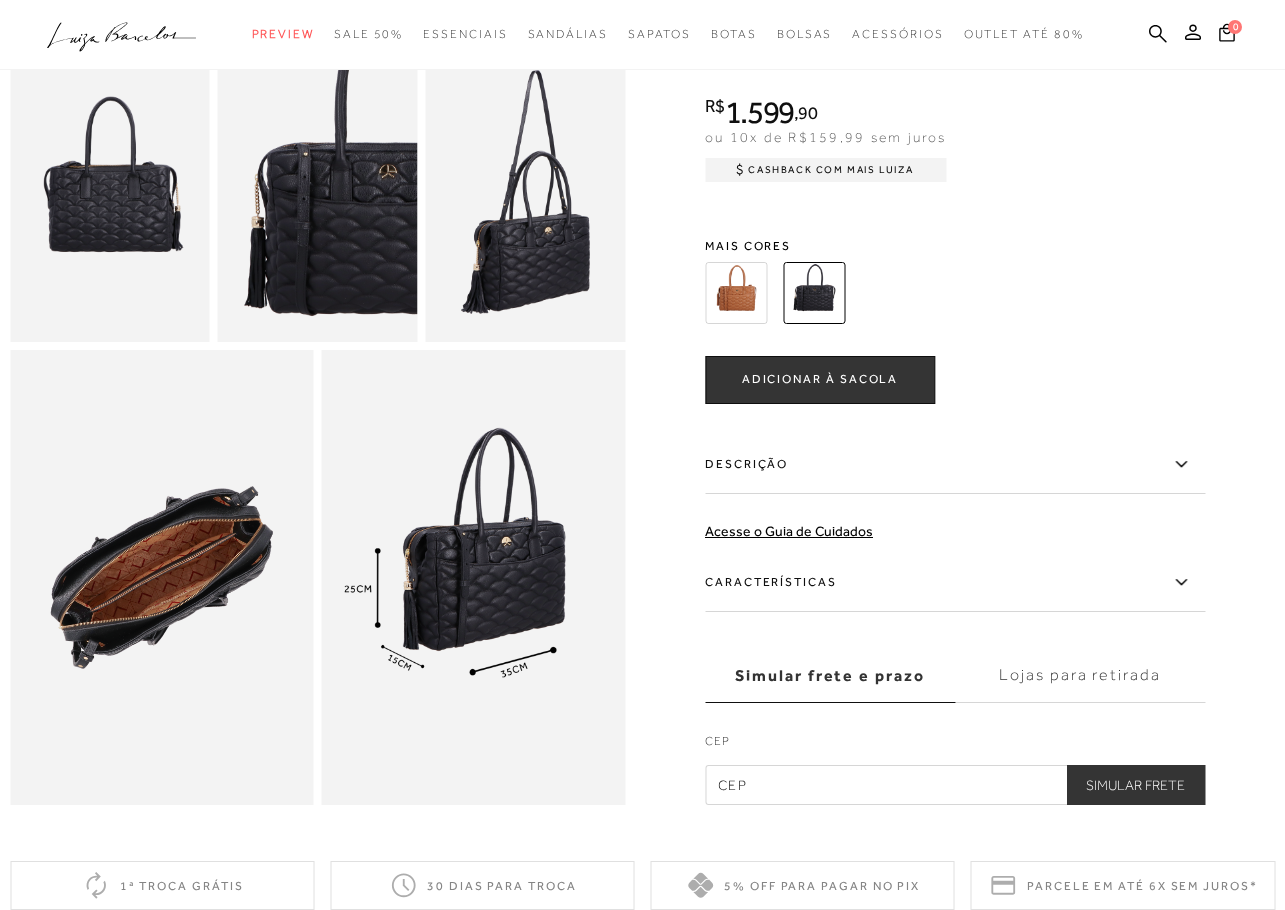 scroll, scrollTop: 500, scrollLeft: 0, axis: vertical 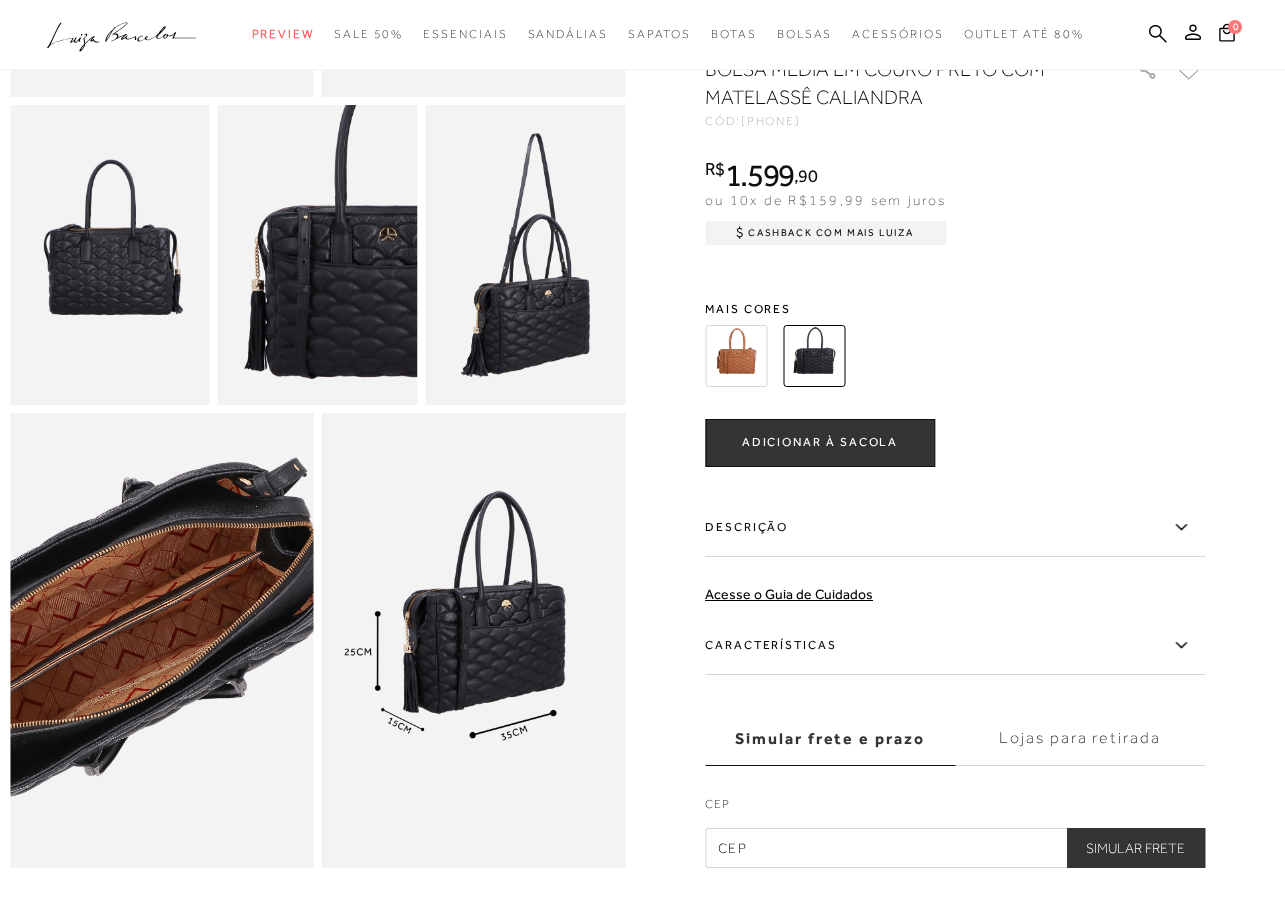 click at bounding box center [112, 640] 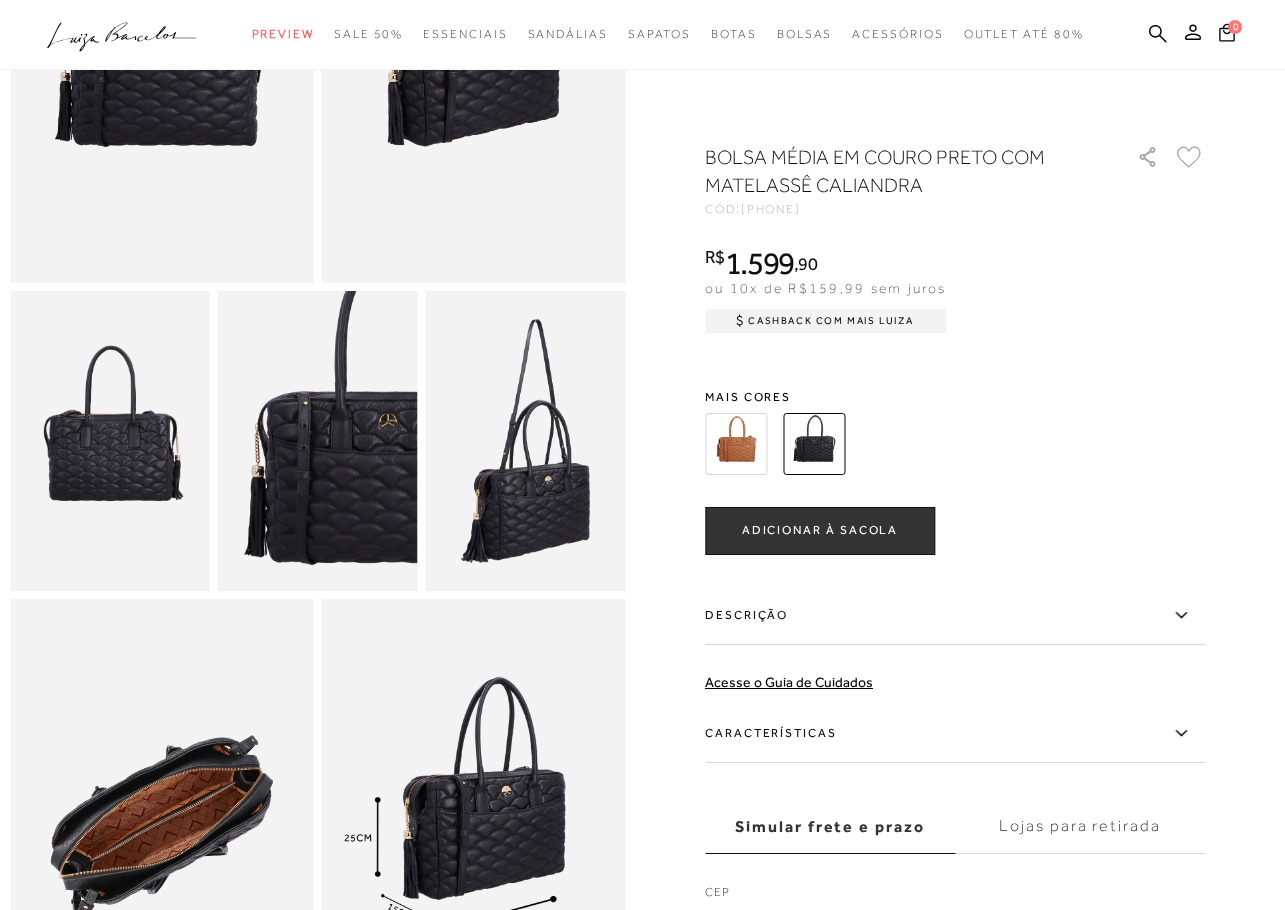 scroll, scrollTop: 0, scrollLeft: 0, axis: both 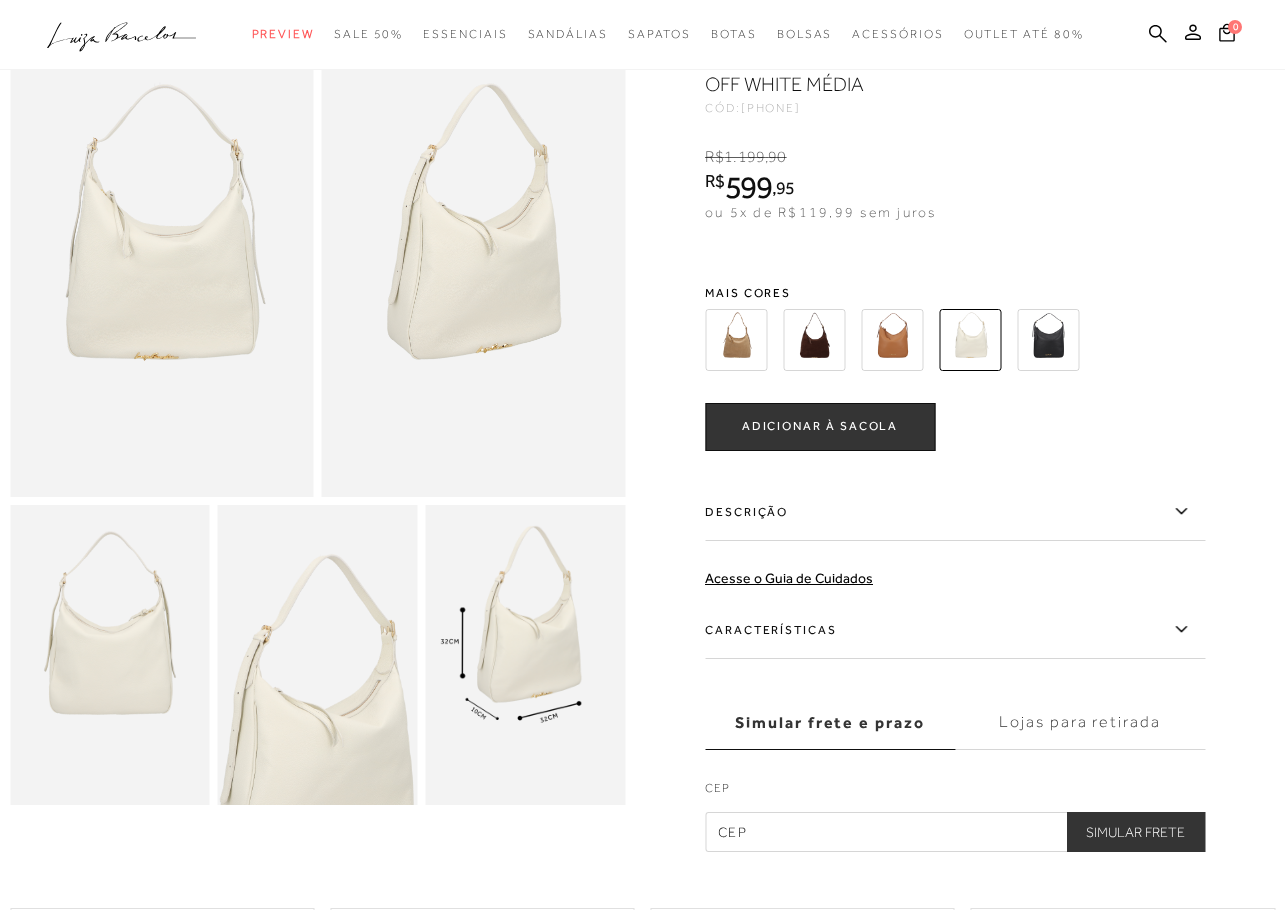 click at bounding box center [1048, 340] 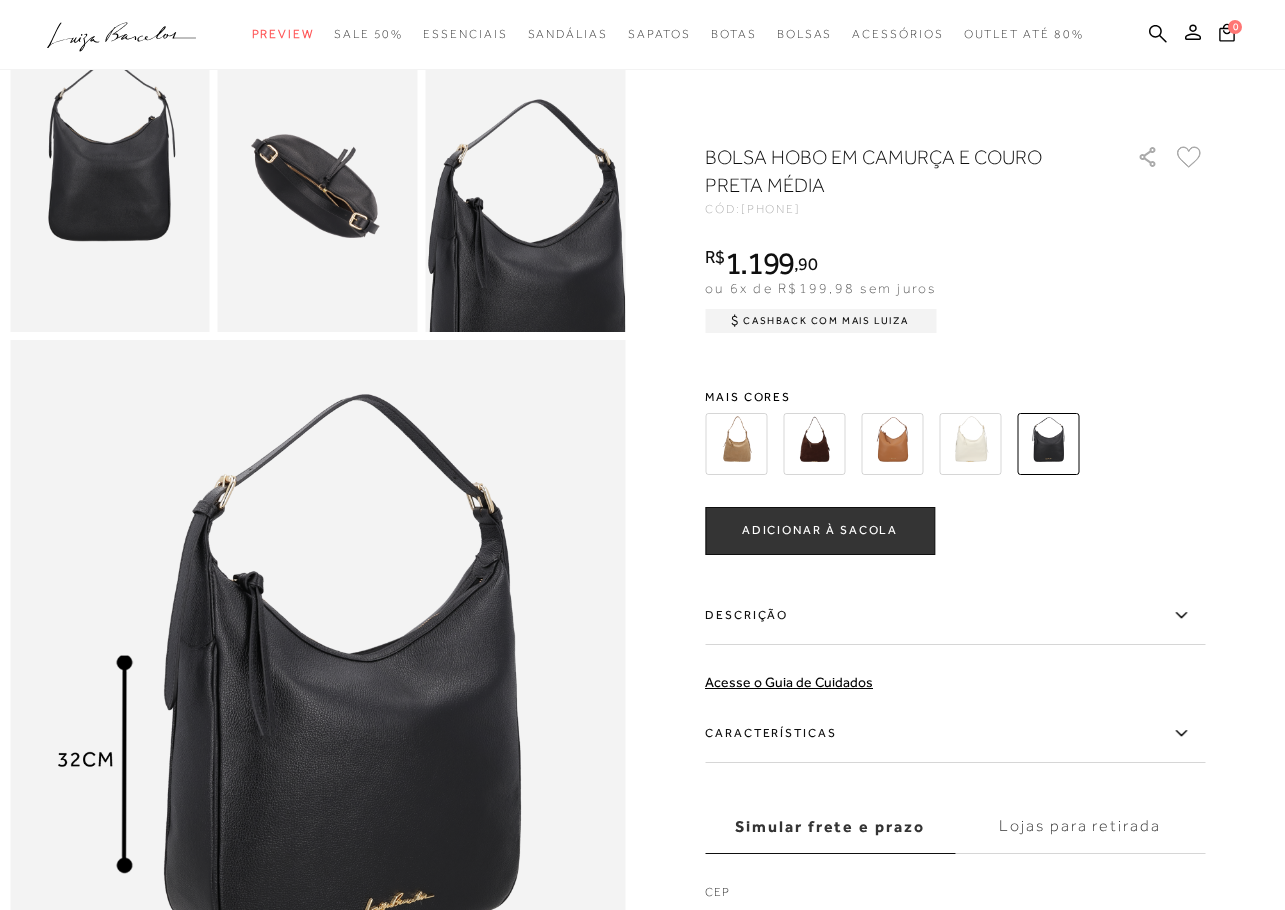scroll, scrollTop: 600, scrollLeft: 0, axis: vertical 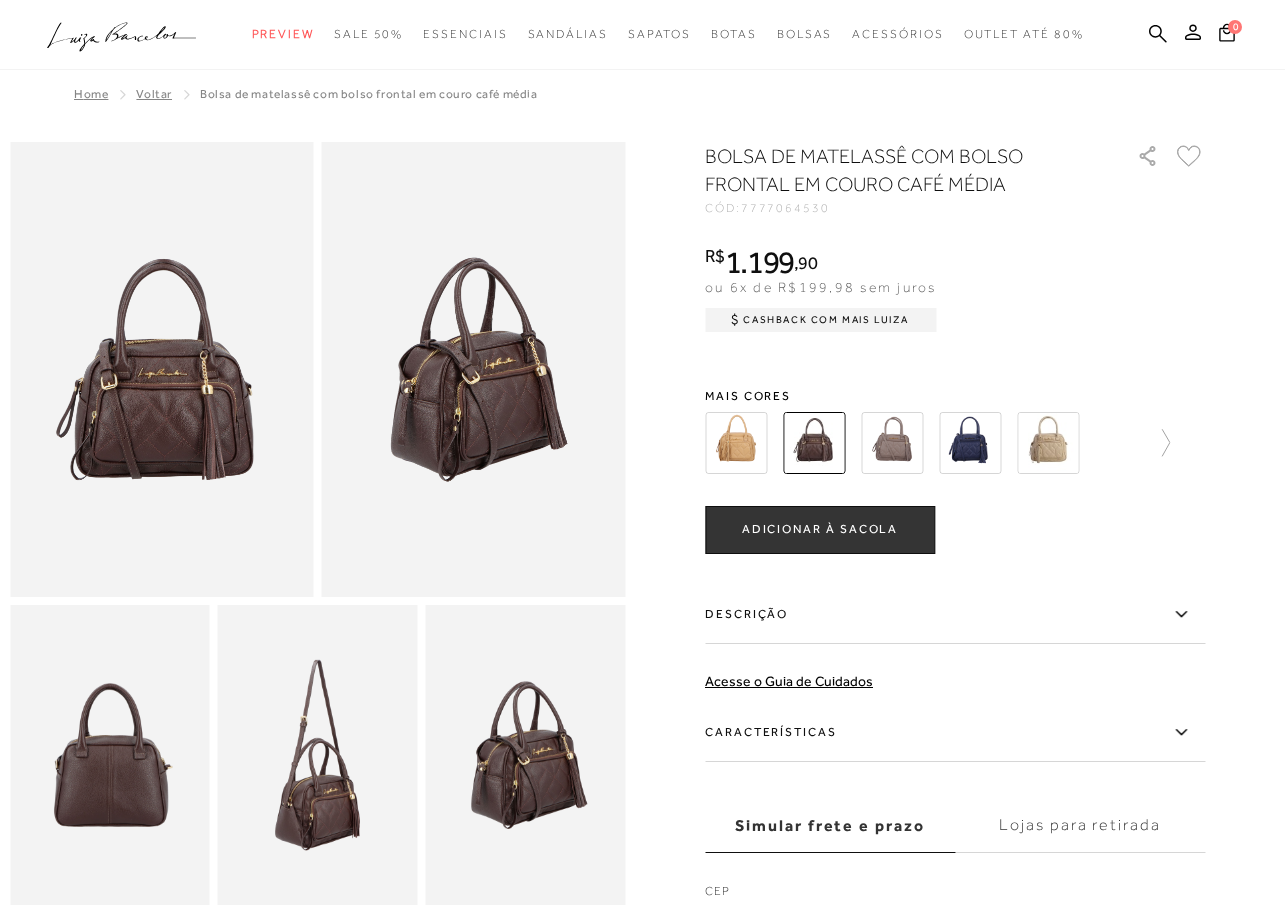 click at bounding box center [970, 443] 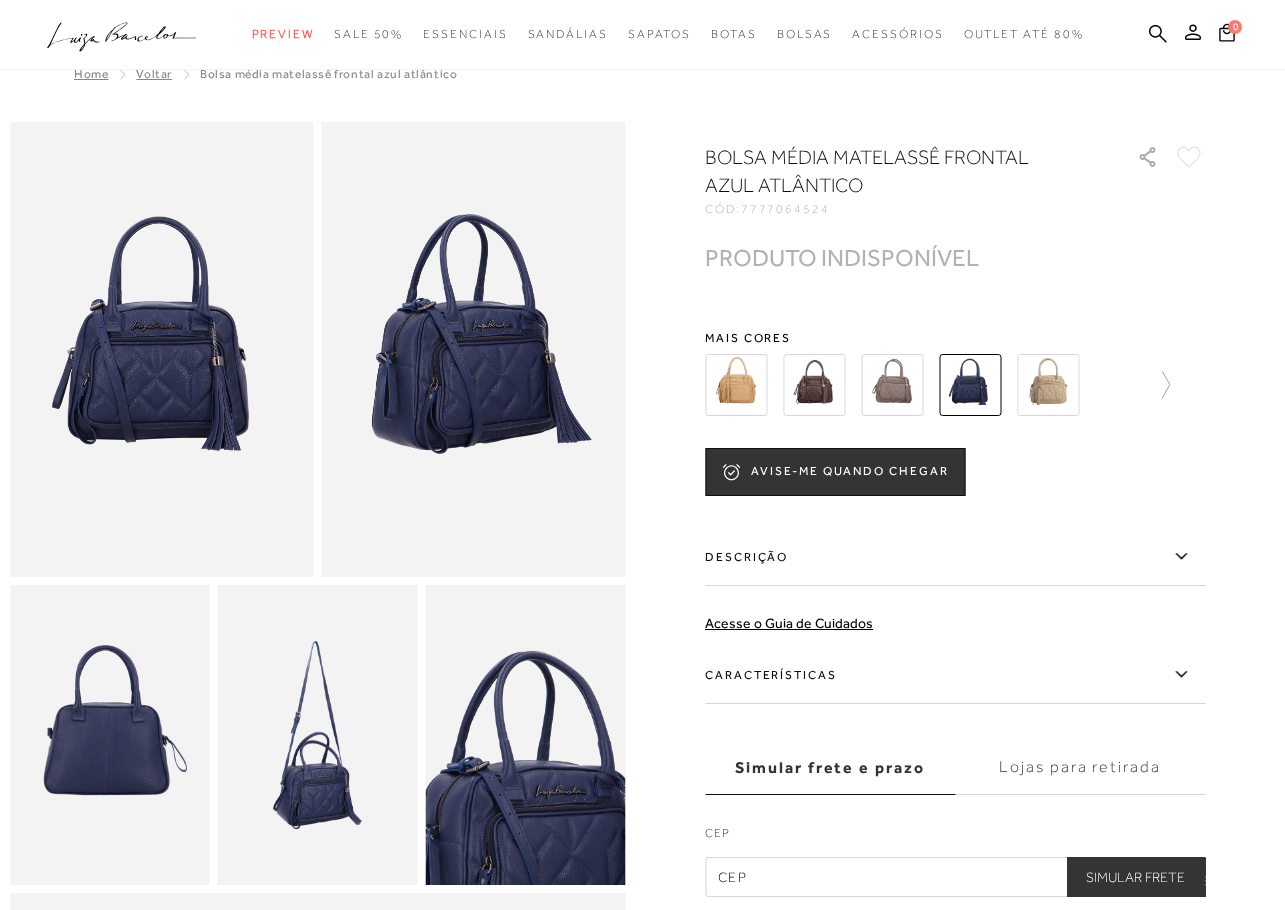 scroll, scrollTop: 0, scrollLeft: 0, axis: both 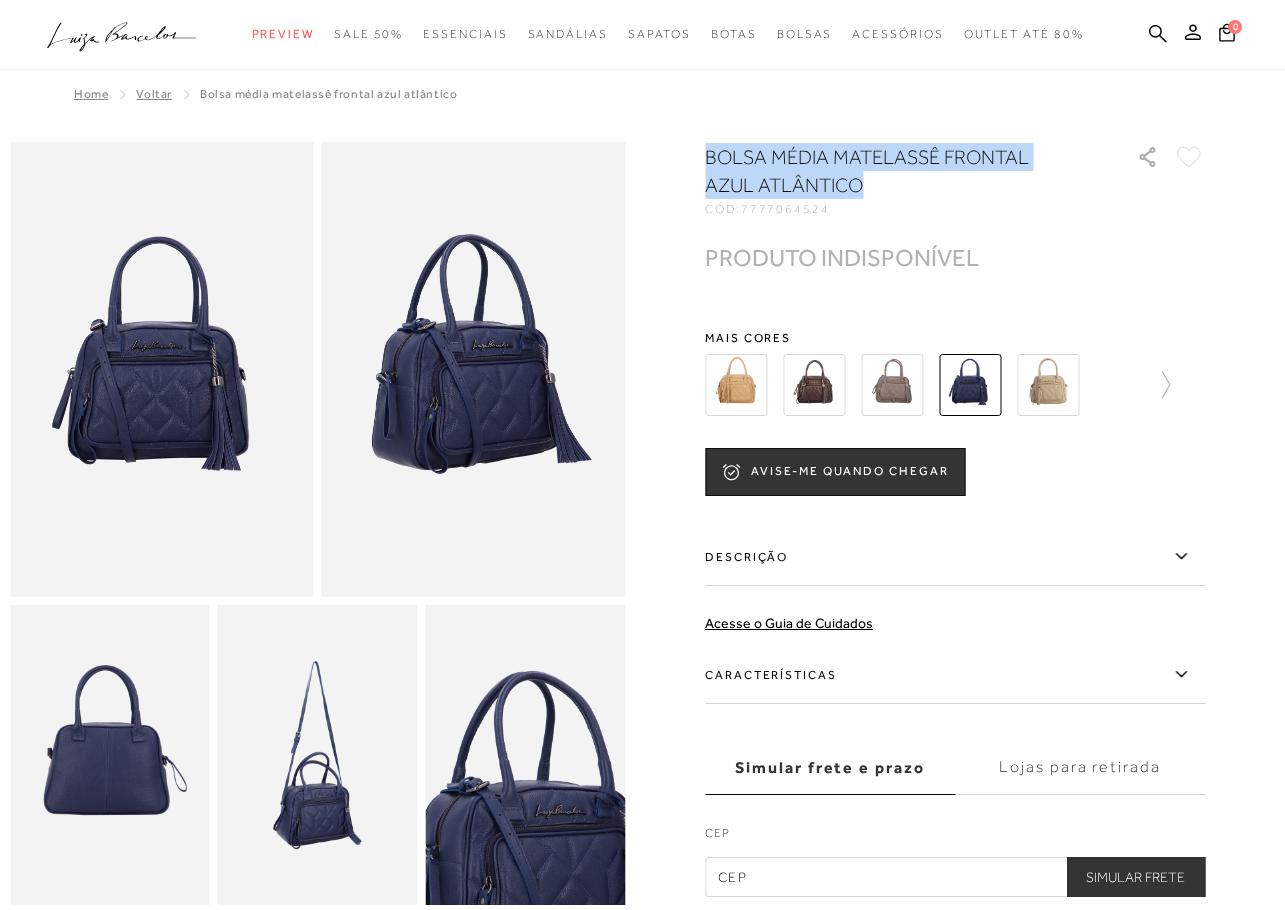 drag, startPoint x: 714, startPoint y: 159, endPoint x: 819, endPoint y: 186, distance: 108.41586 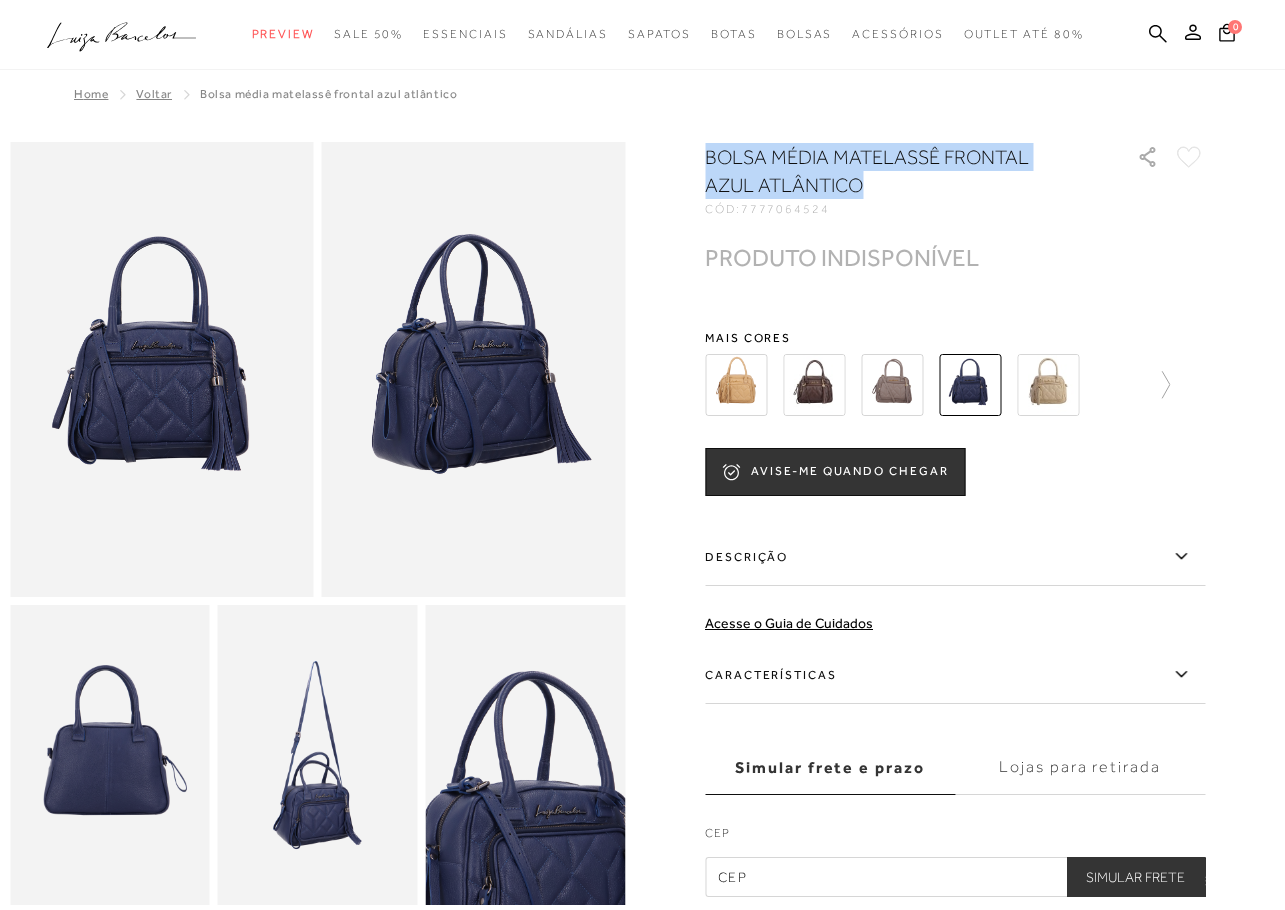 copy on "BOLSA MÉDIA MATELASSÊ FRONTAL AZUL ATLÂNTICO" 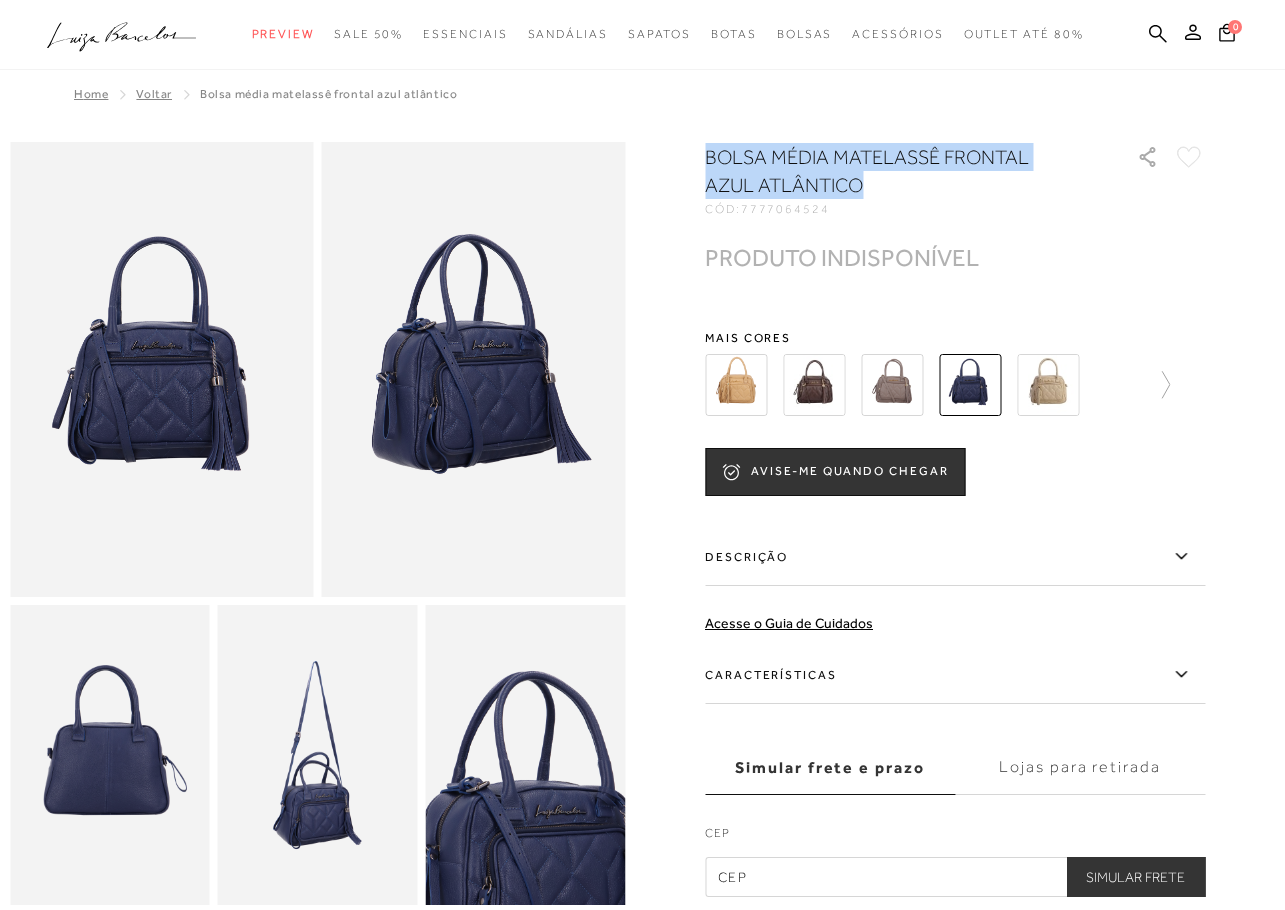 click at bounding box center [892, 385] 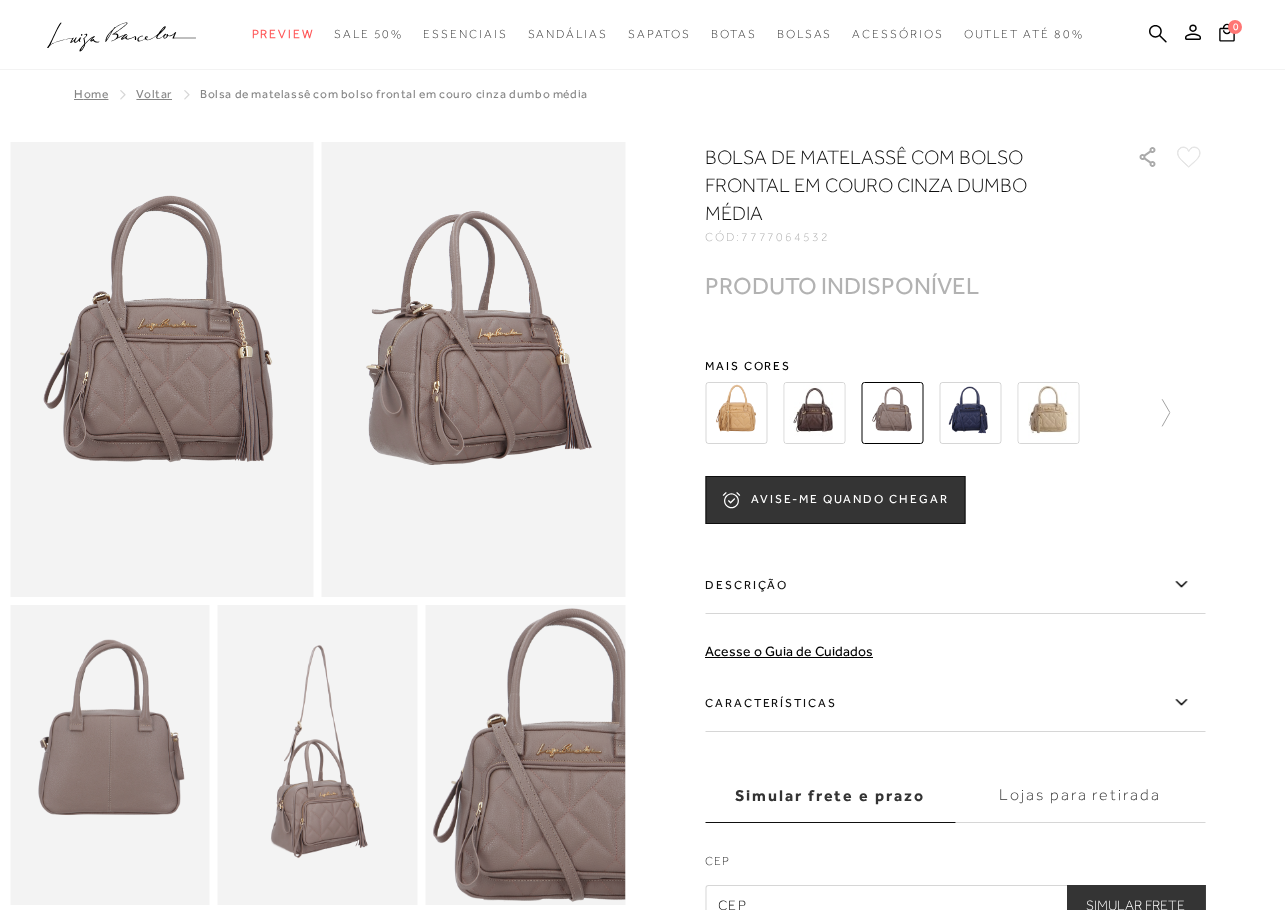 scroll, scrollTop: 0, scrollLeft: 0, axis: both 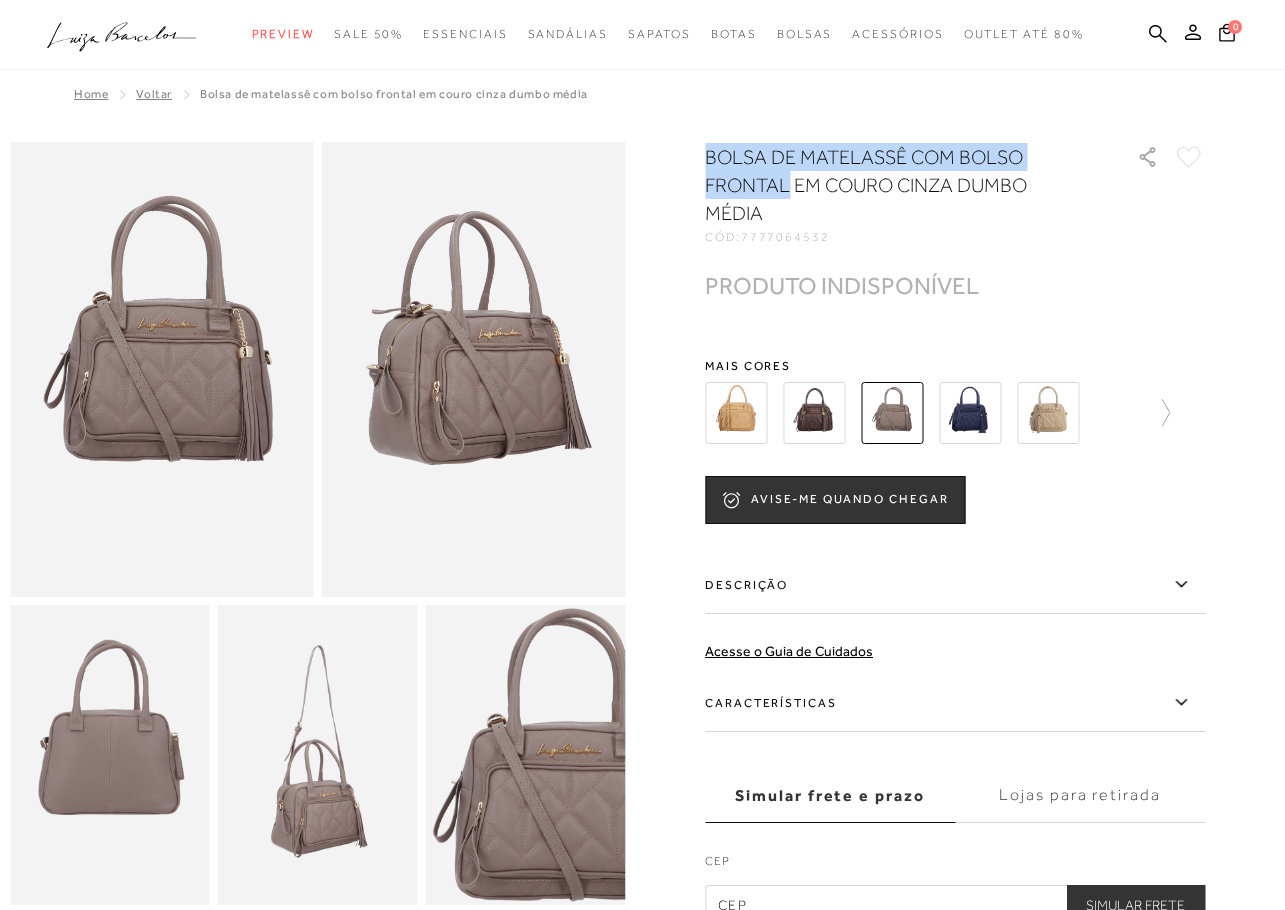 drag, startPoint x: 716, startPoint y: 160, endPoint x: 796, endPoint y: 185, distance: 83.81527 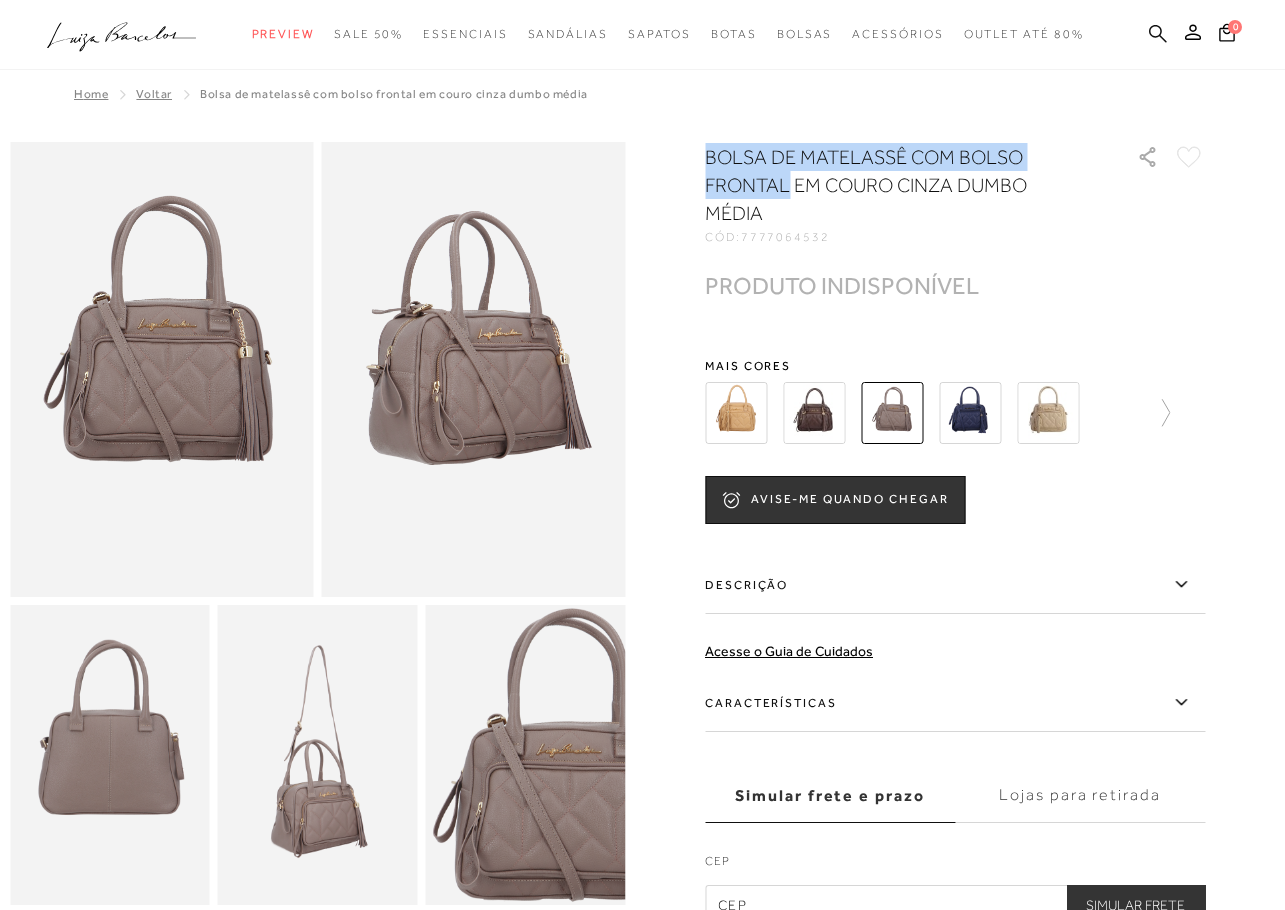 click 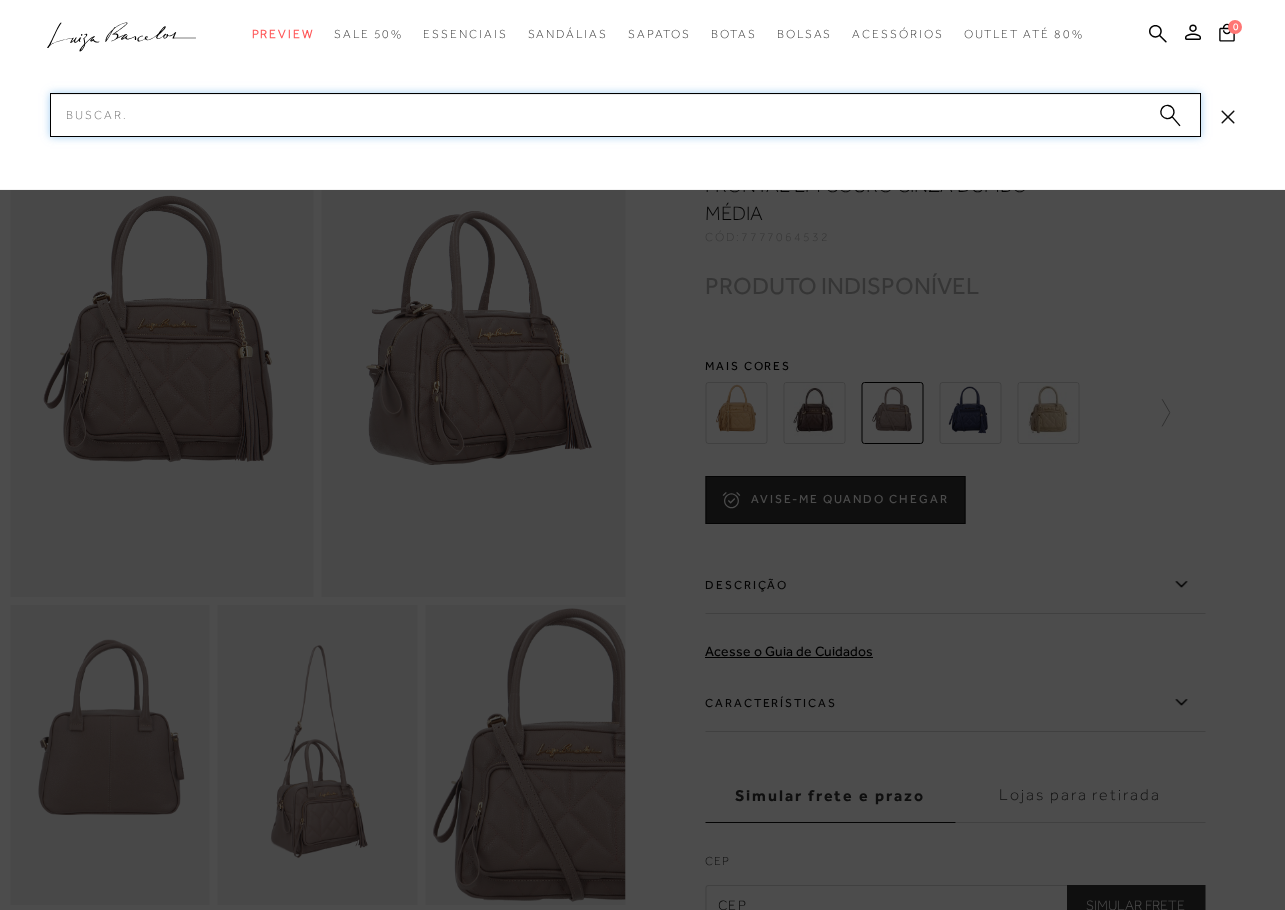 click on "Pesquisar" at bounding box center (625, 115) 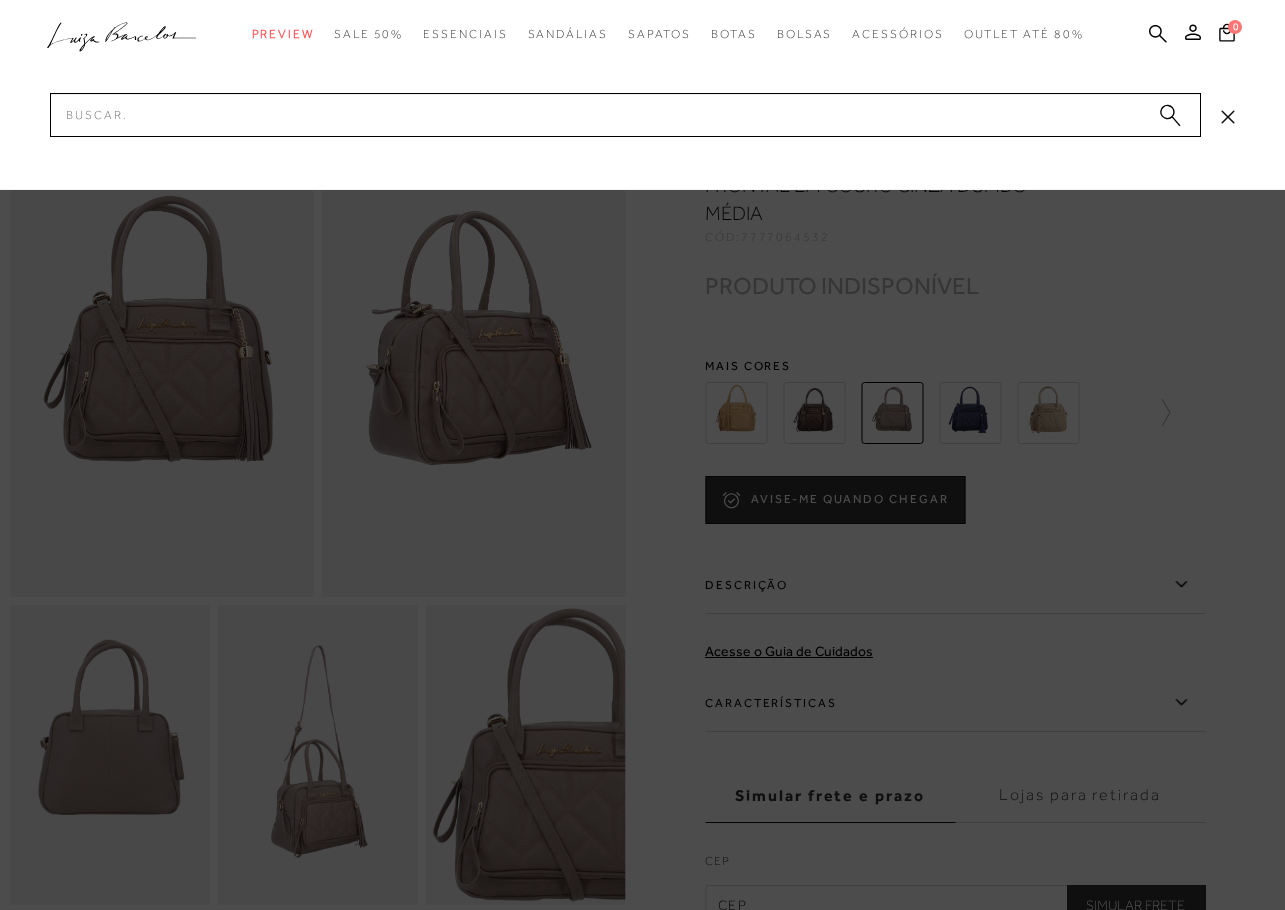 click at bounding box center (642, 455) 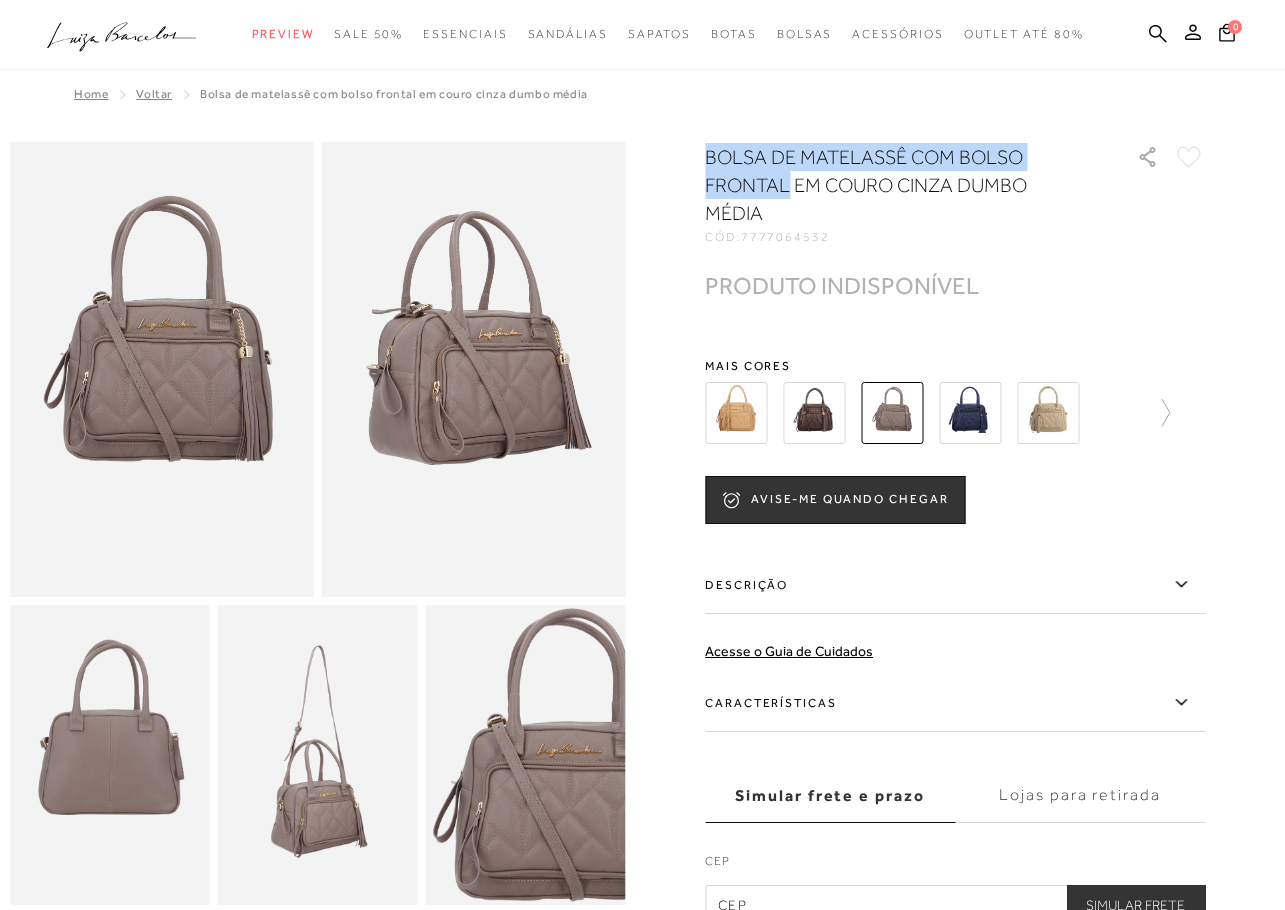 drag, startPoint x: 716, startPoint y: 159, endPoint x: 796, endPoint y: 180, distance: 82.710335 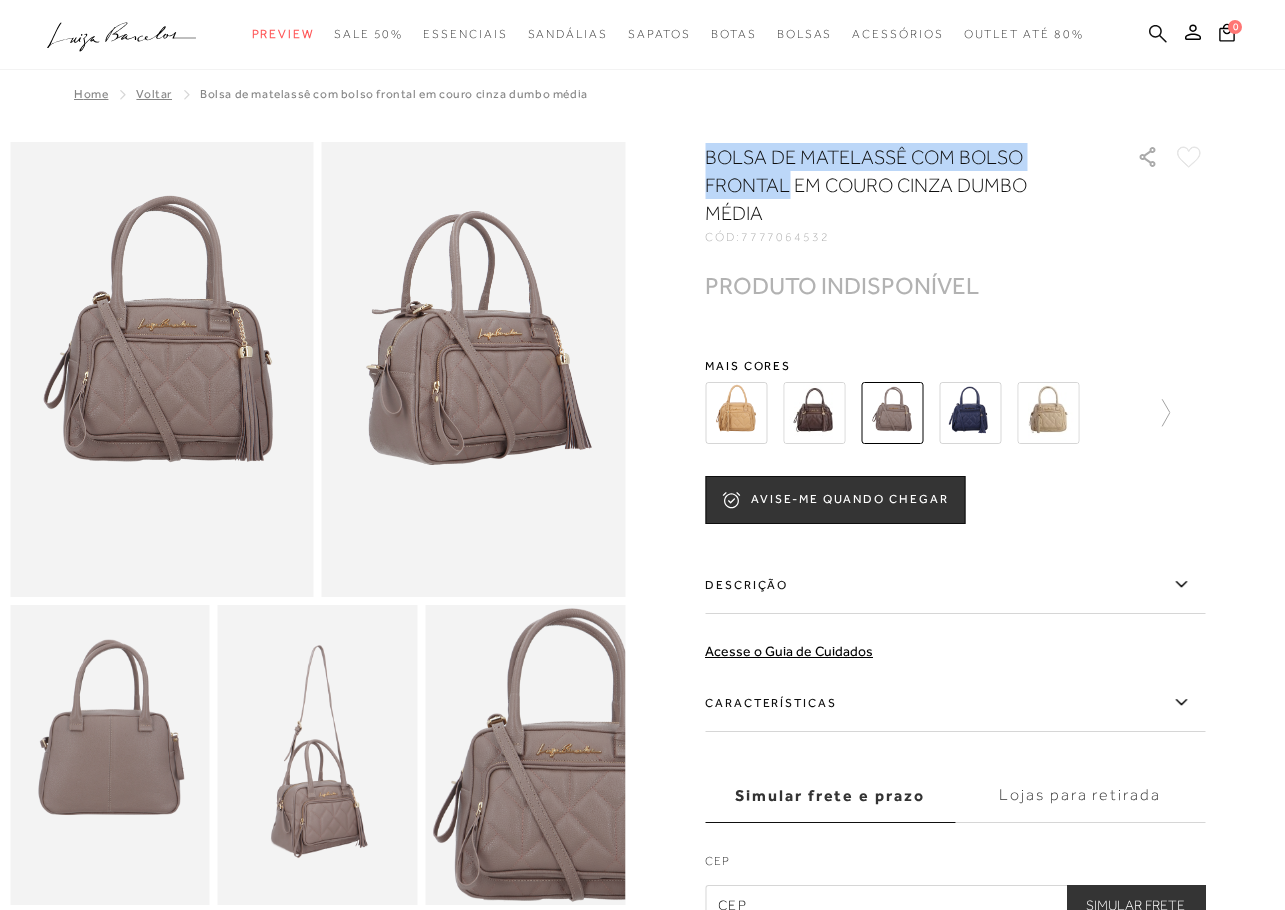 click 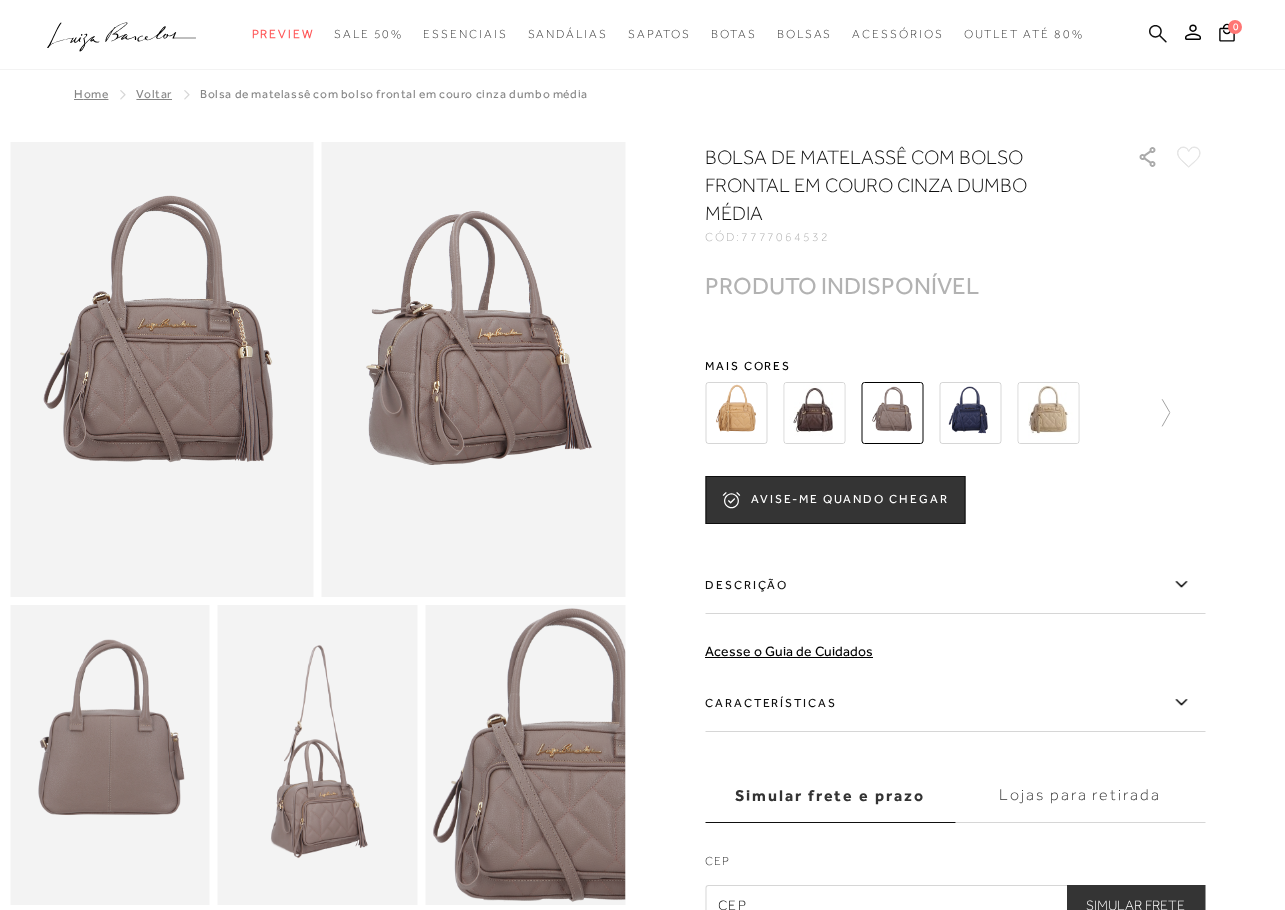 click 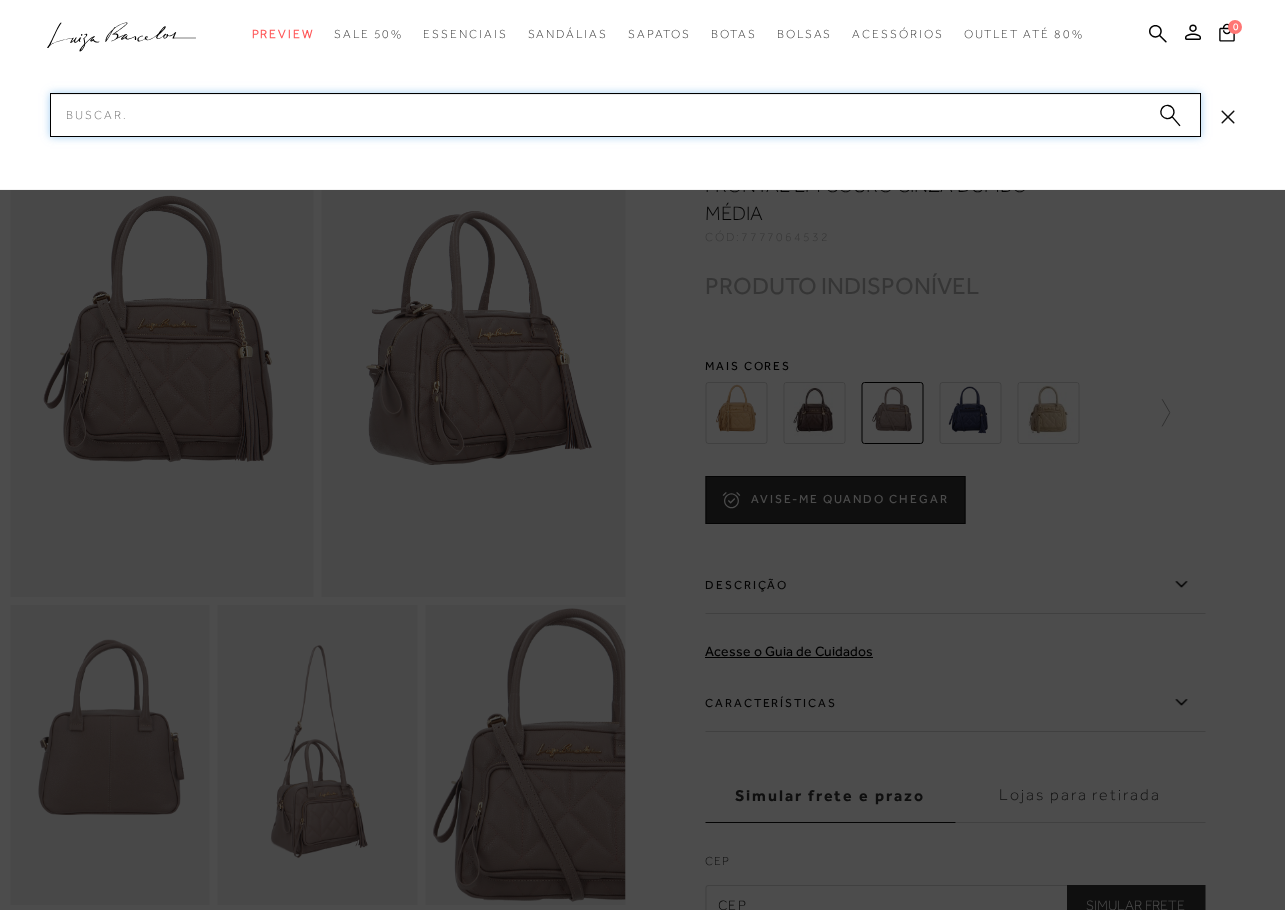 click on "Pesquisar" at bounding box center [625, 115] 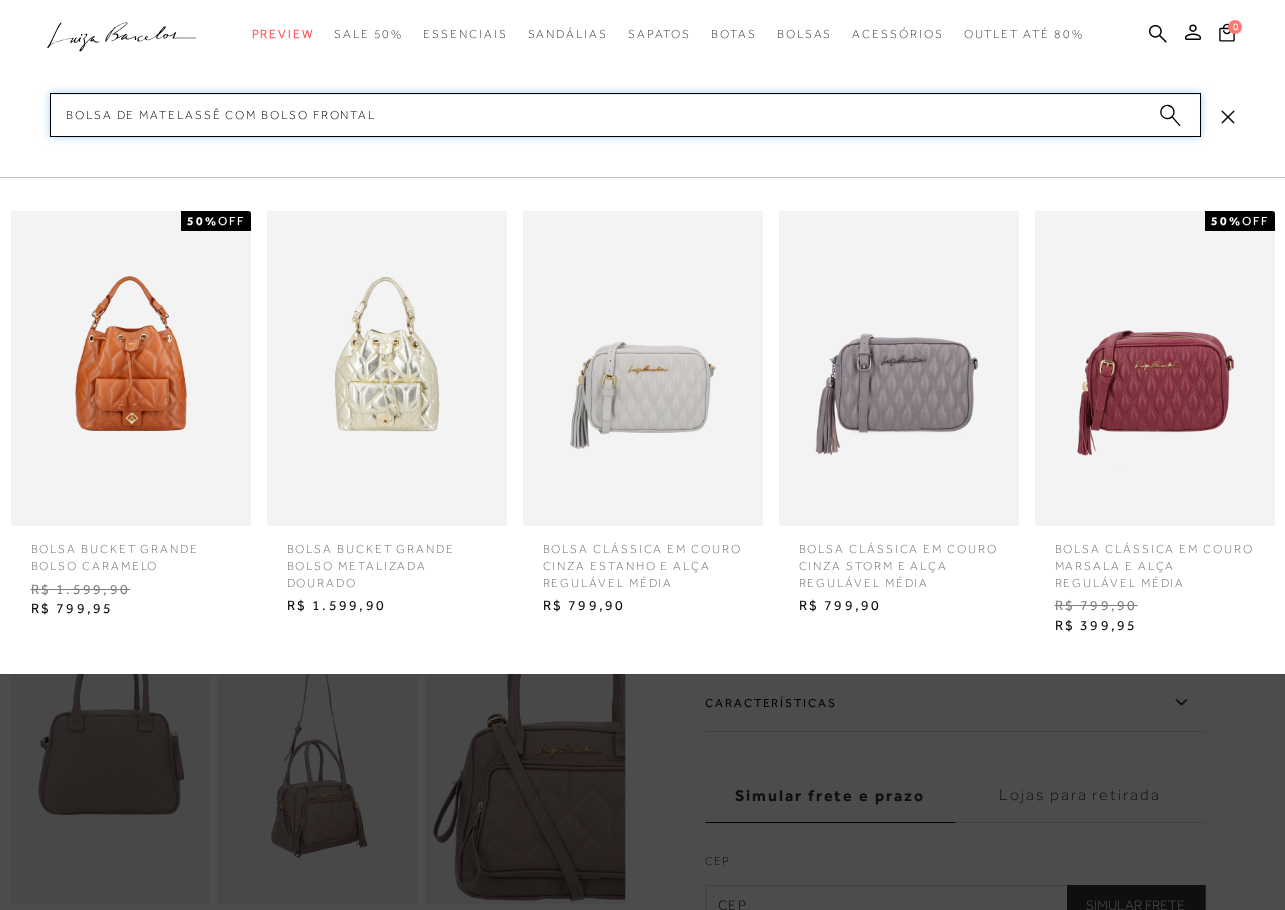 type on "BOLSA DE MATELASSÊ COM BOLSO FRONTAL" 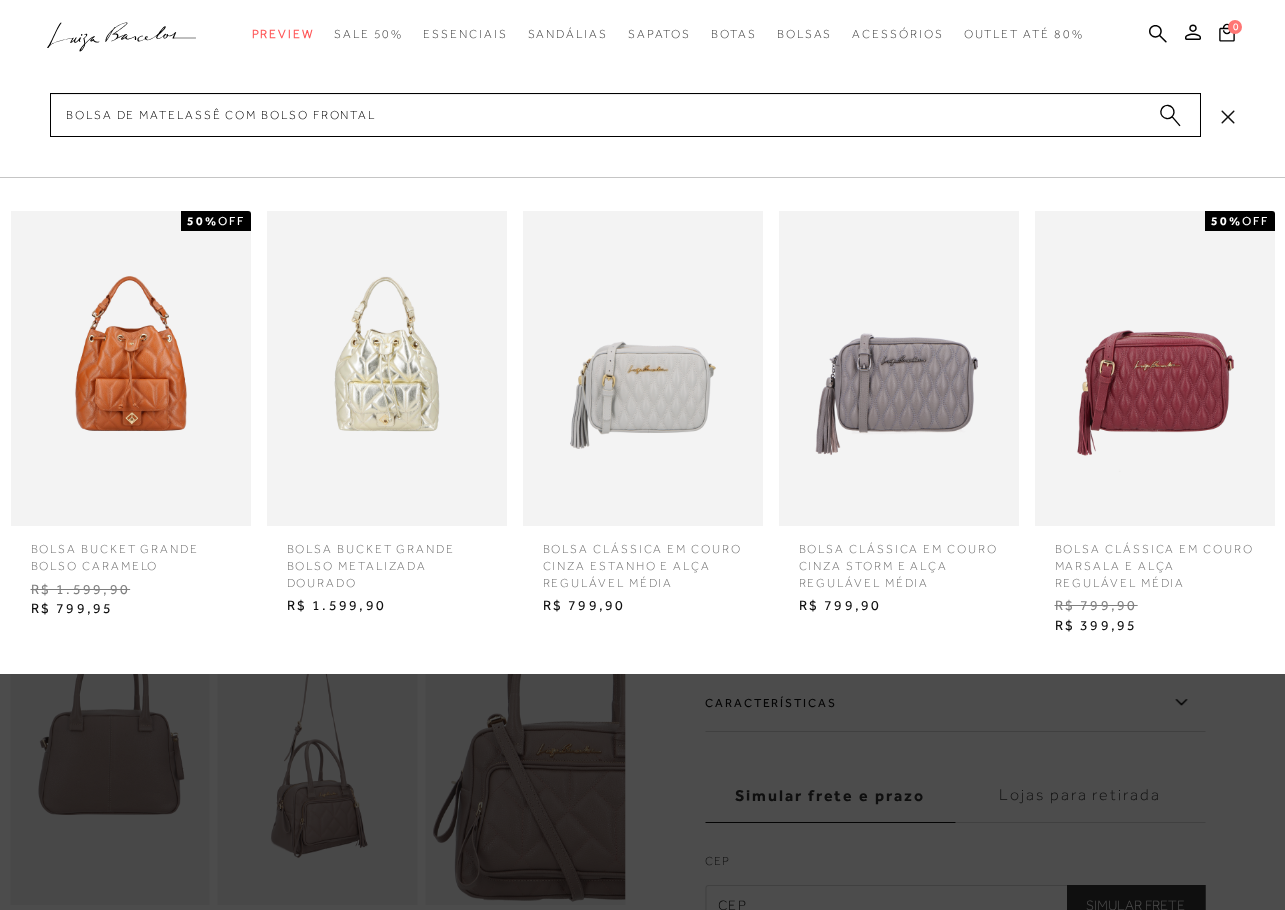 click 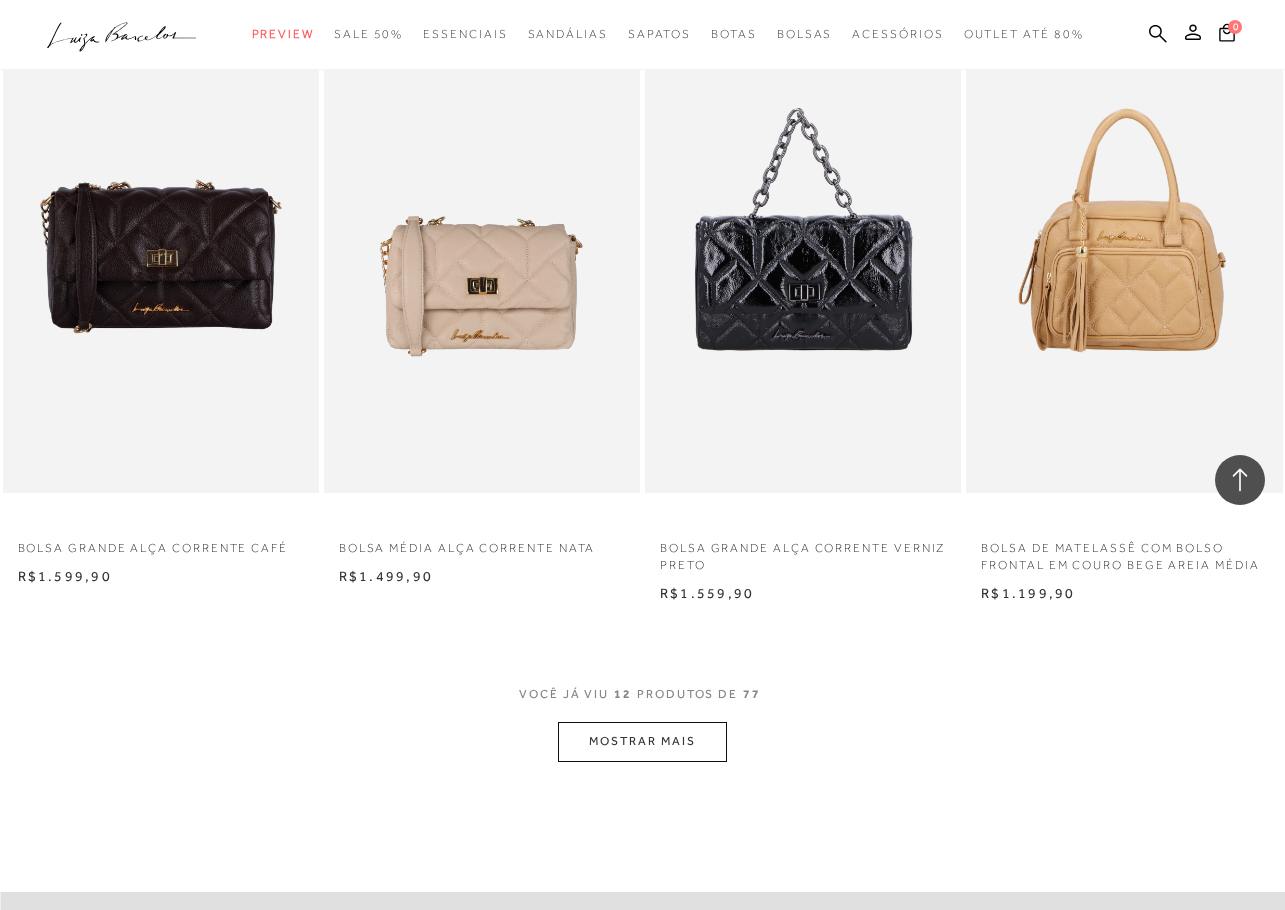 scroll, scrollTop: 1400, scrollLeft: 0, axis: vertical 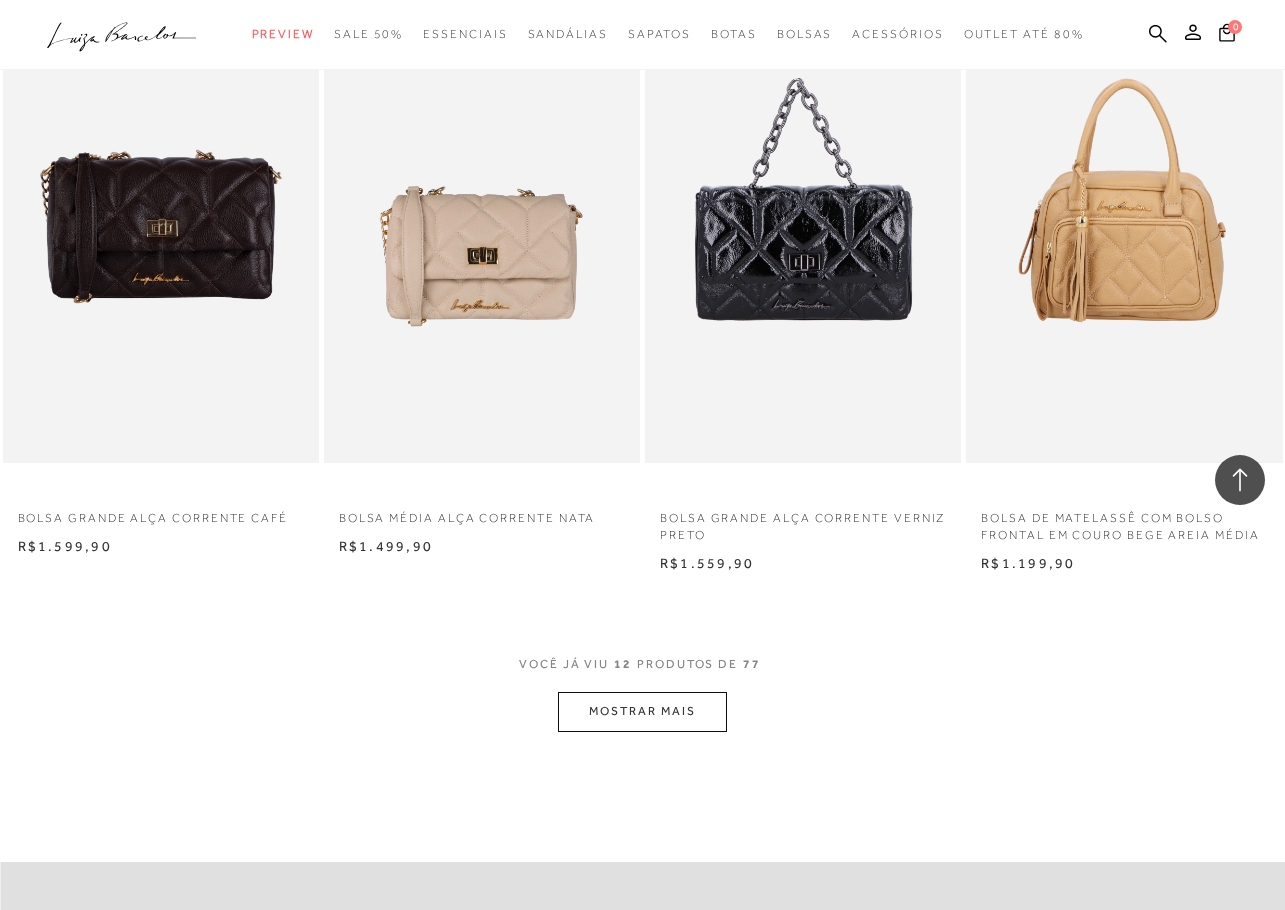 click on "MOSTRAR MAIS" at bounding box center (642, 711) 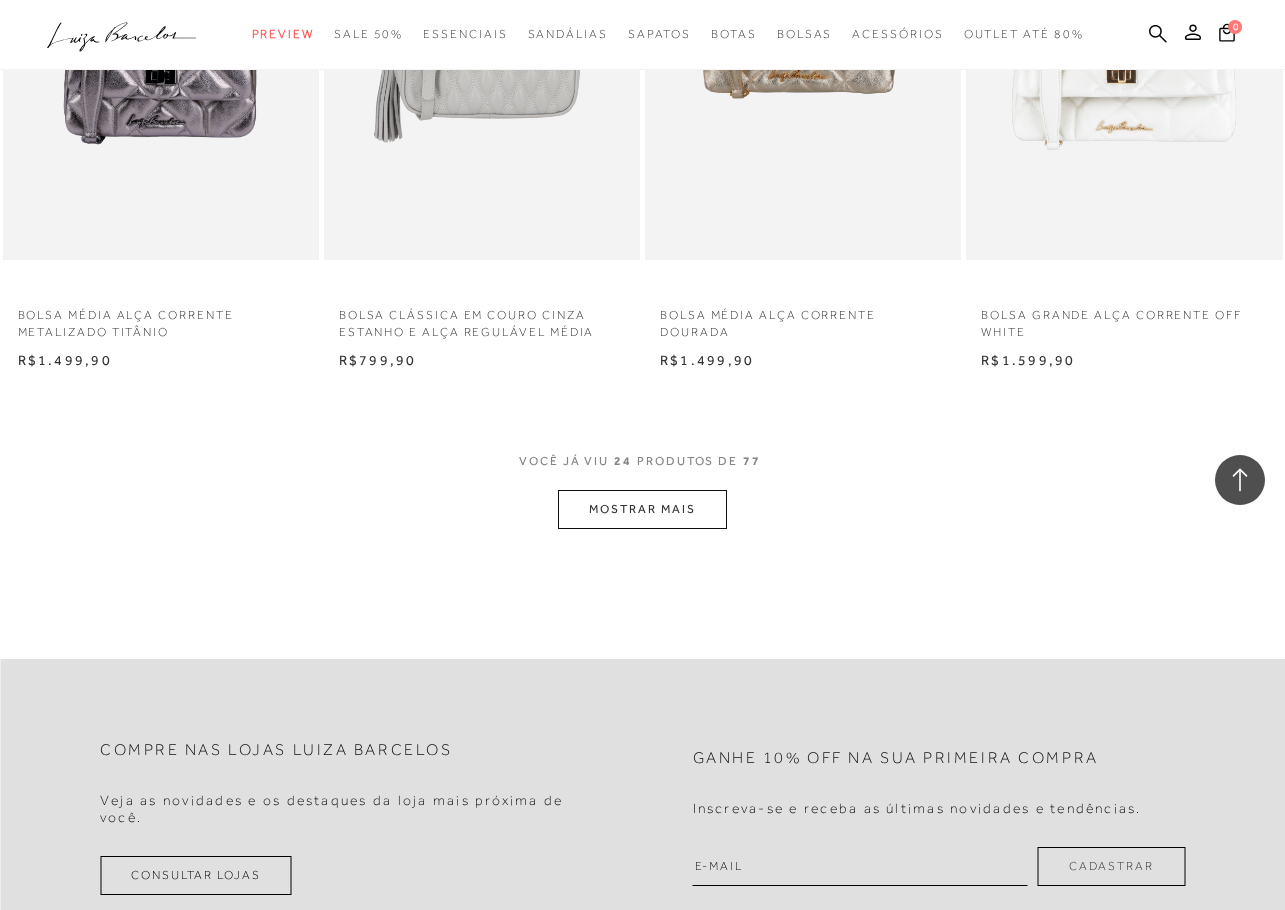 scroll, scrollTop: 3500, scrollLeft: 0, axis: vertical 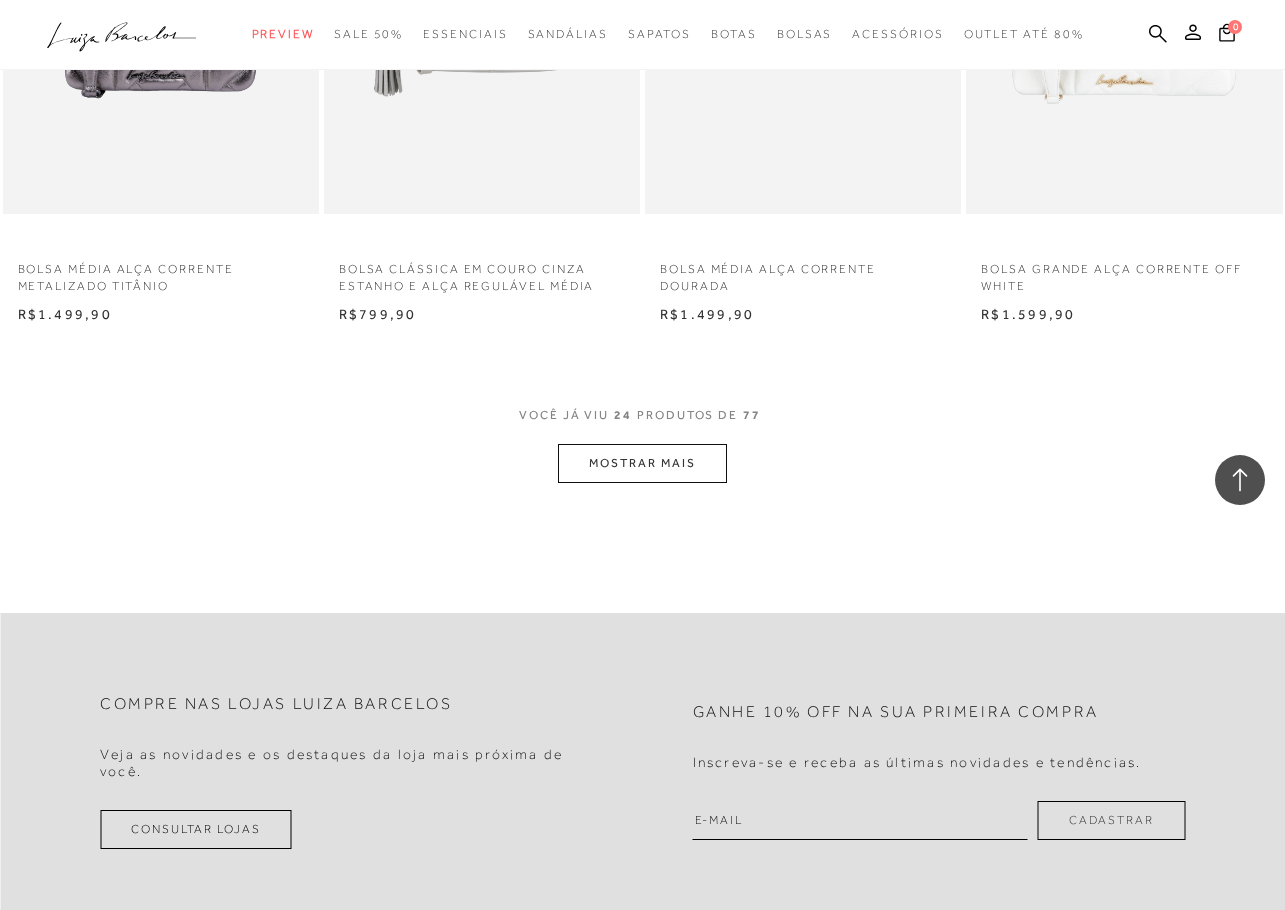 click on "MOSTRAR MAIS" at bounding box center [642, 463] 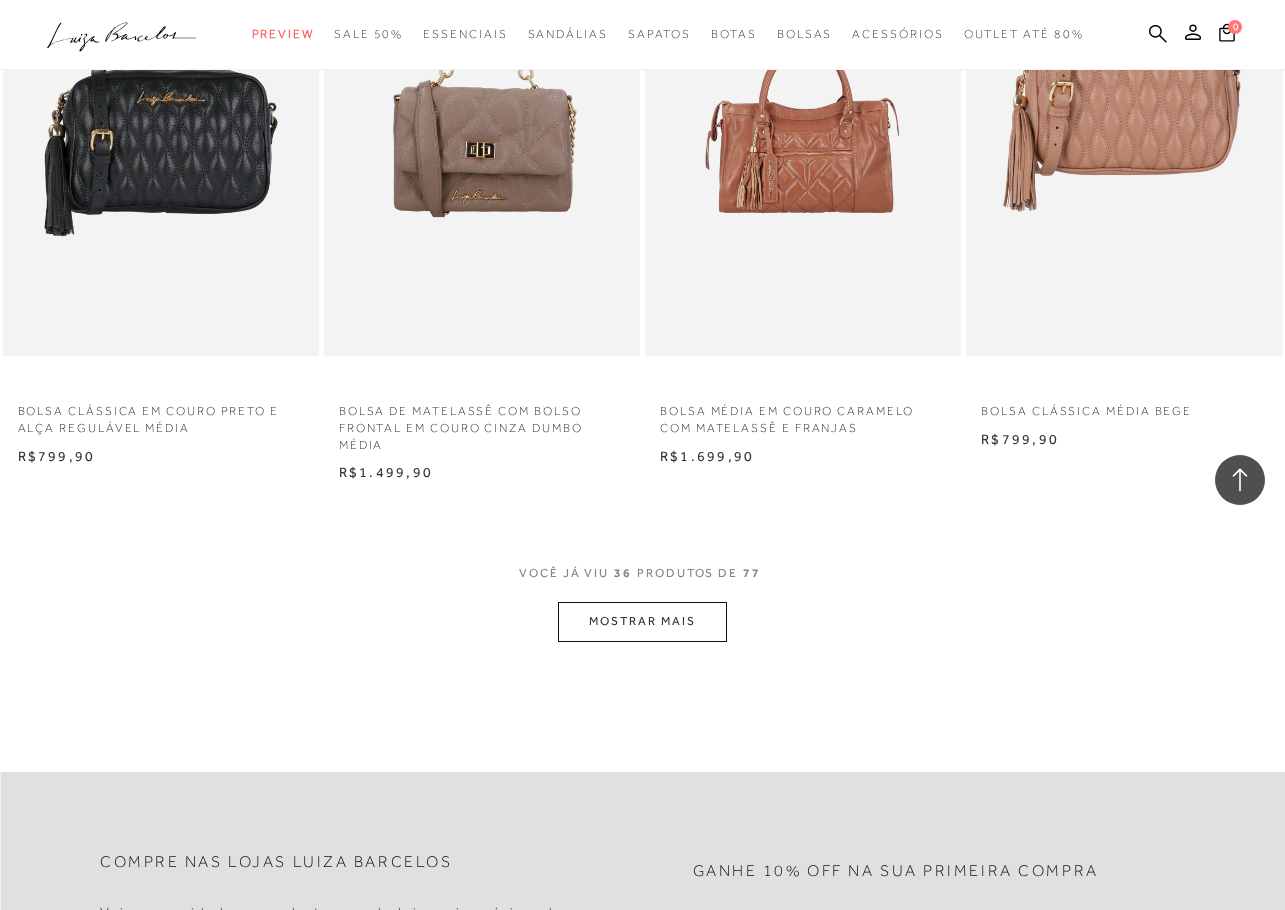 scroll, scrollTop: 5200, scrollLeft: 0, axis: vertical 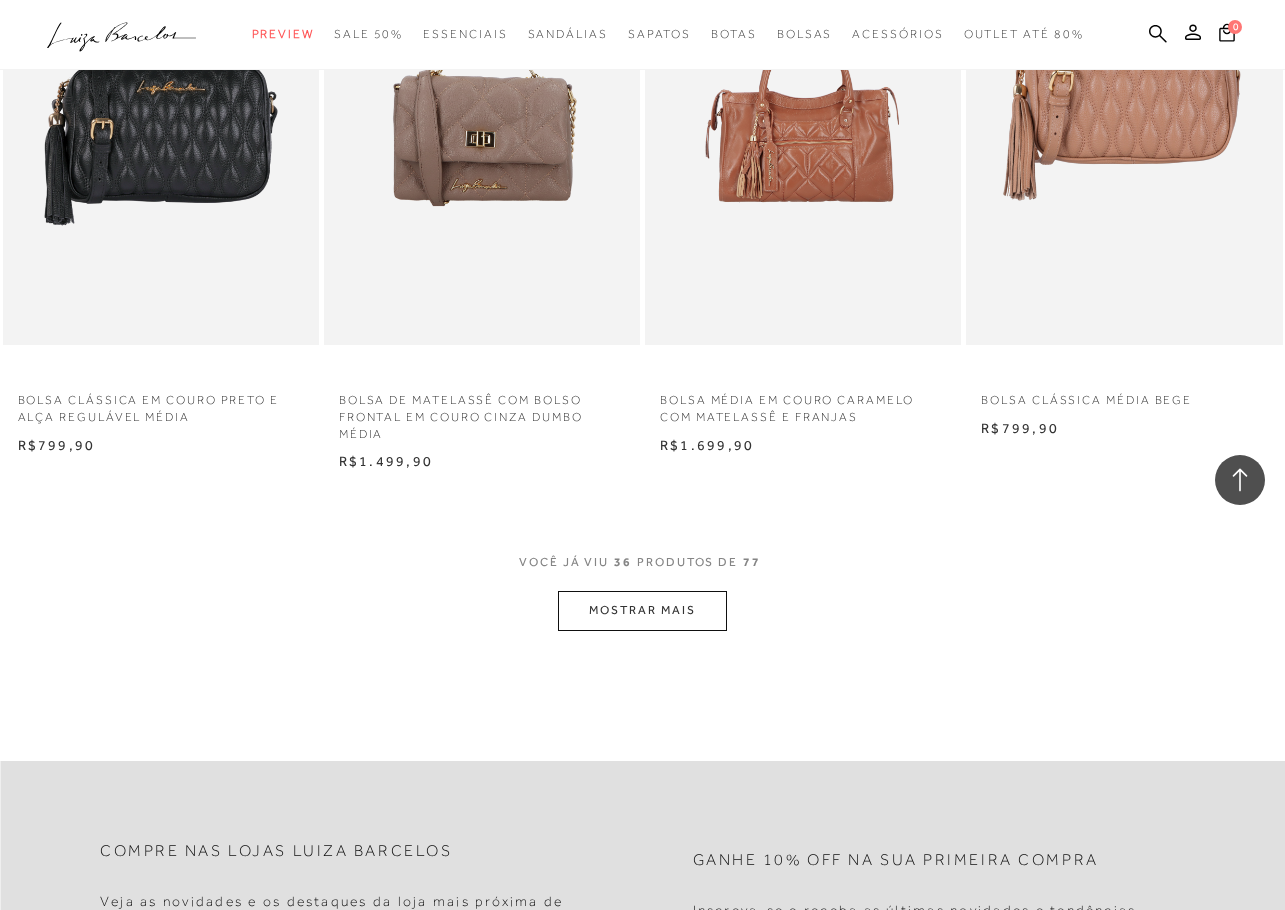 click on "MOSTRAR MAIS" at bounding box center [642, 610] 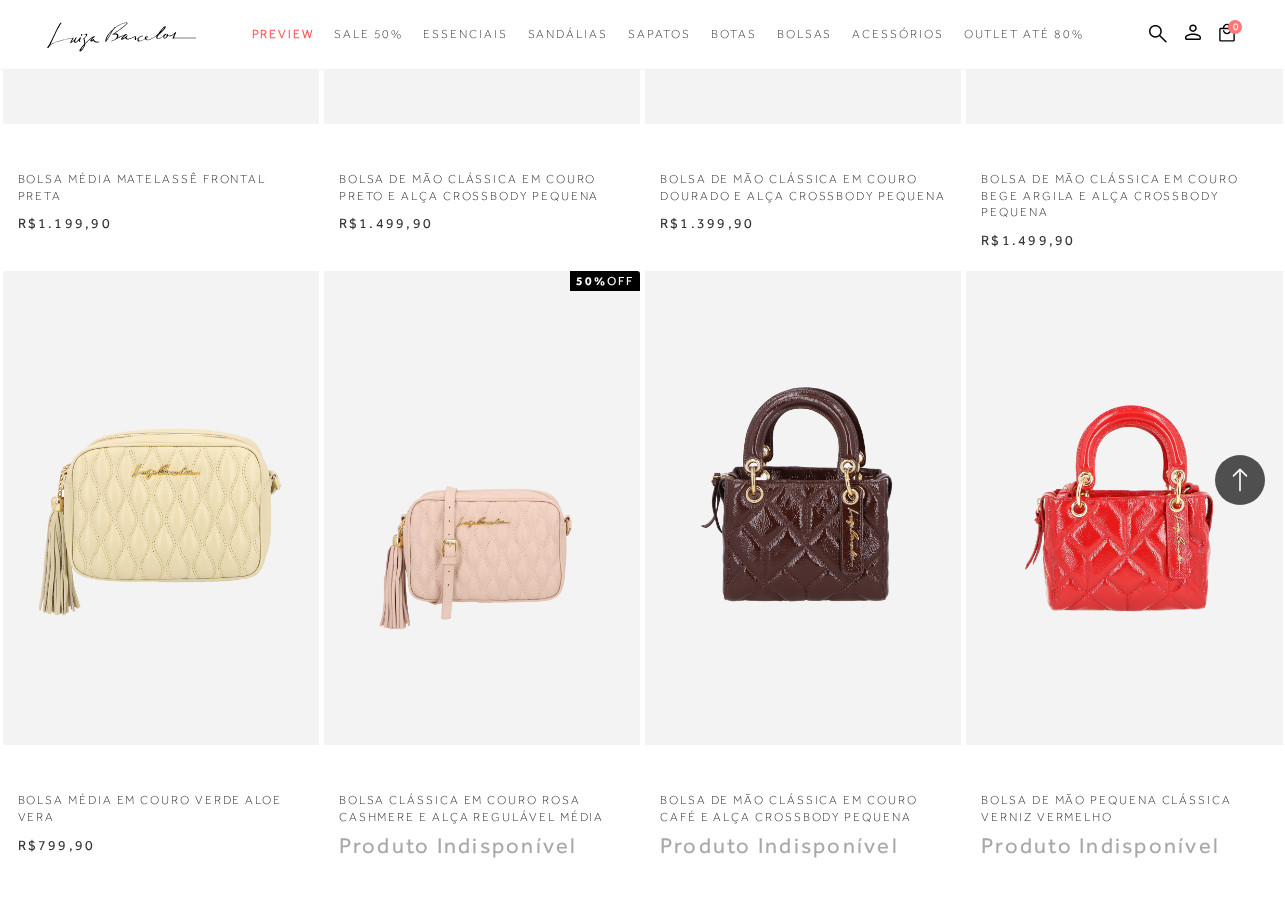 scroll, scrollTop: 6600, scrollLeft: 0, axis: vertical 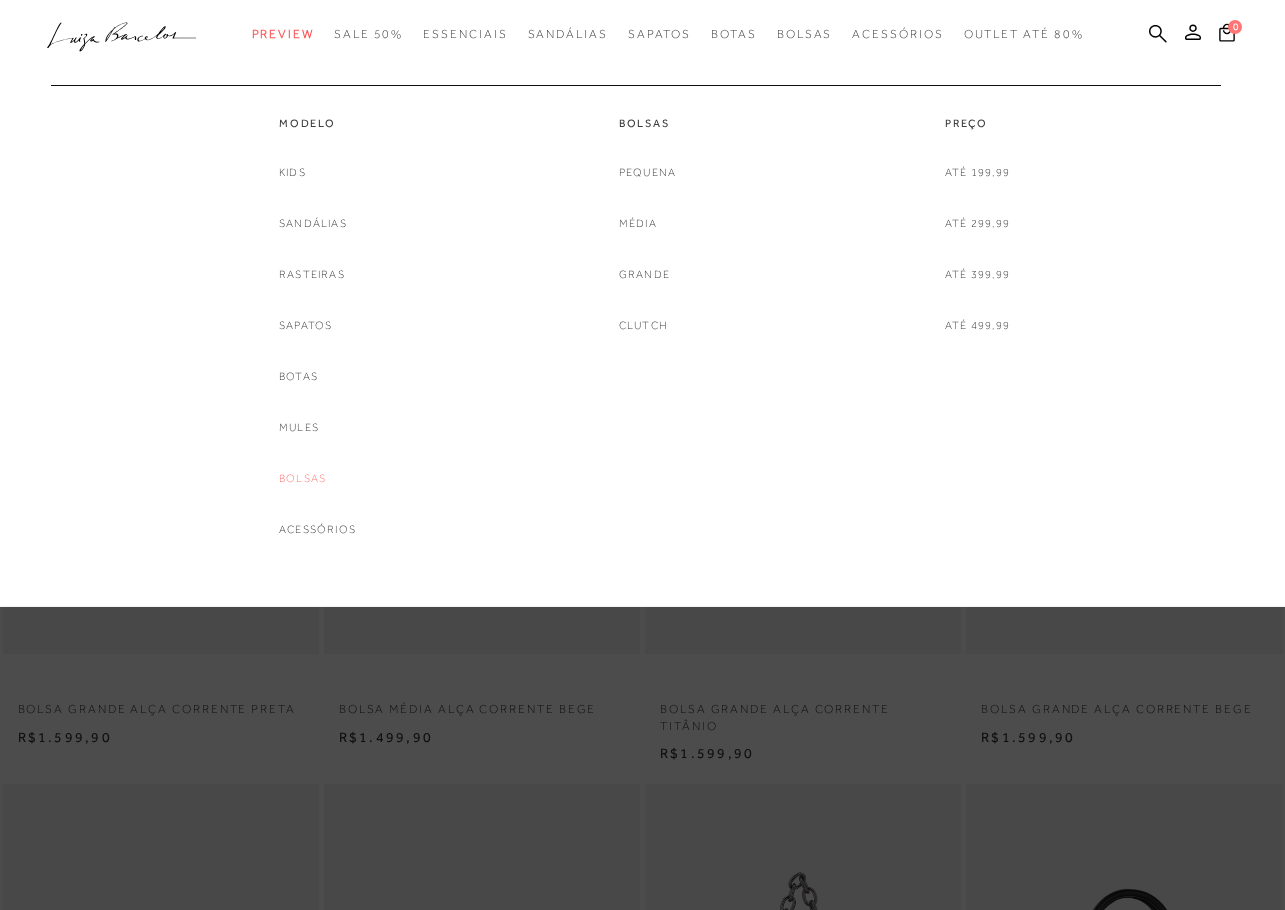 click on "Bolsas" at bounding box center (302, 478) 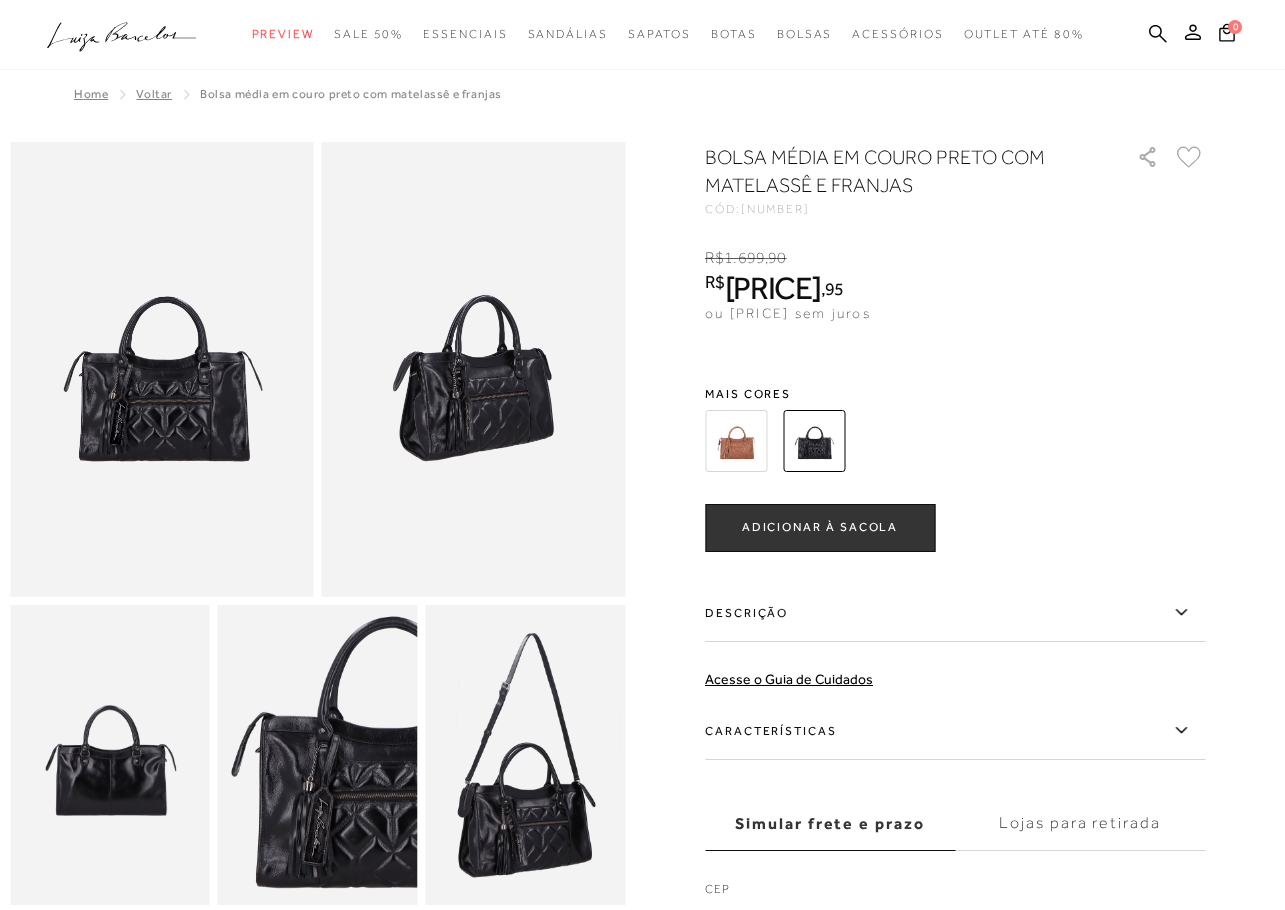 scroll, scrollTop: 0, scrollLeft: 0, axis: both 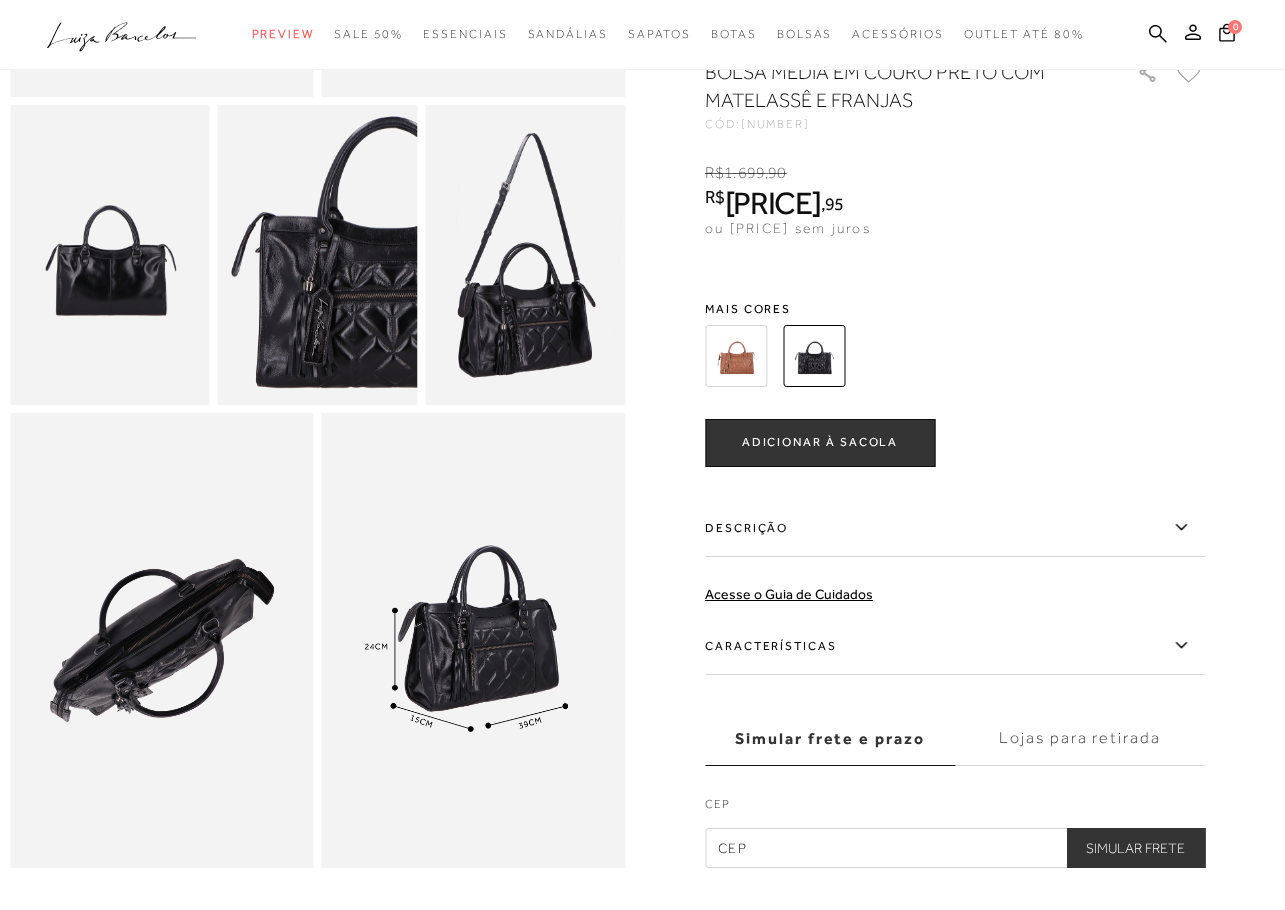 click 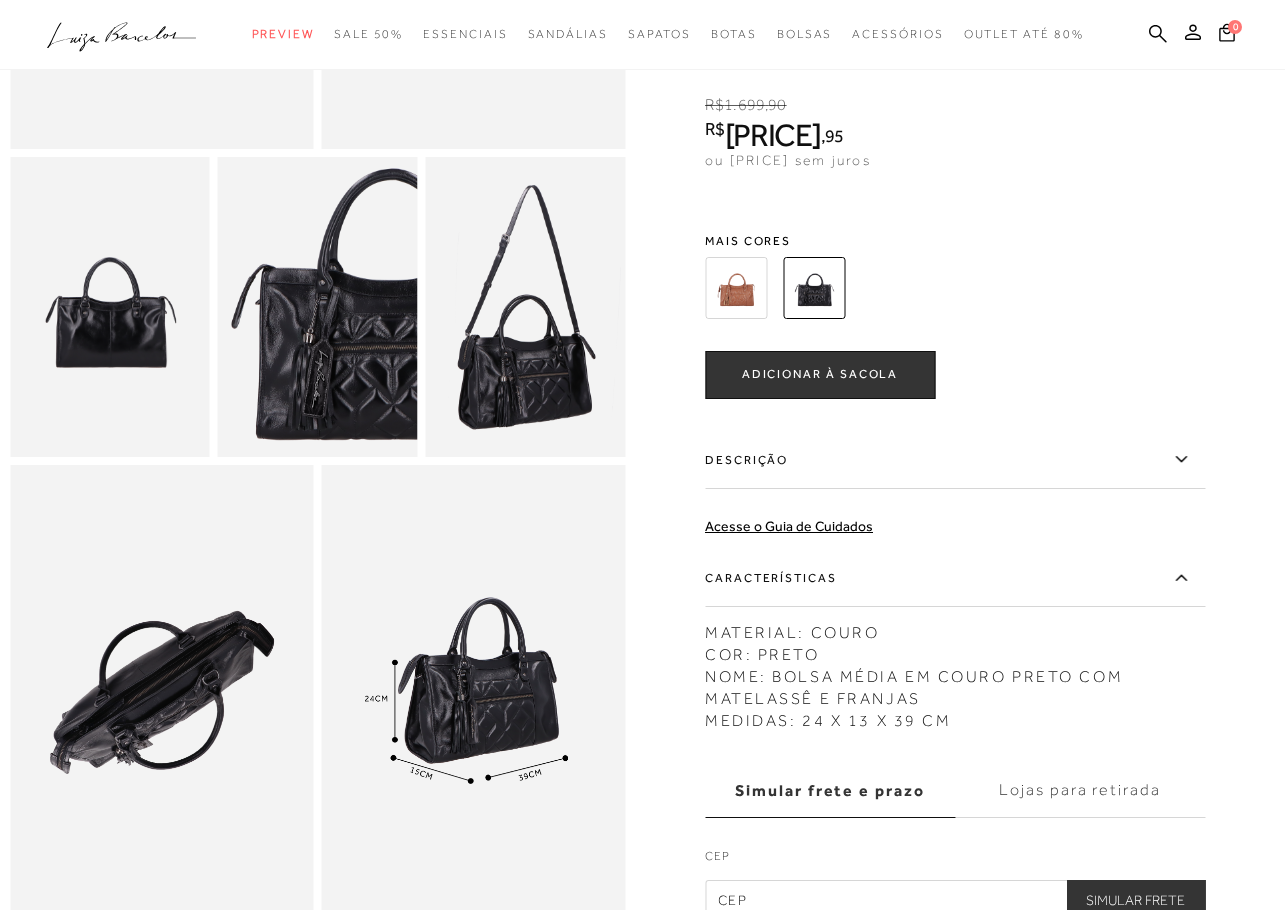 scroll, scrollTop: 400, scrollLeft: 0, axis: vertical 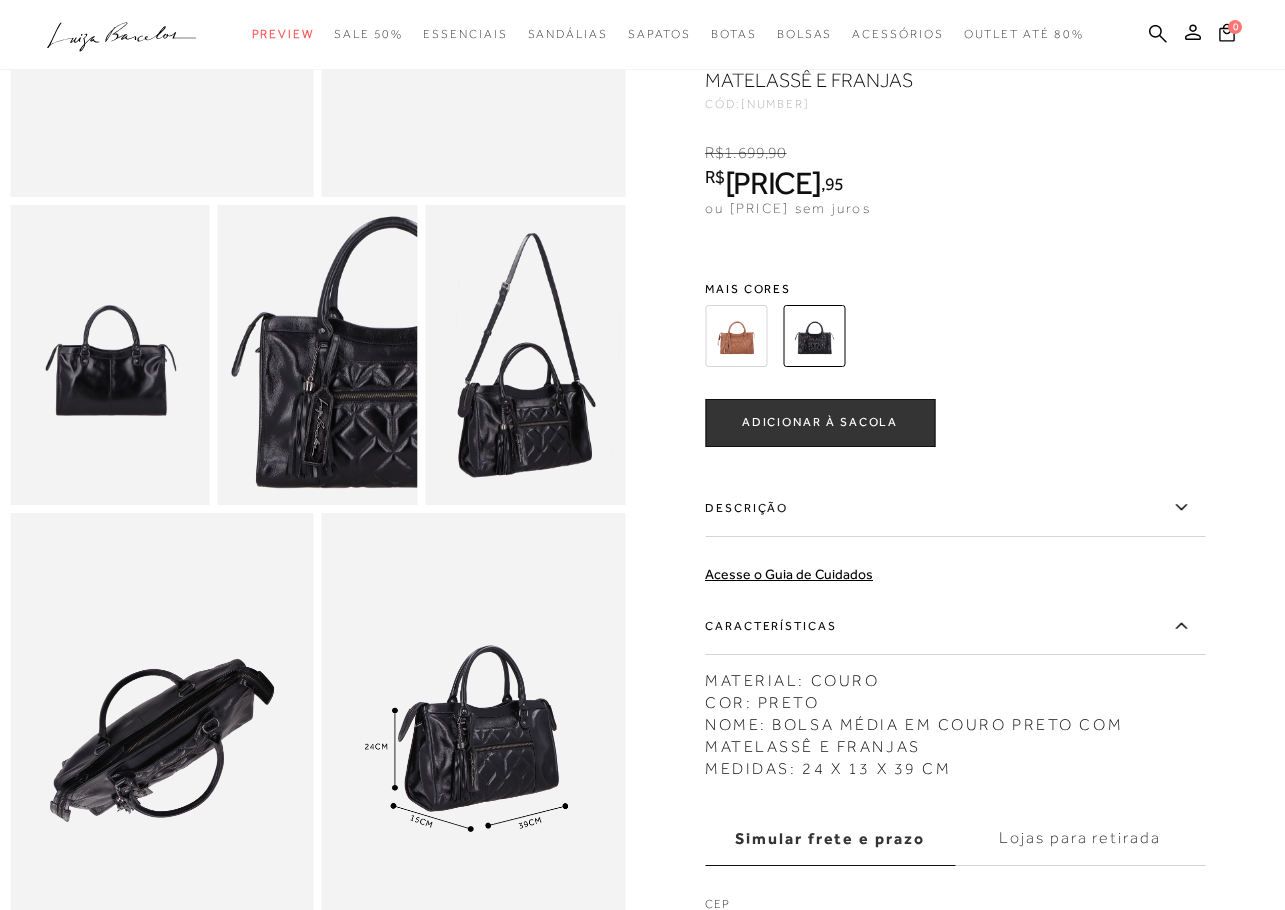 click at bounding box center [736, 336] 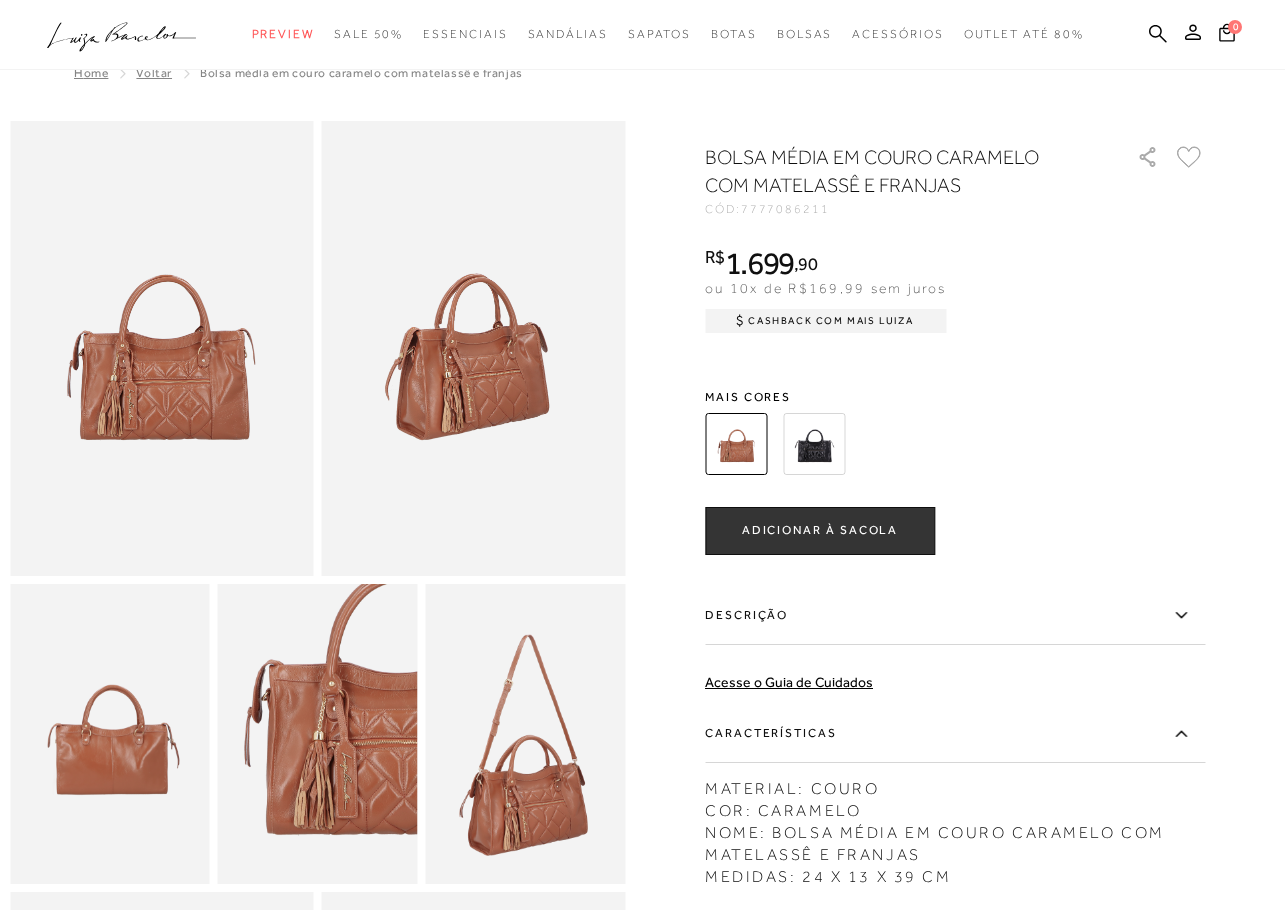 scroll, scrollTop: 0, scrollLeft: 0, axis: both 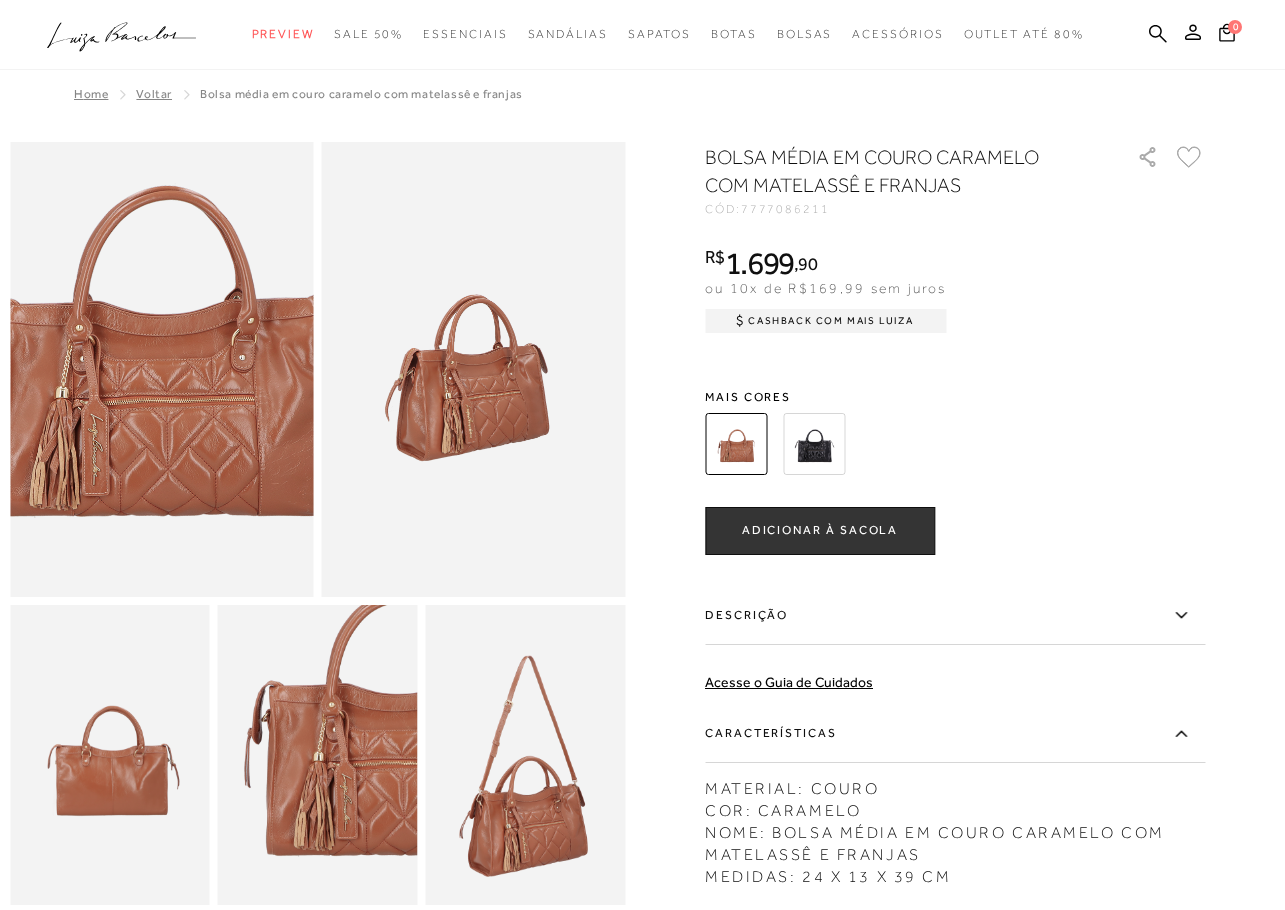click at bounding box center (157, 334) 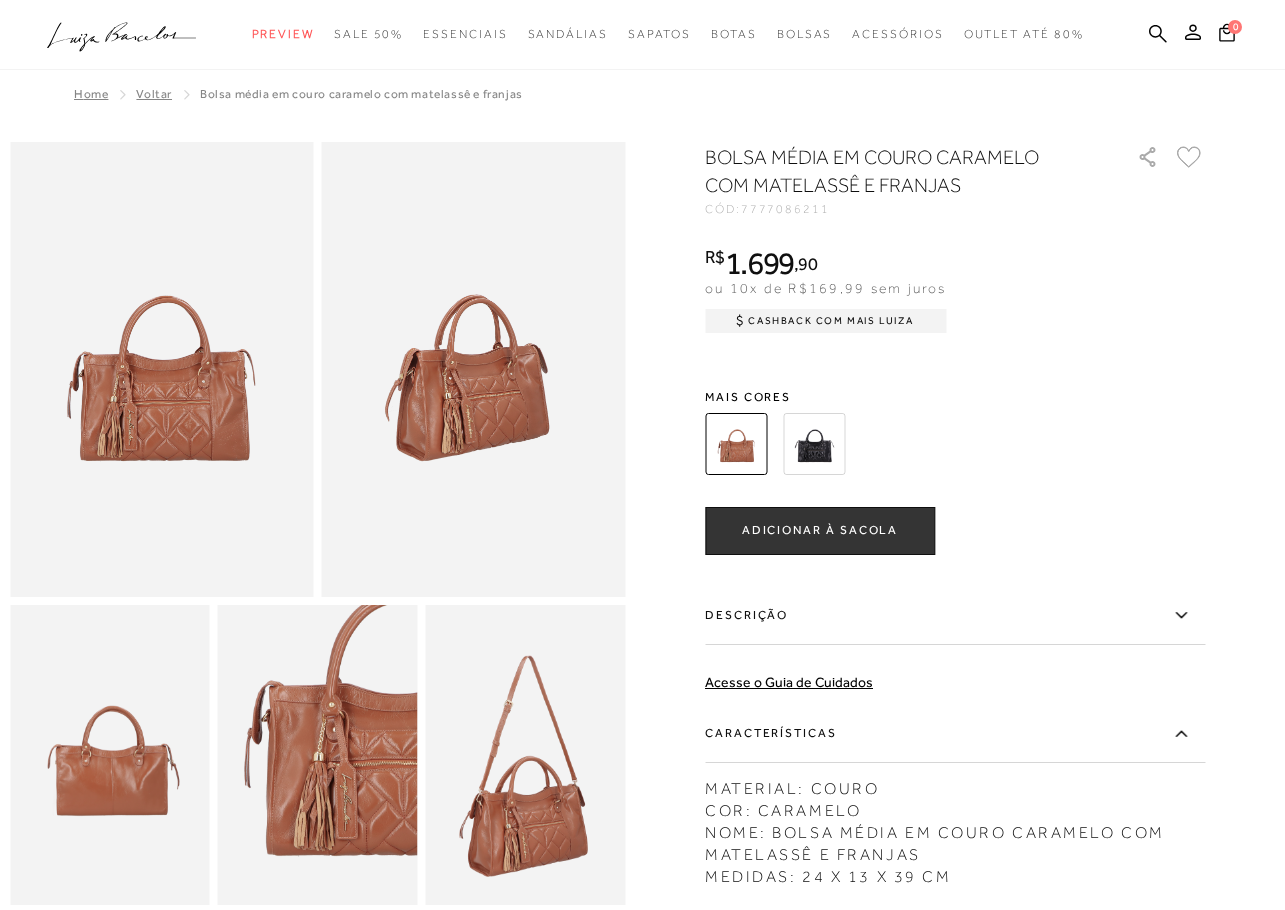click at bounding box center (474, 369) 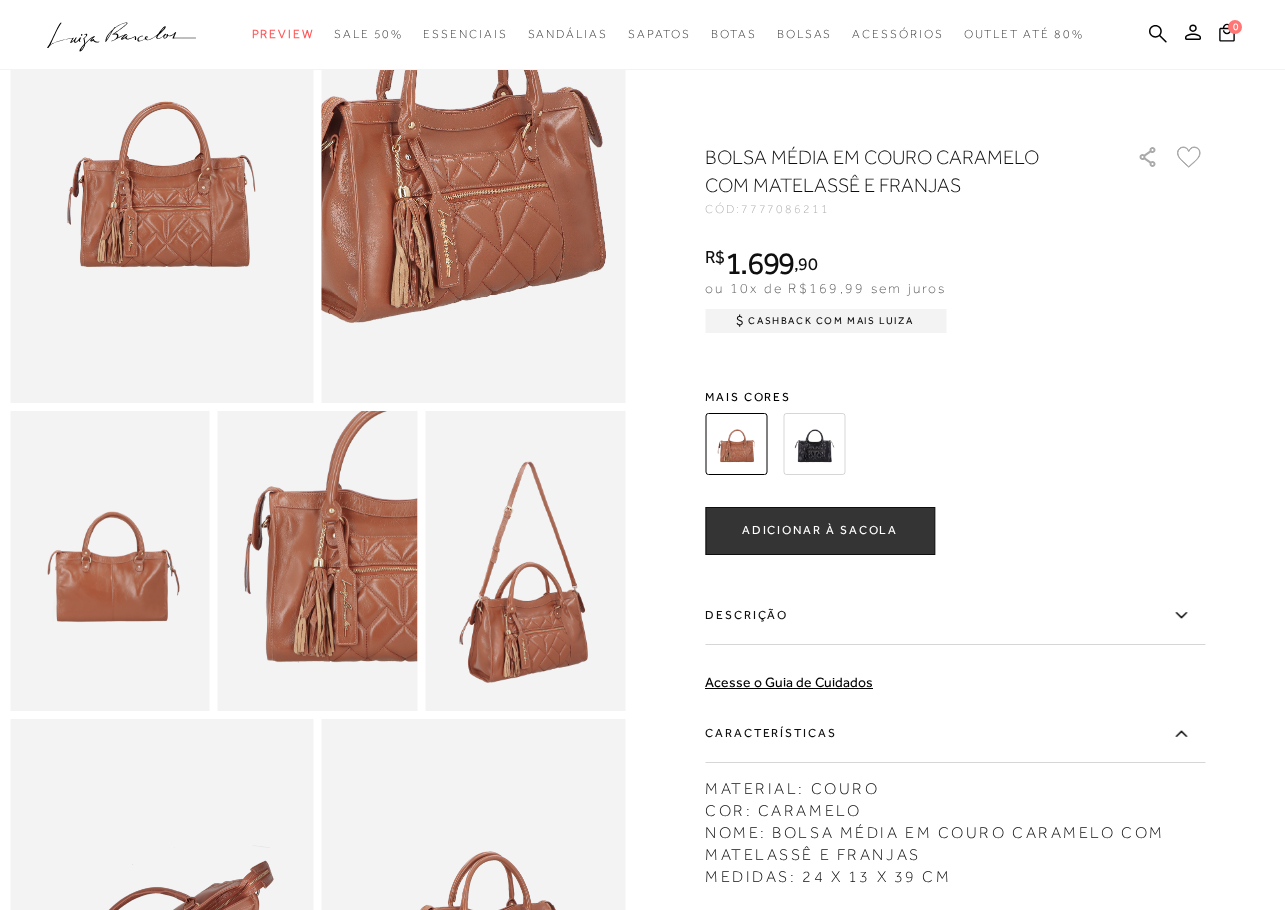 scroll, scrollTop: 200, scrollLeft: 0, axis: vertical 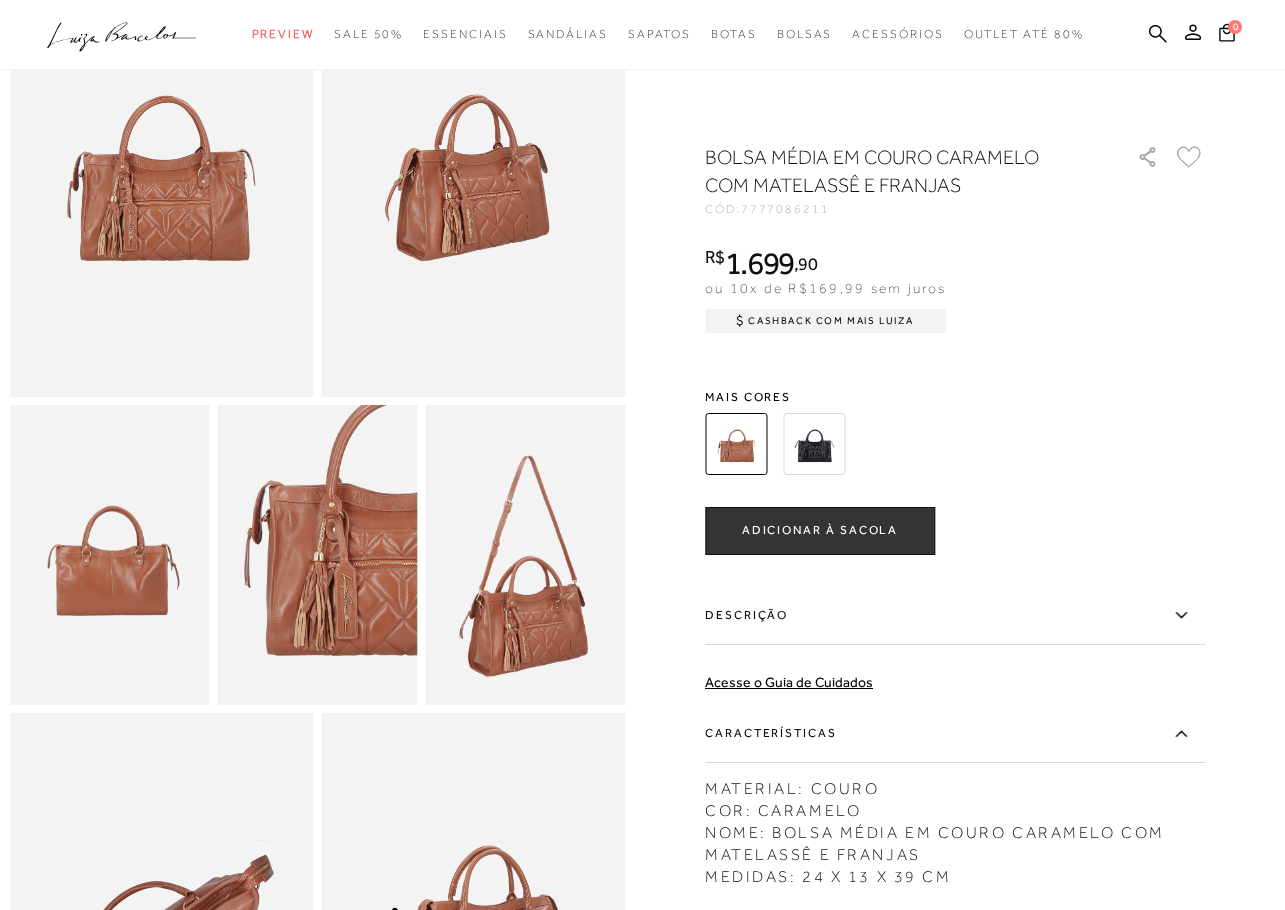 click at bounding box center [110, 555] 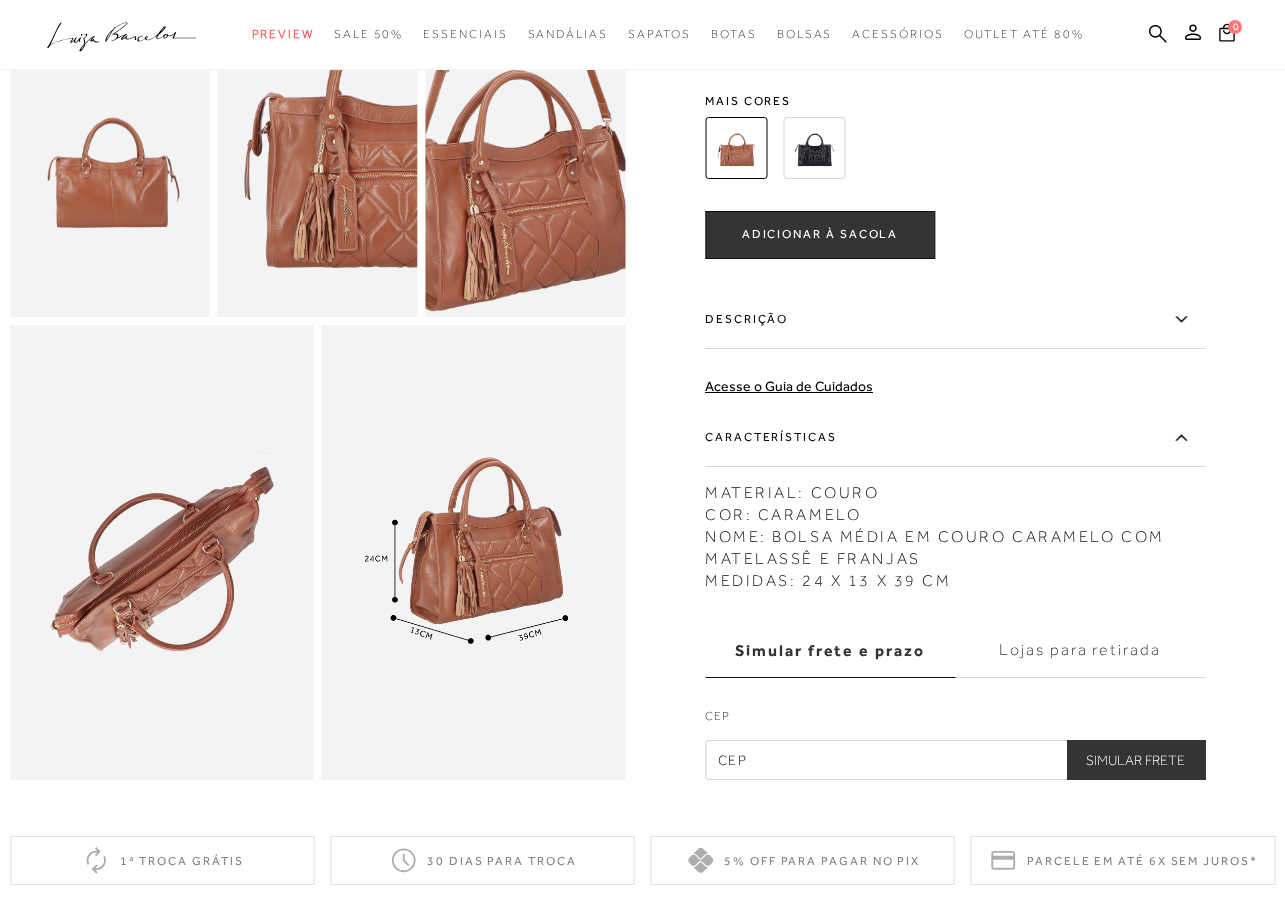 scroll, scrollTop: 600, scrollLeft: 0, axis: vertical 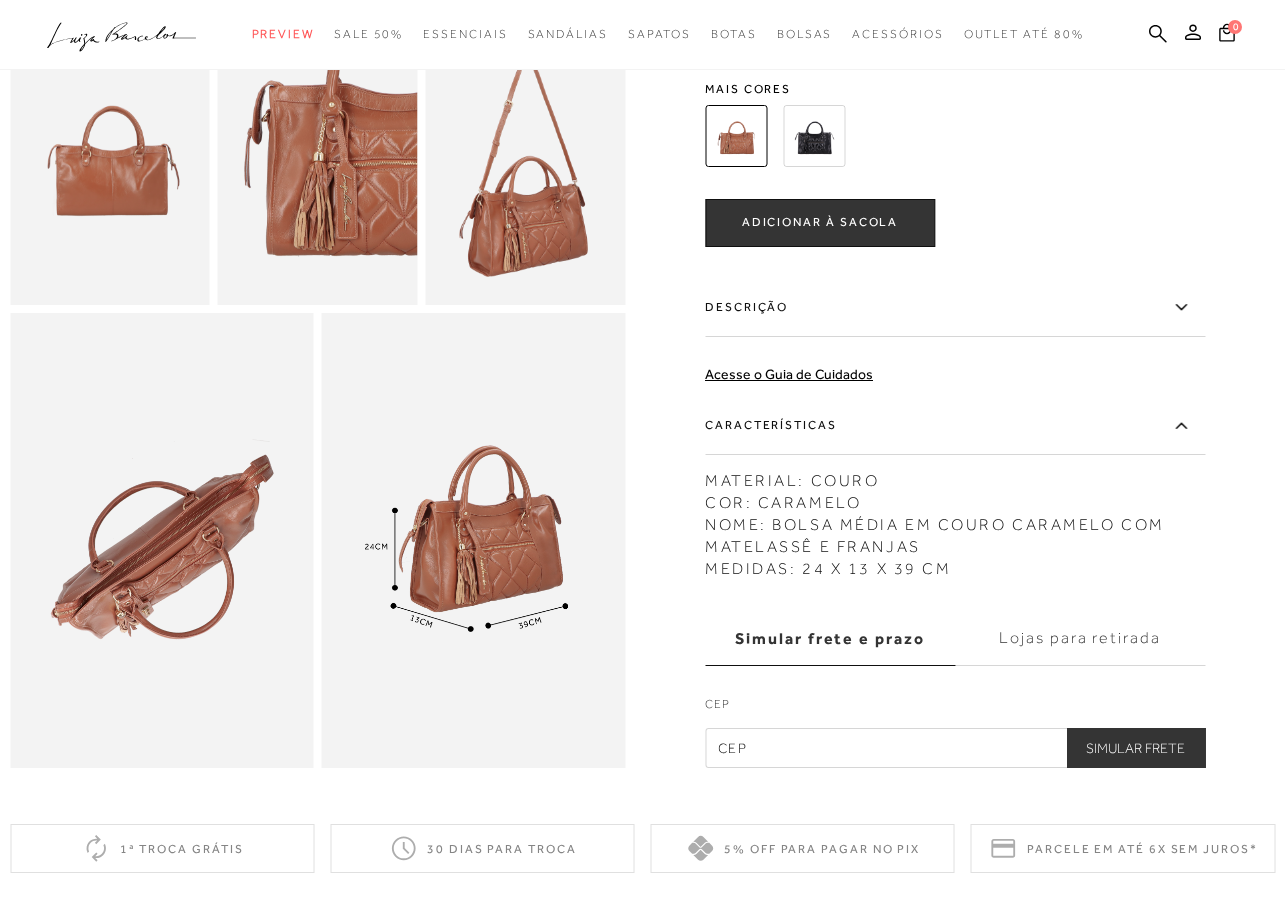 click at bounding box center [474, 540] 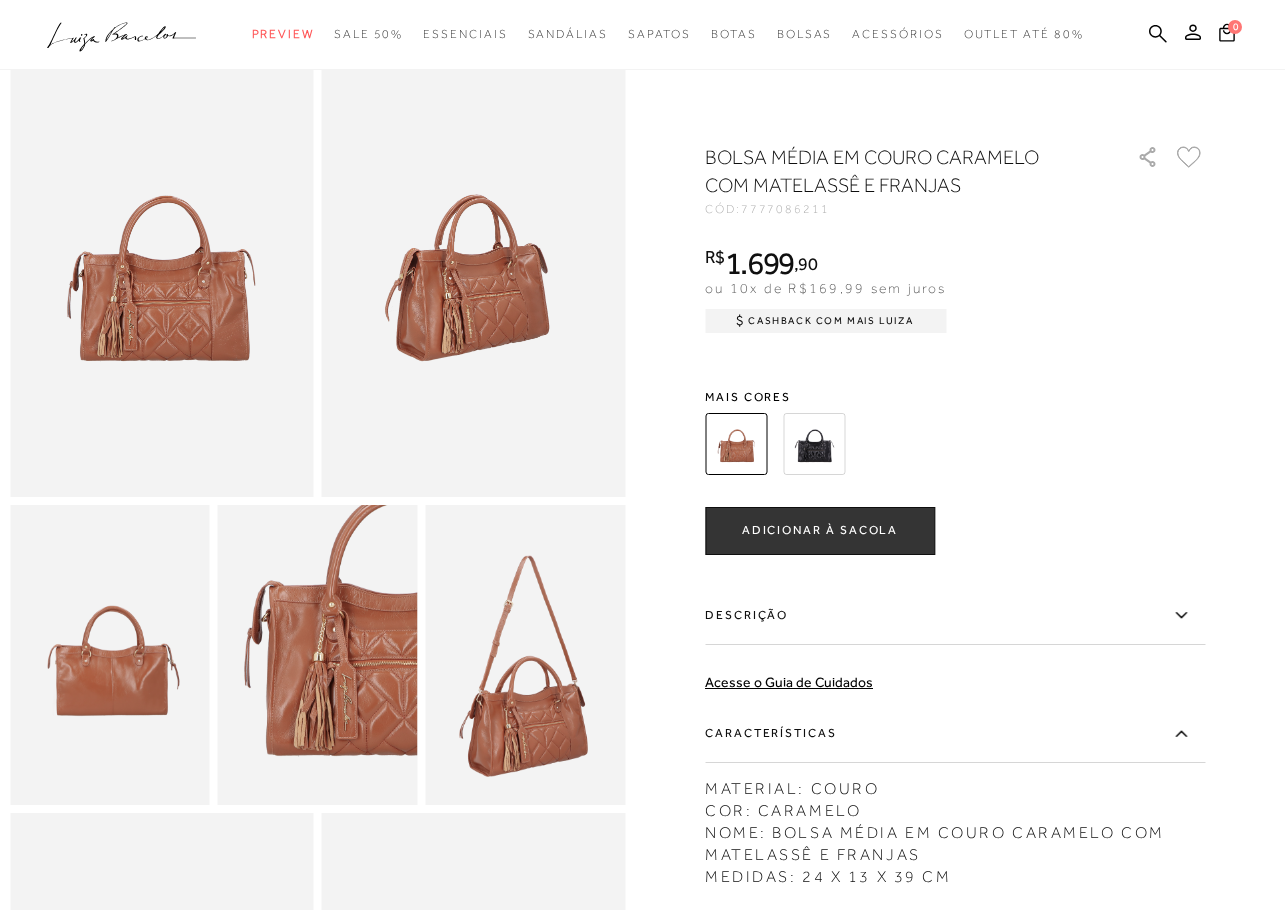 scroll, scrollTop: 0, scrollLeft: 0, axis: both 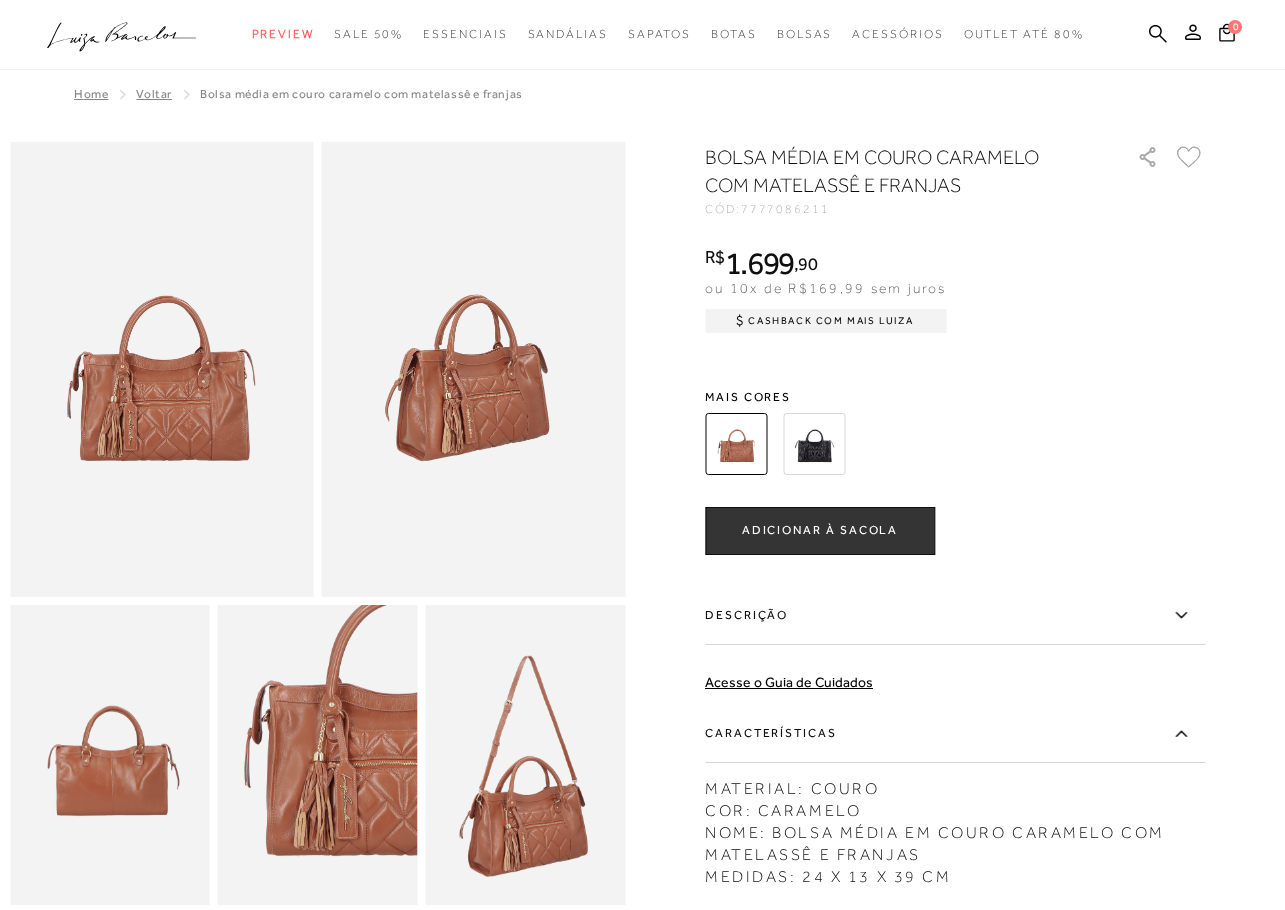 click at bounding box center [814, 444] 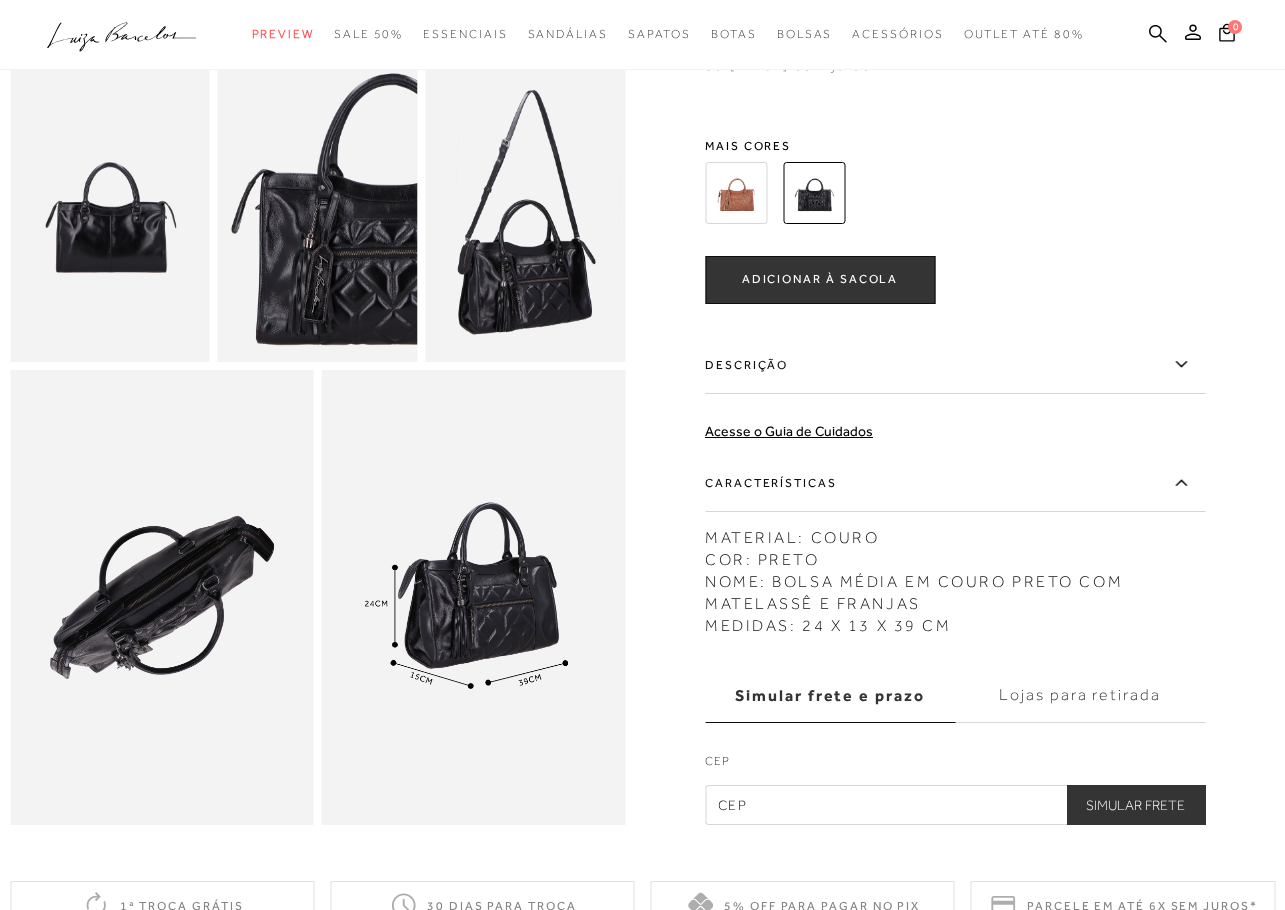 scroll, scrollTop: 600, scrollLeft: 0, axis: vertical 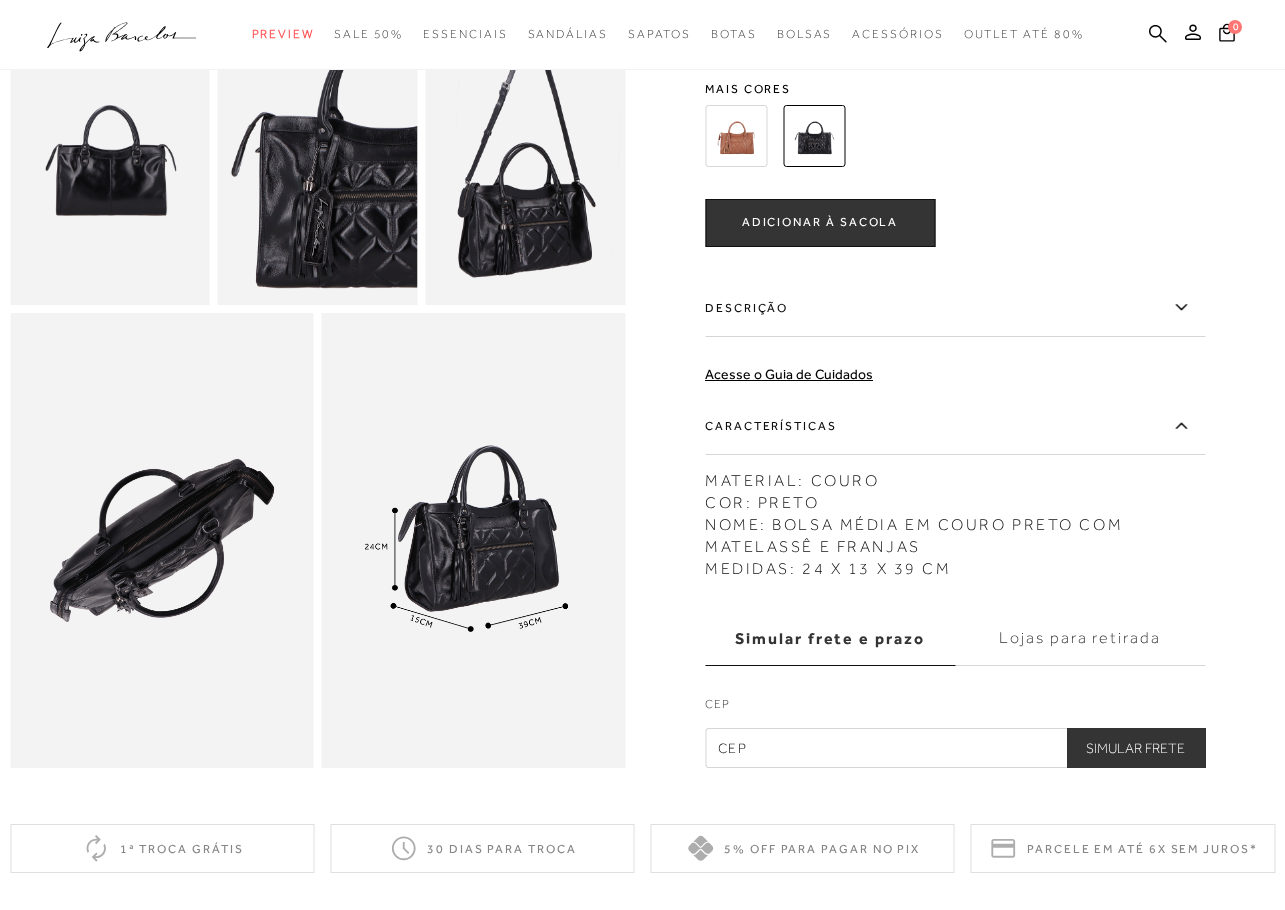 click at bounding box center [162, 540] 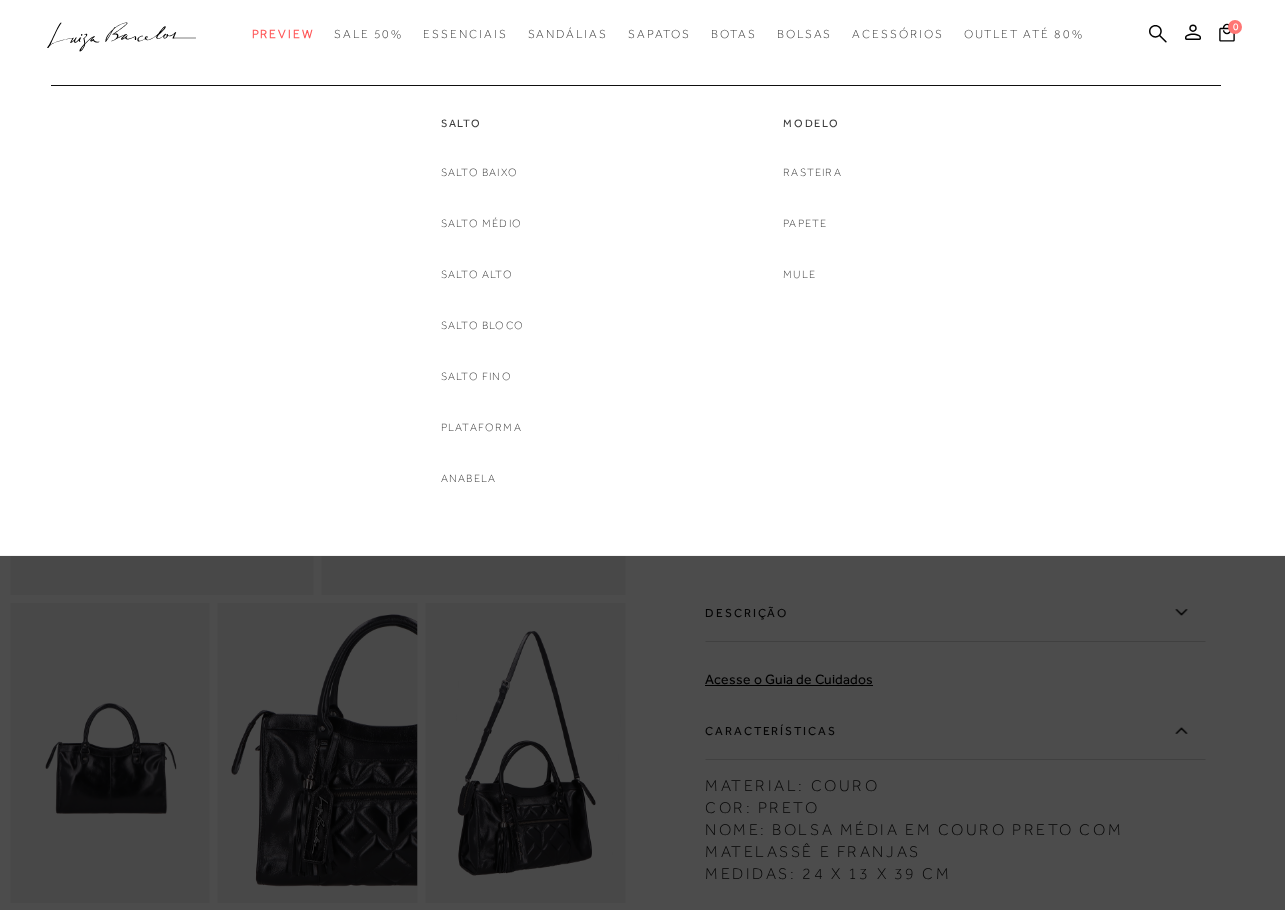 scroll, scrollTop: 0, scrollLeft: 0, axis: both 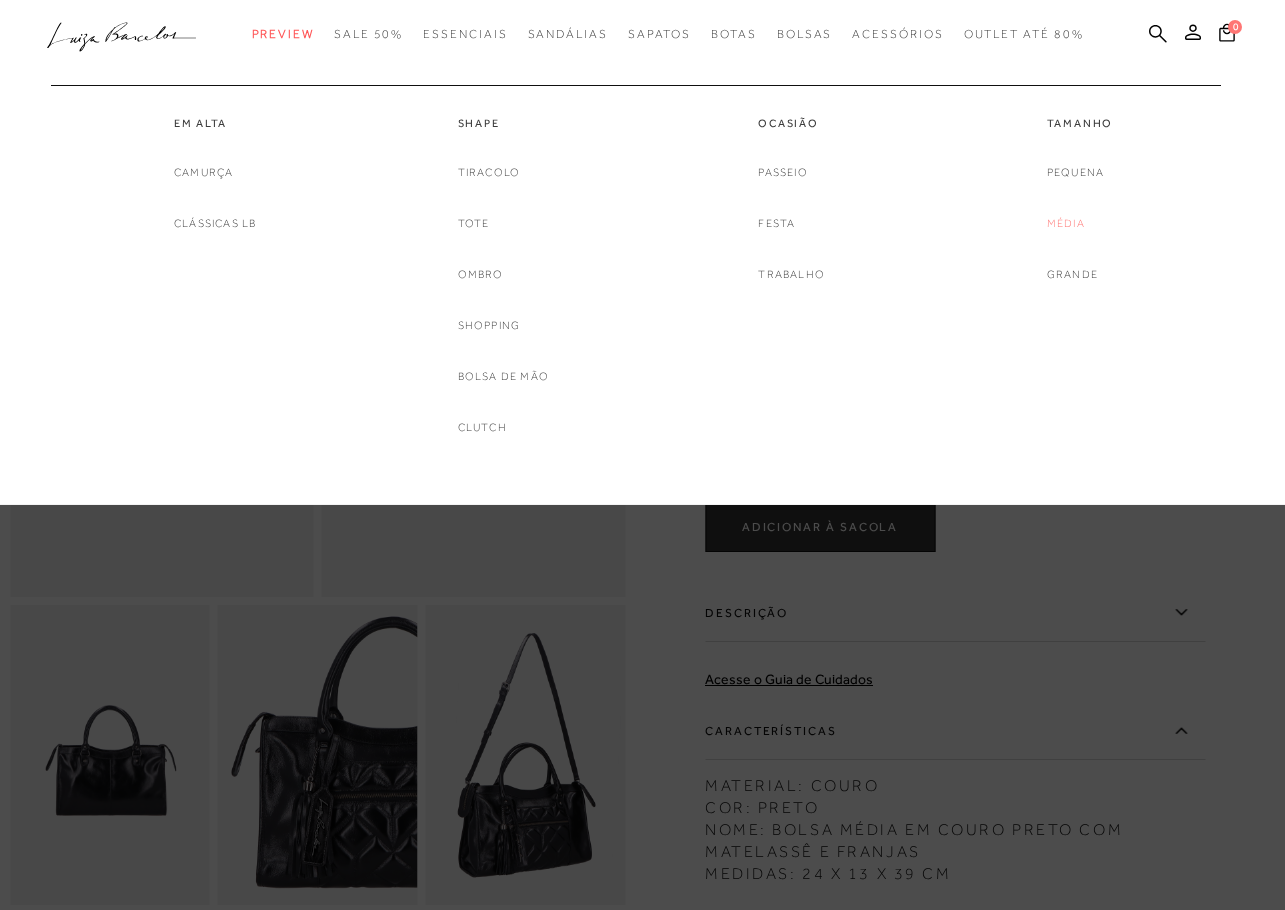 click on "Média" at bounding box center (1066, 223) 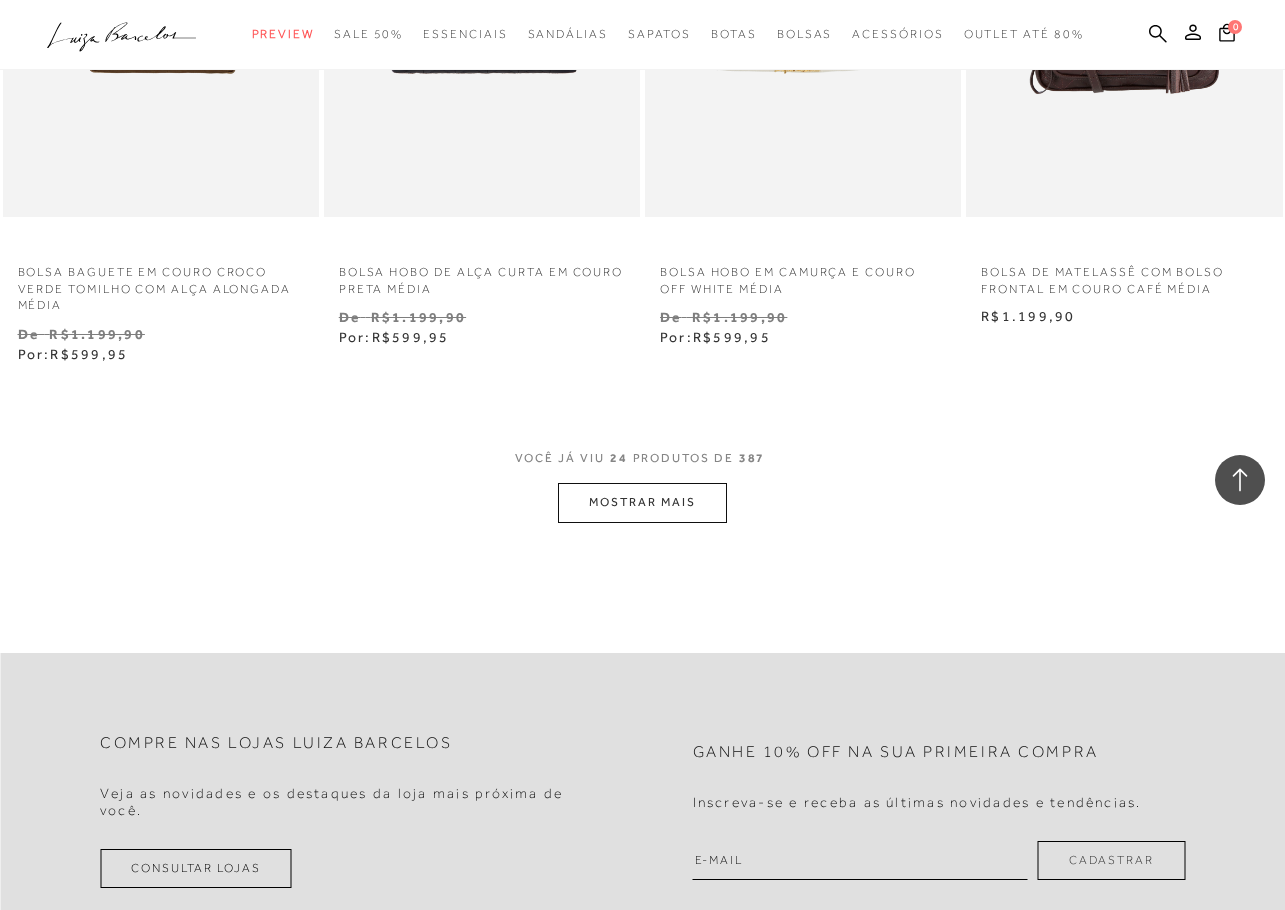 scroll, scrollTop: 3500, scrollLeft: 0, axis: vertical 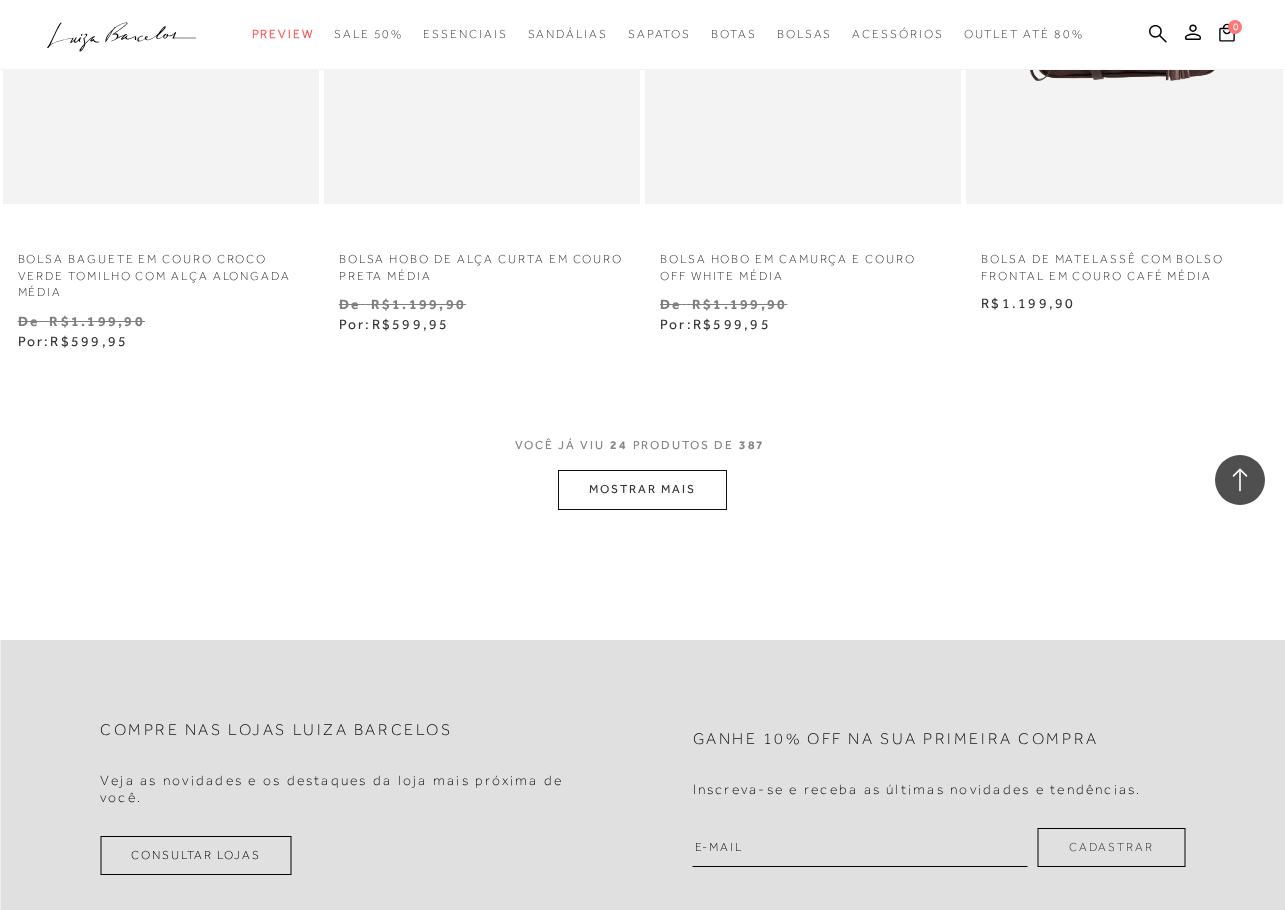 click on "MOSTRAR MAIS" at bounding box center [642, 489] 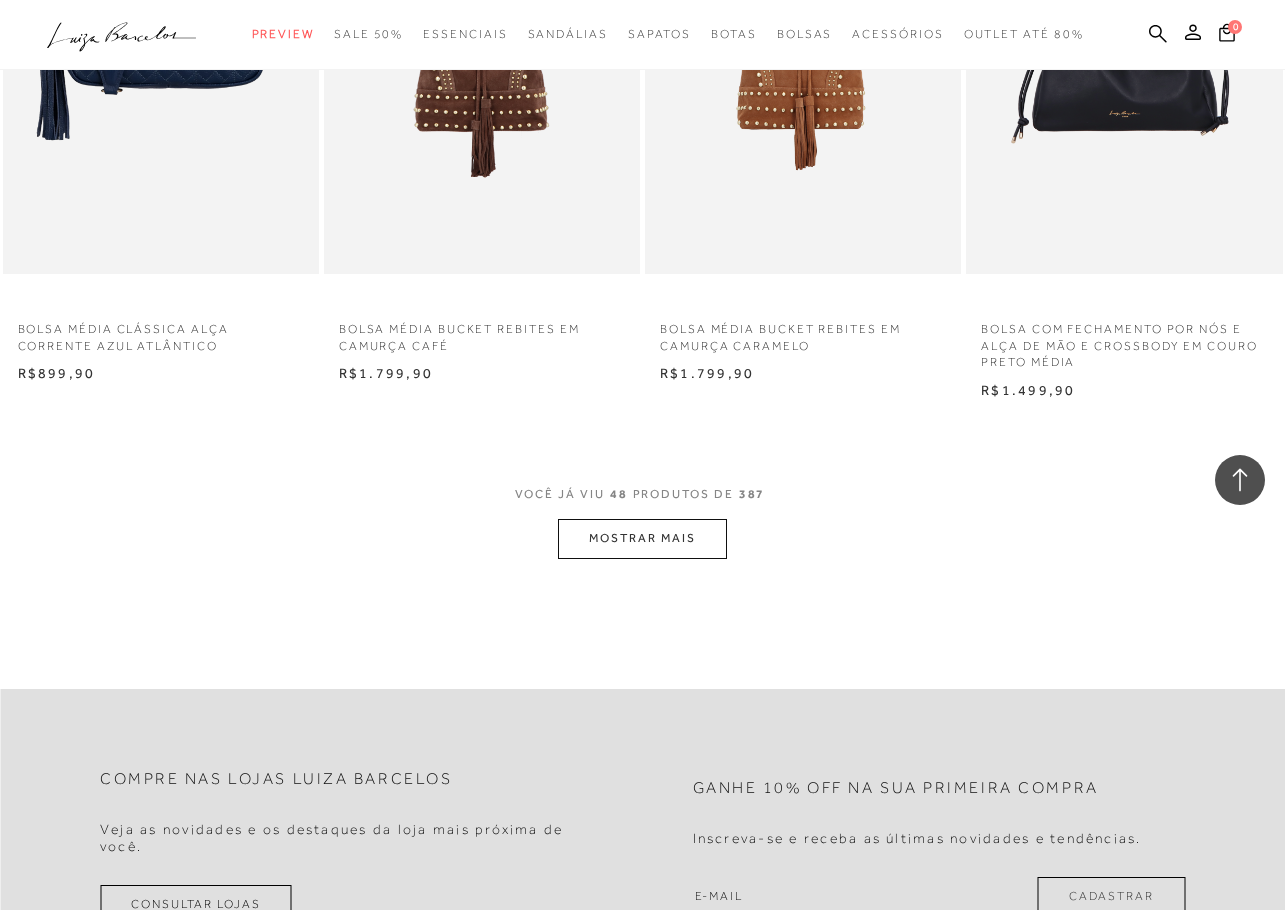 scroll, scrollTop: 7200, scrollLeft: 0, axis: vertical 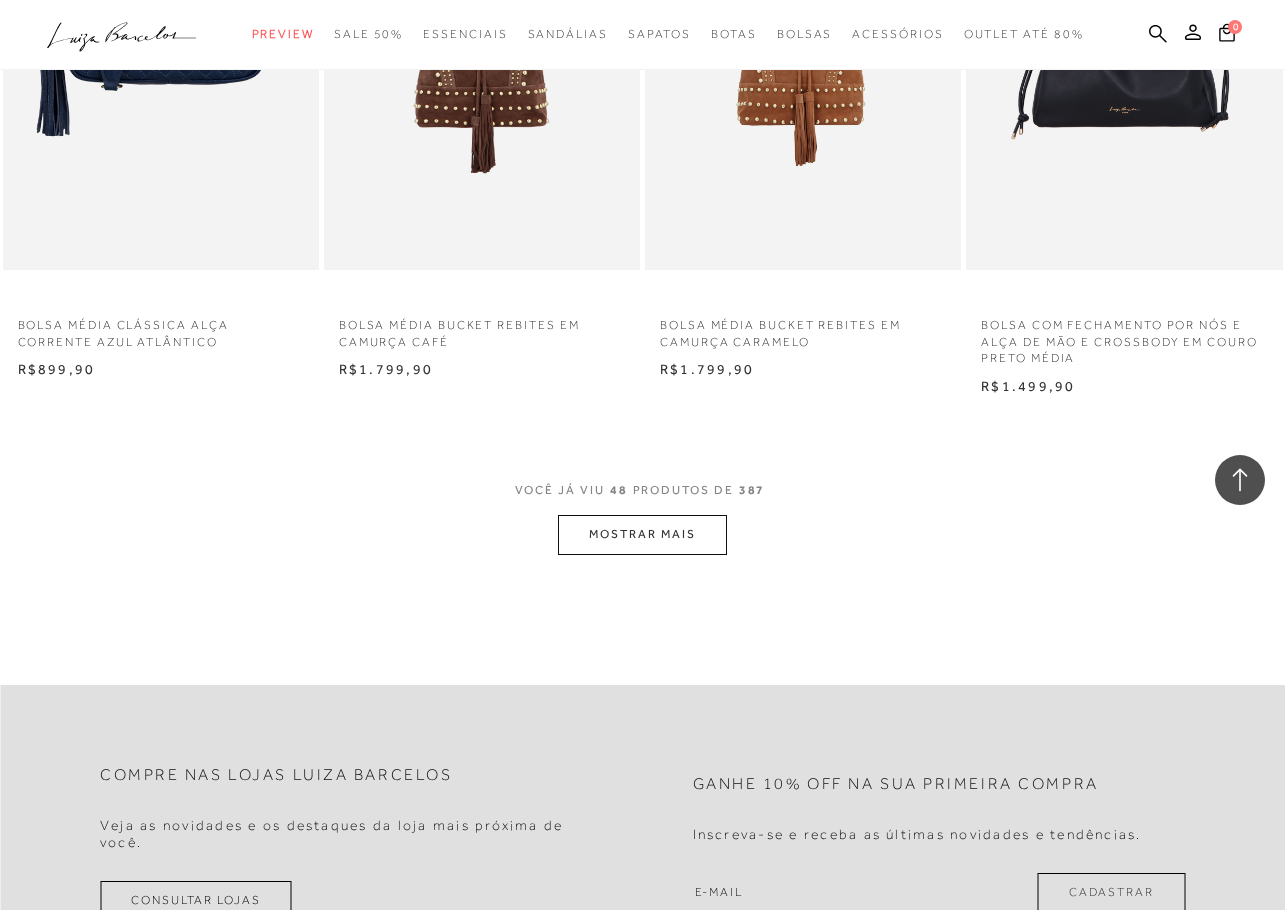 click on "MOSTRAR MAIS" at bounding box center [642, 534] 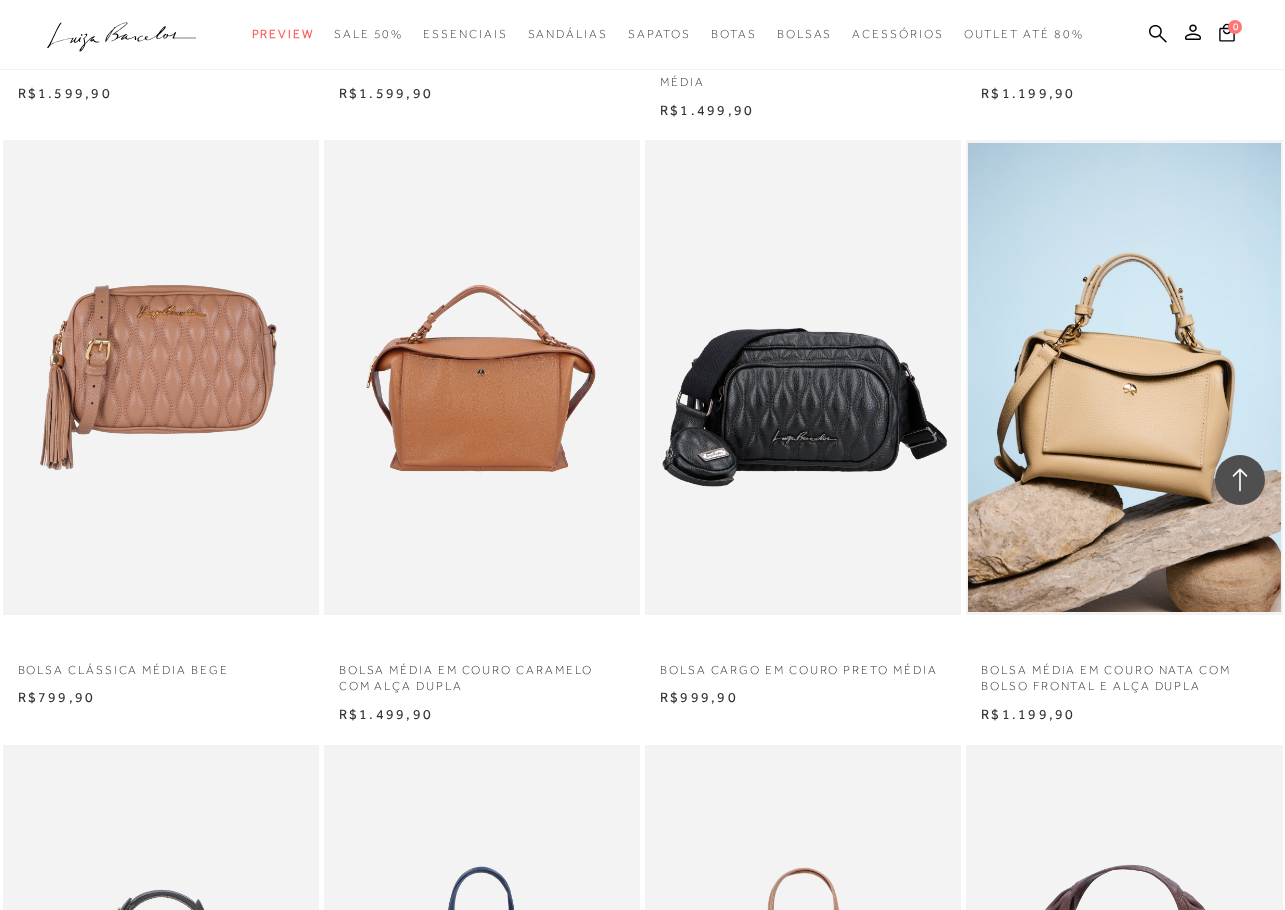 scroll, scrollTop: 9400, scrollLeft: 0, axis: vertical 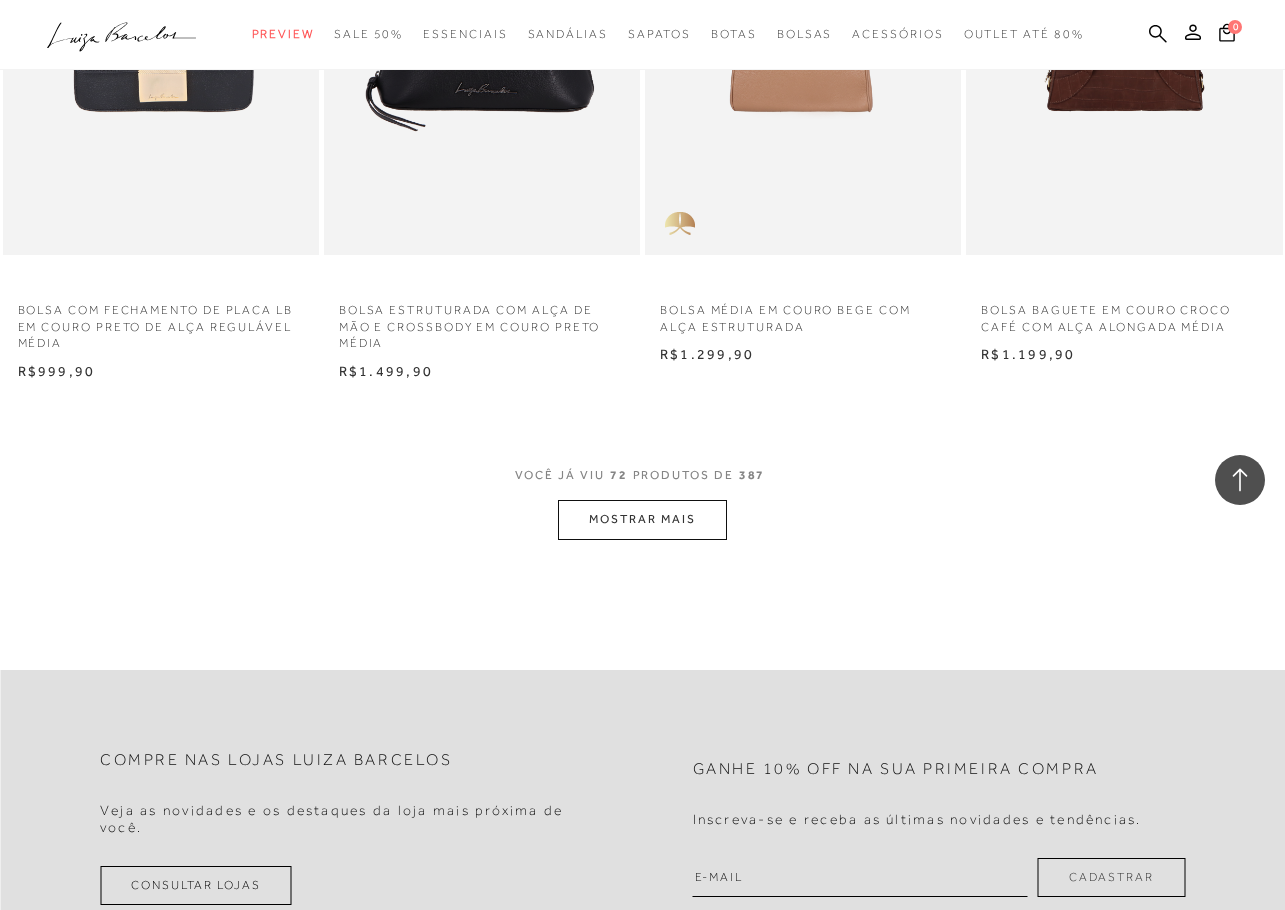 click on "MOSTRAR MAIS" at bounding box center [642, 519] 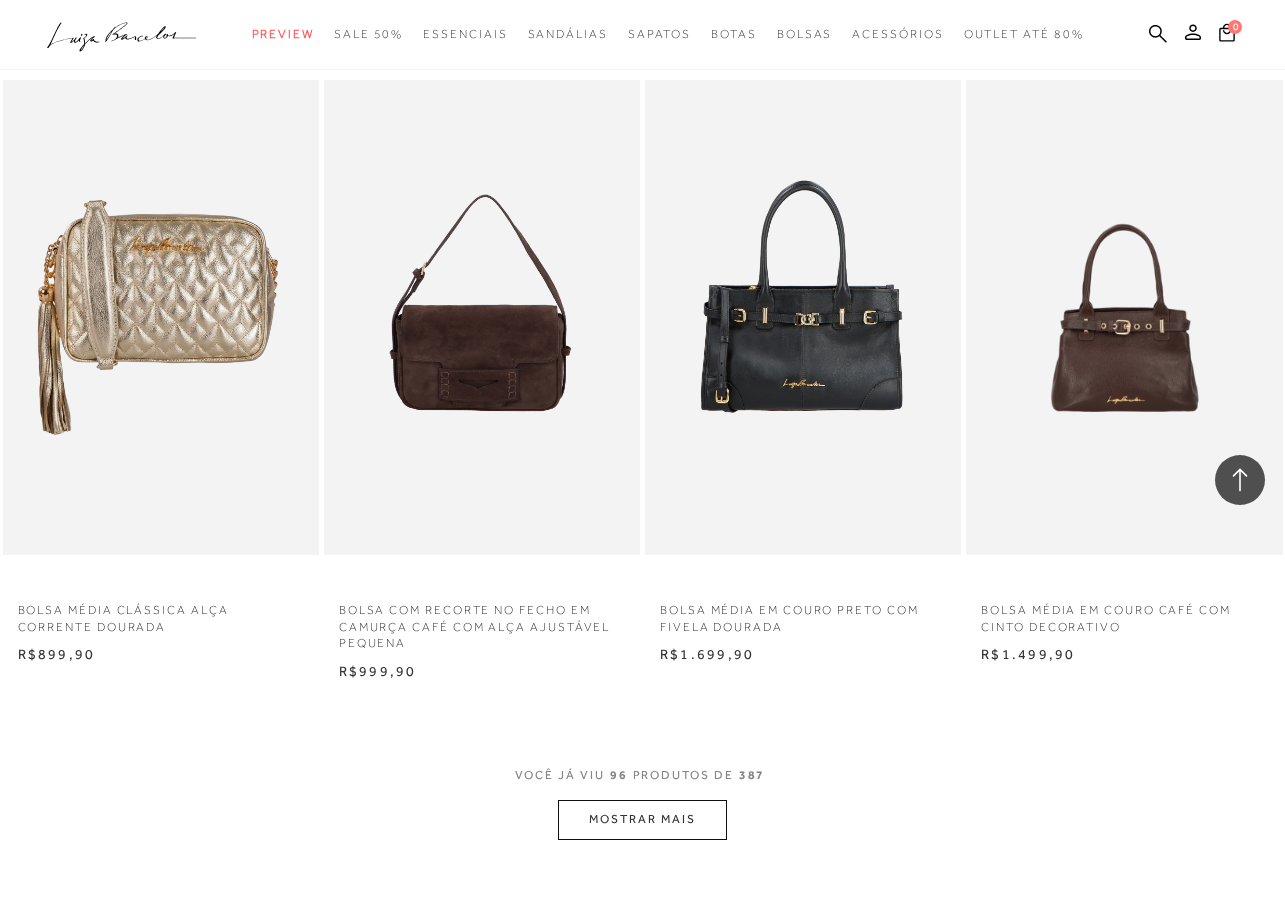 scroll, scrollTop: 14400, scrollLeft: 0, axis: vertical 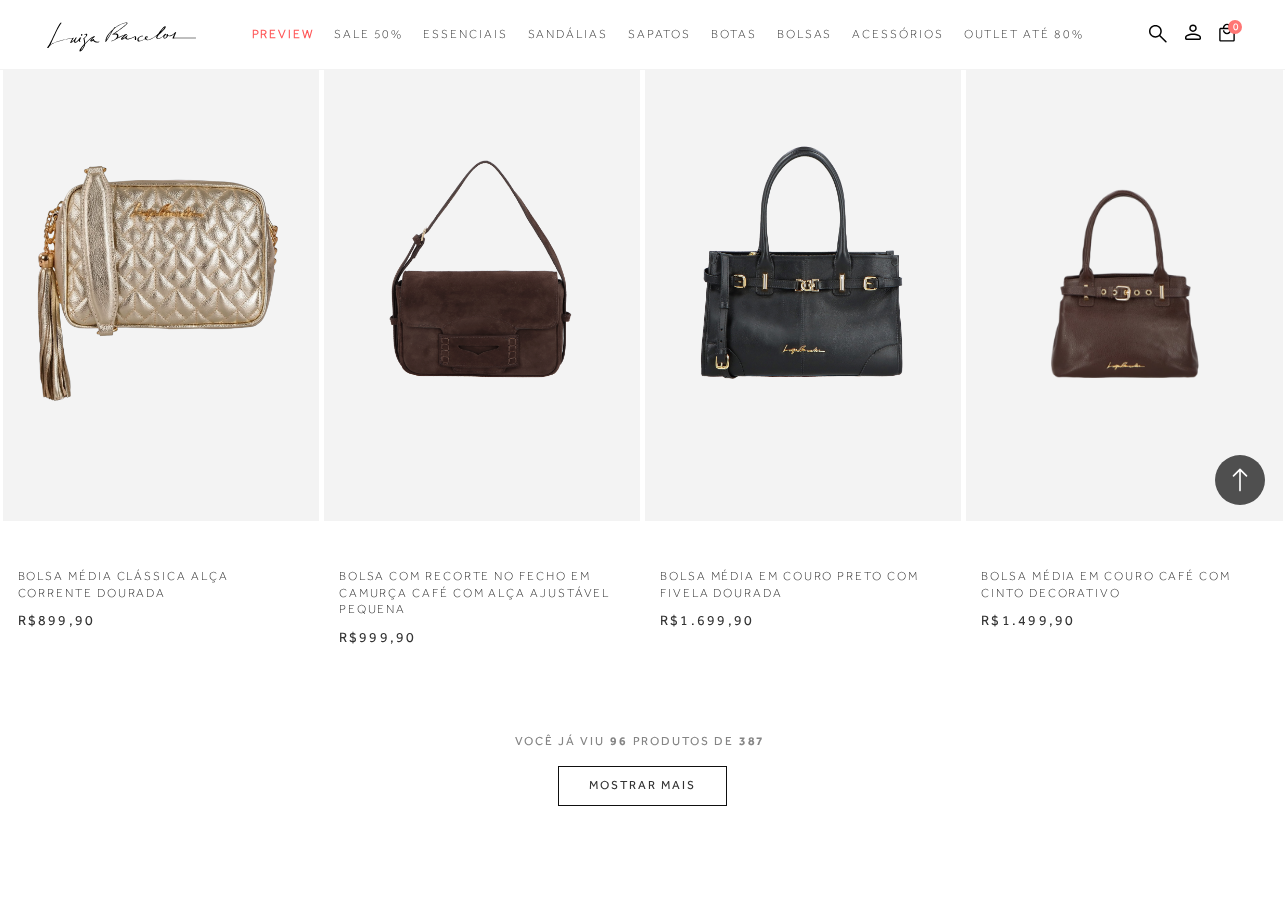 click on "MOSTRAR MAIS" at bounding box center (642, 785) 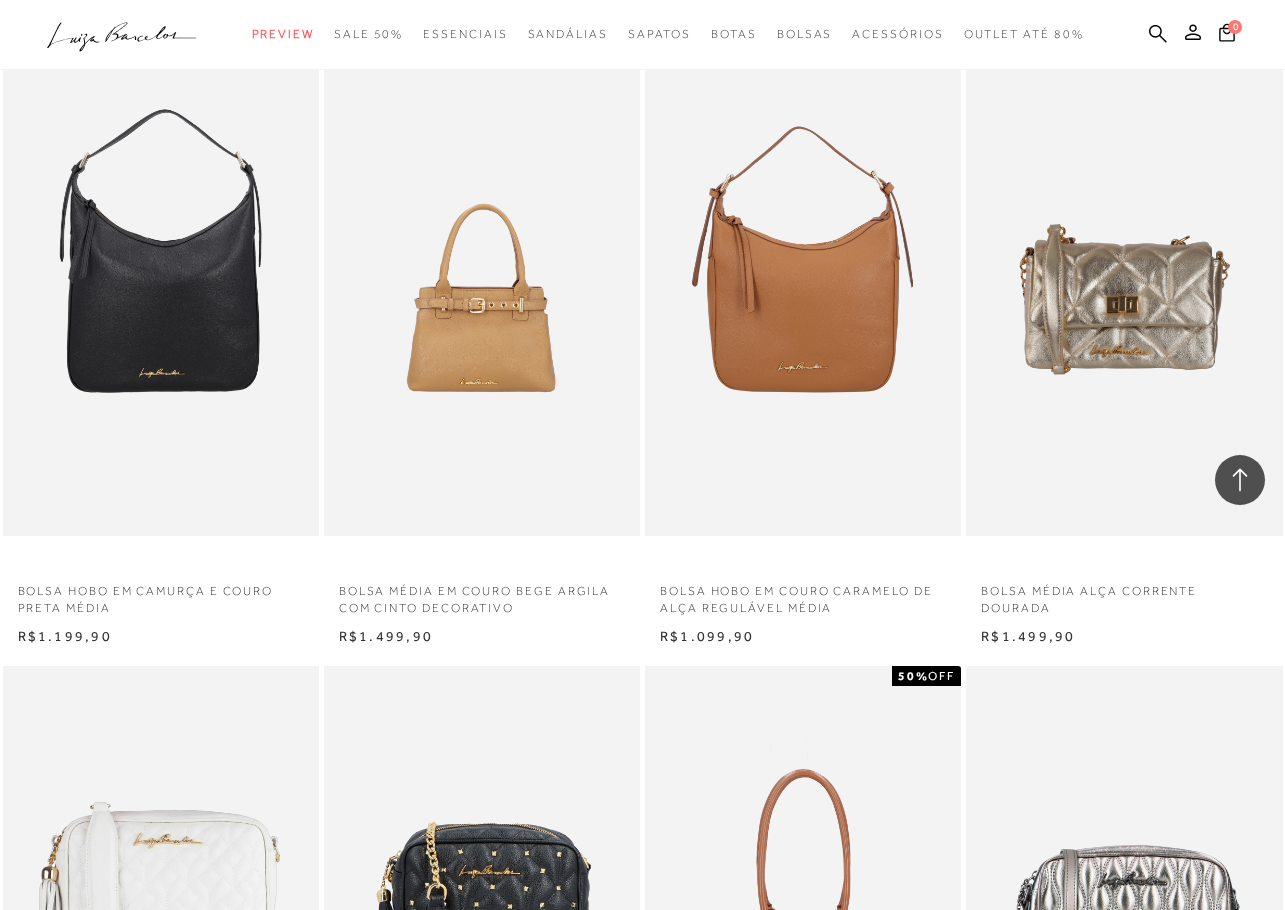 scroll, scrollTop: 17500, scrollLeft: 0, axis: vertical 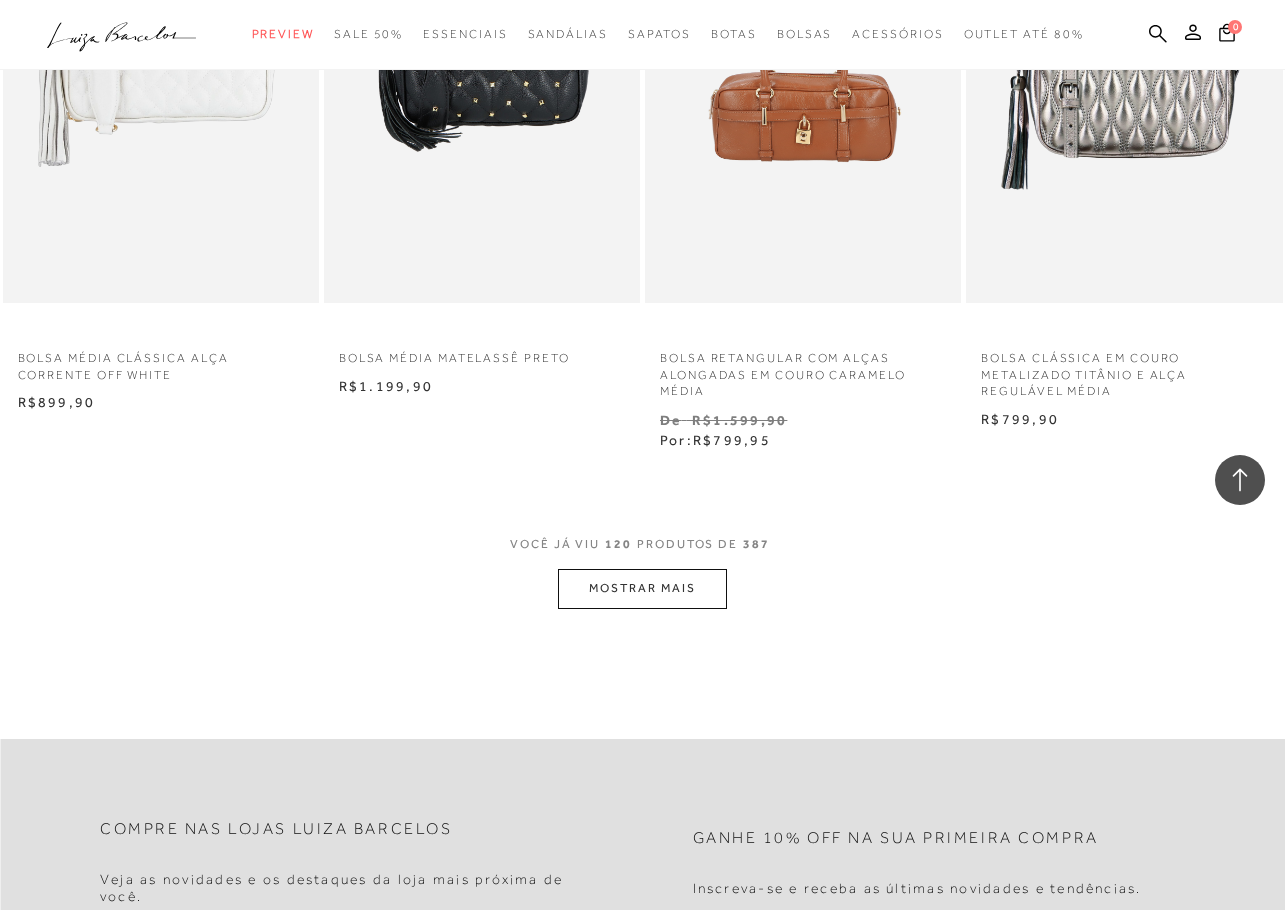 click on "MOSTRAR MAIS" at bounding box center (642, 588) 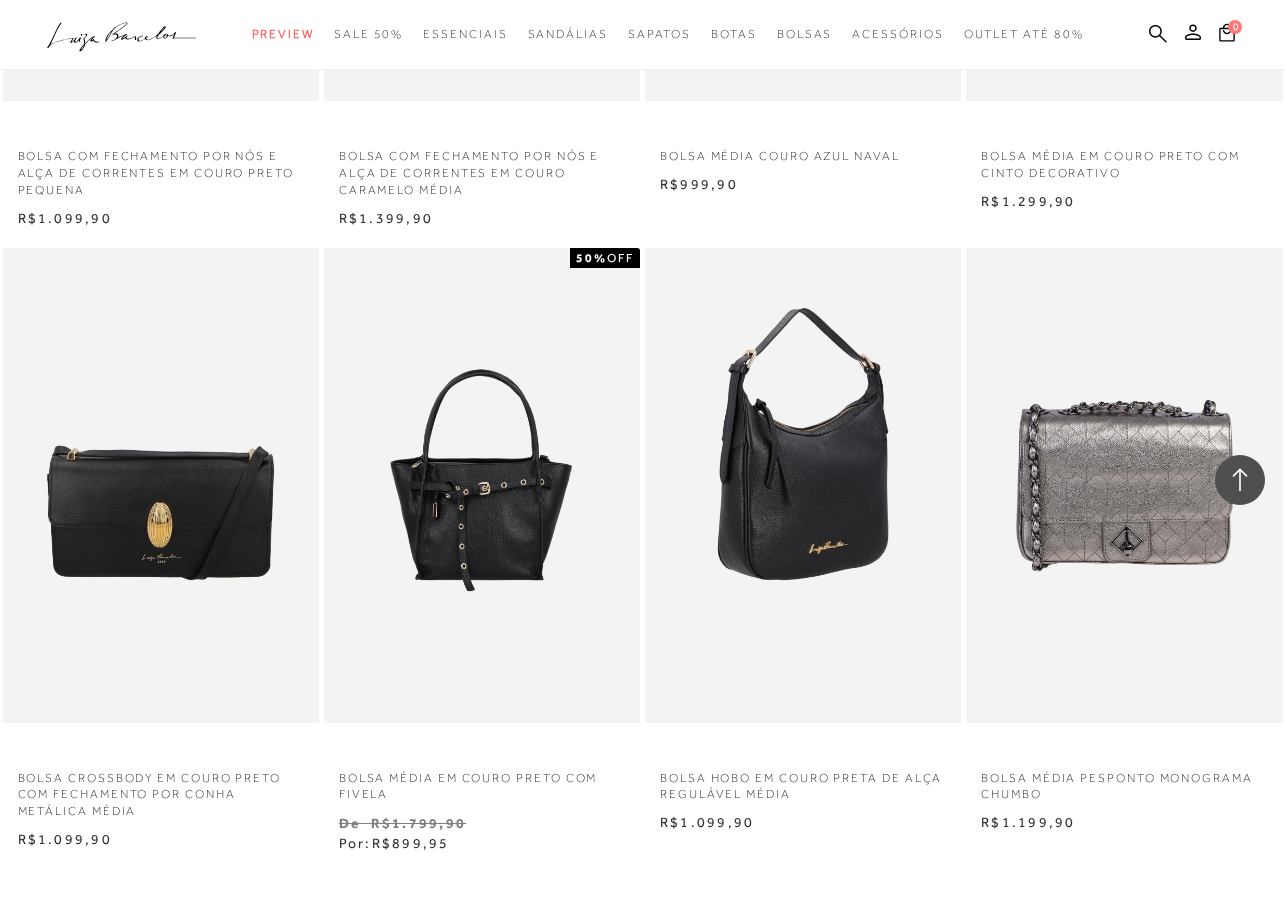 scroll, scrollTop: 21700, scrollLeft: 0, axis: vertical 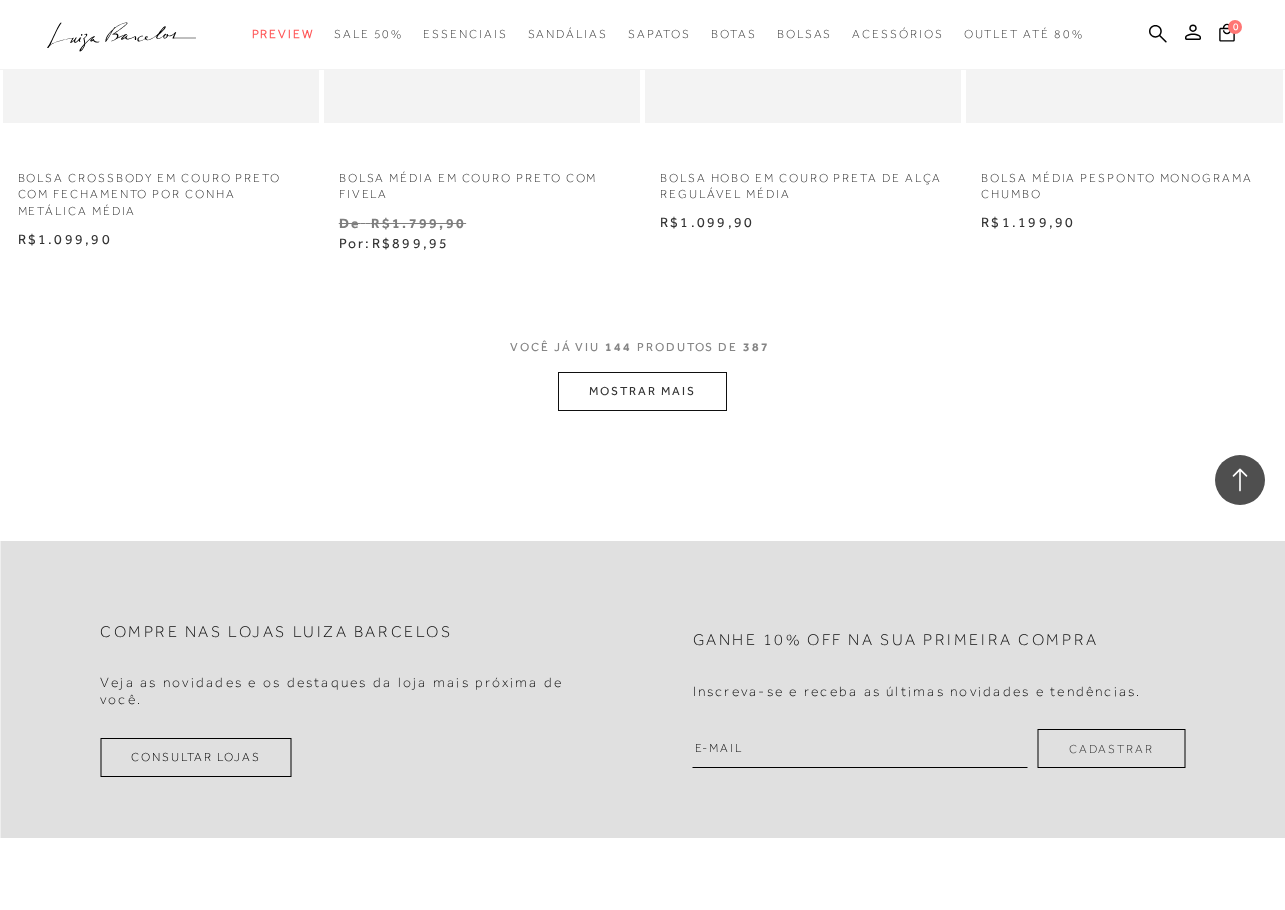 click on "MOSTRAR MAIS" at bounding box center [642, 391] 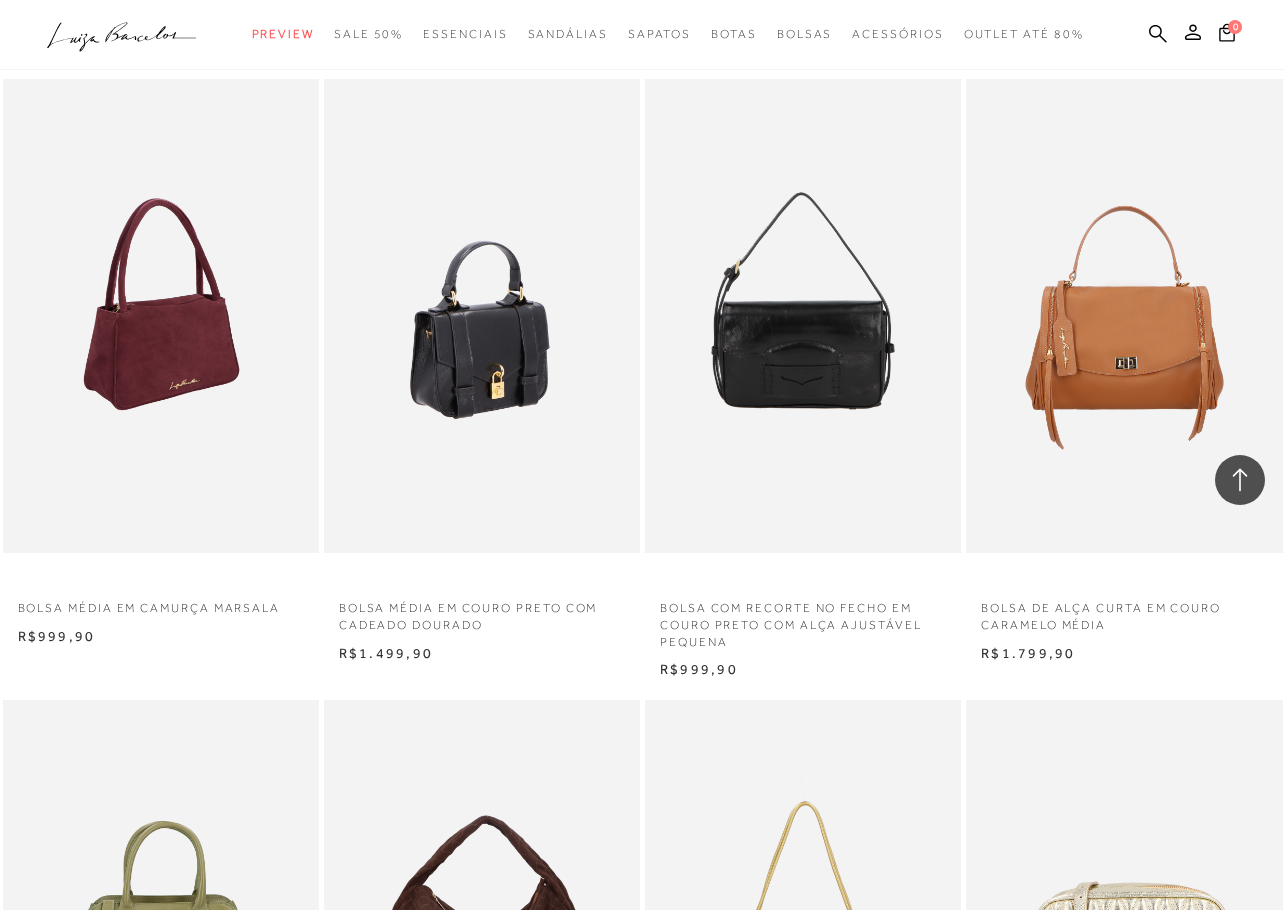 scroll, scrollTop: 23600, scrollLeft: 0, axis: vertical 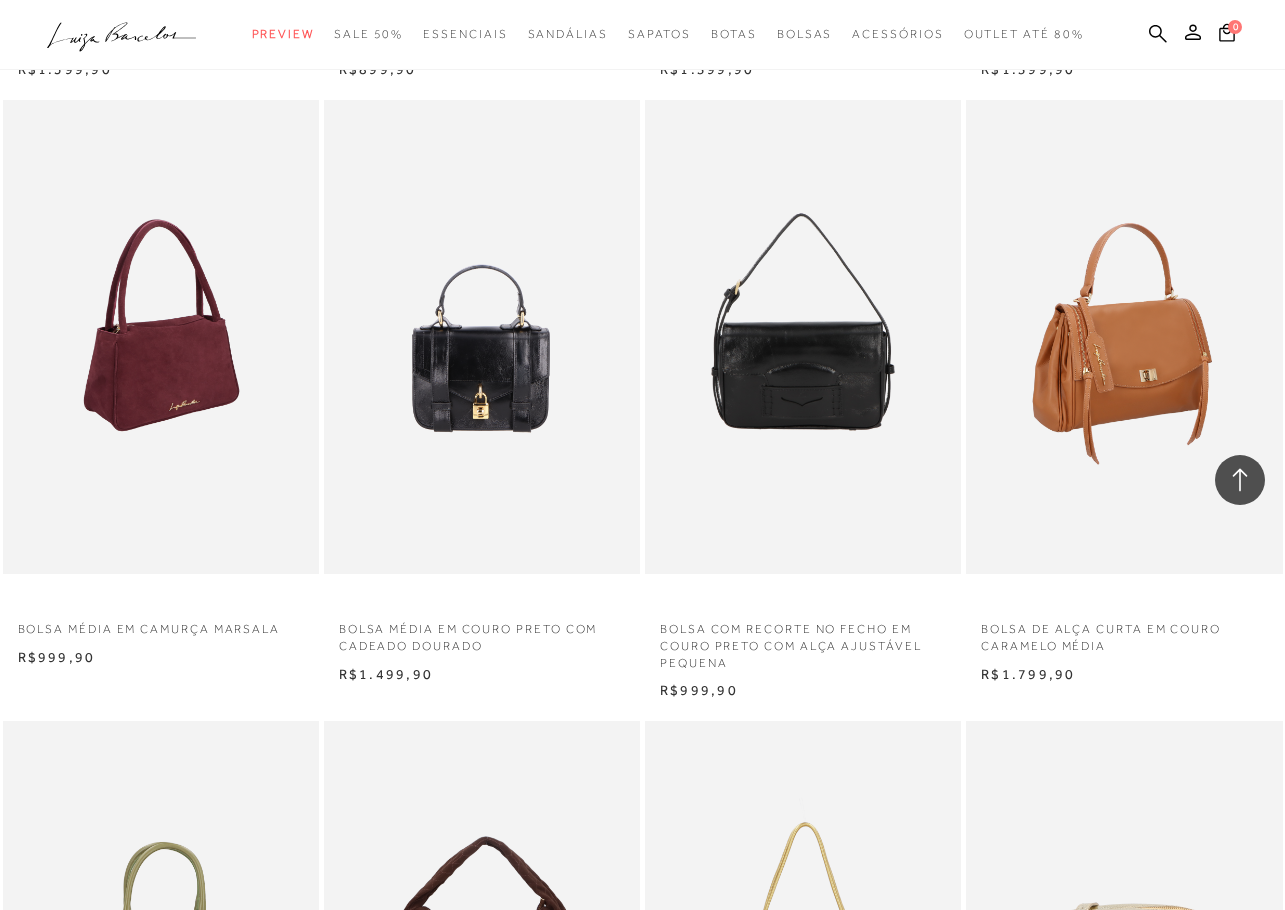 click at bounding box center [1125, 337] 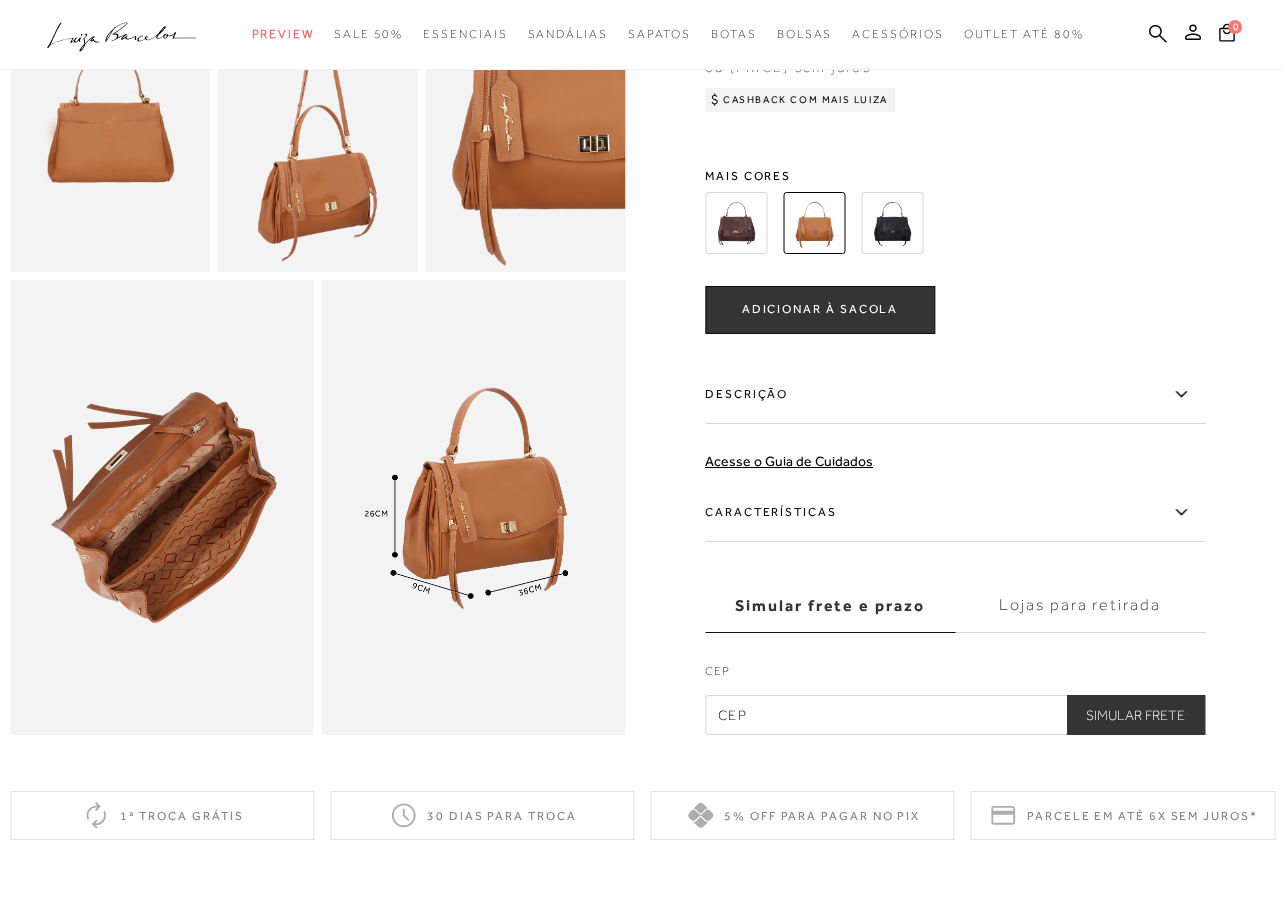 scroll, scrollTop: 600, scrollLeft: 0, axis: vertical 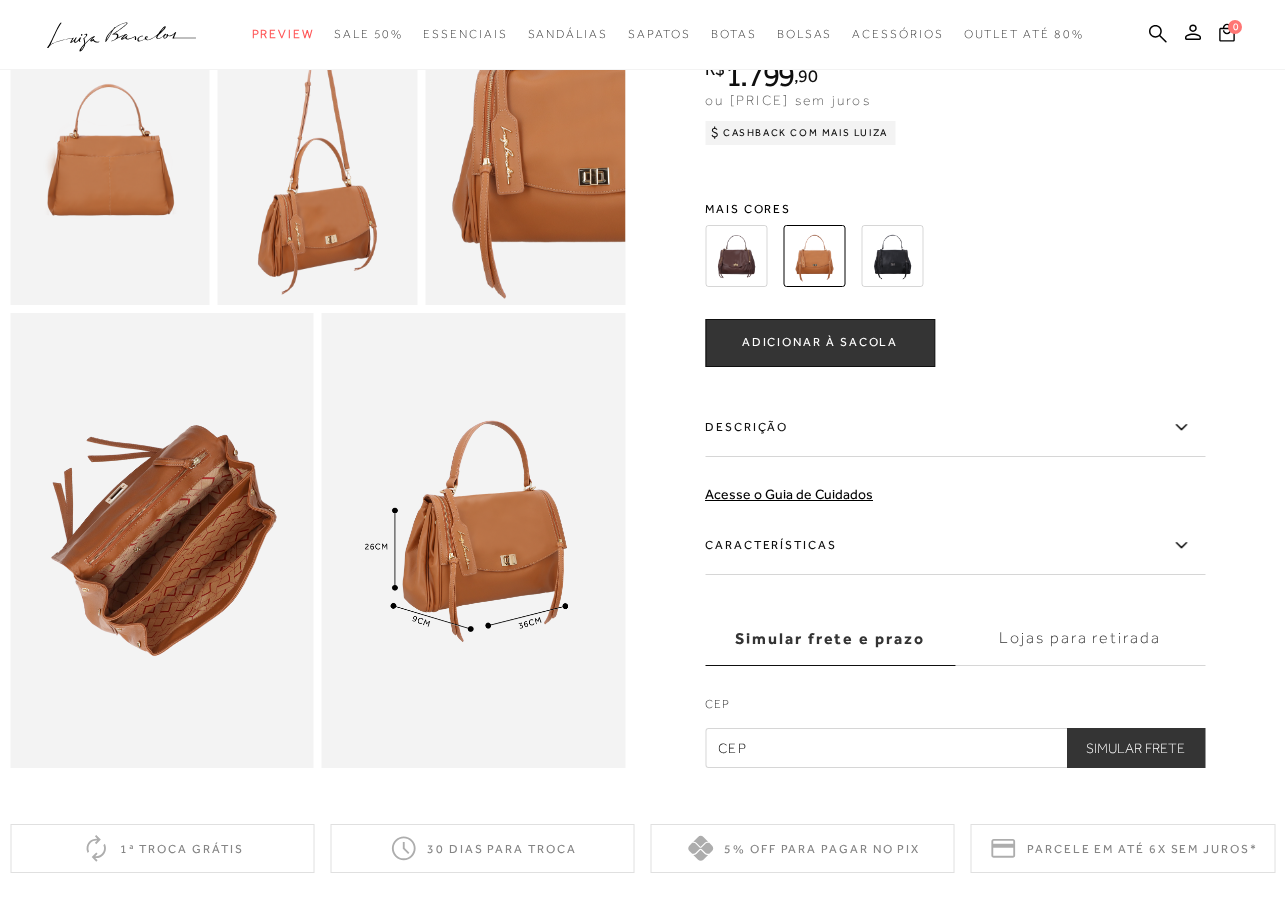 click 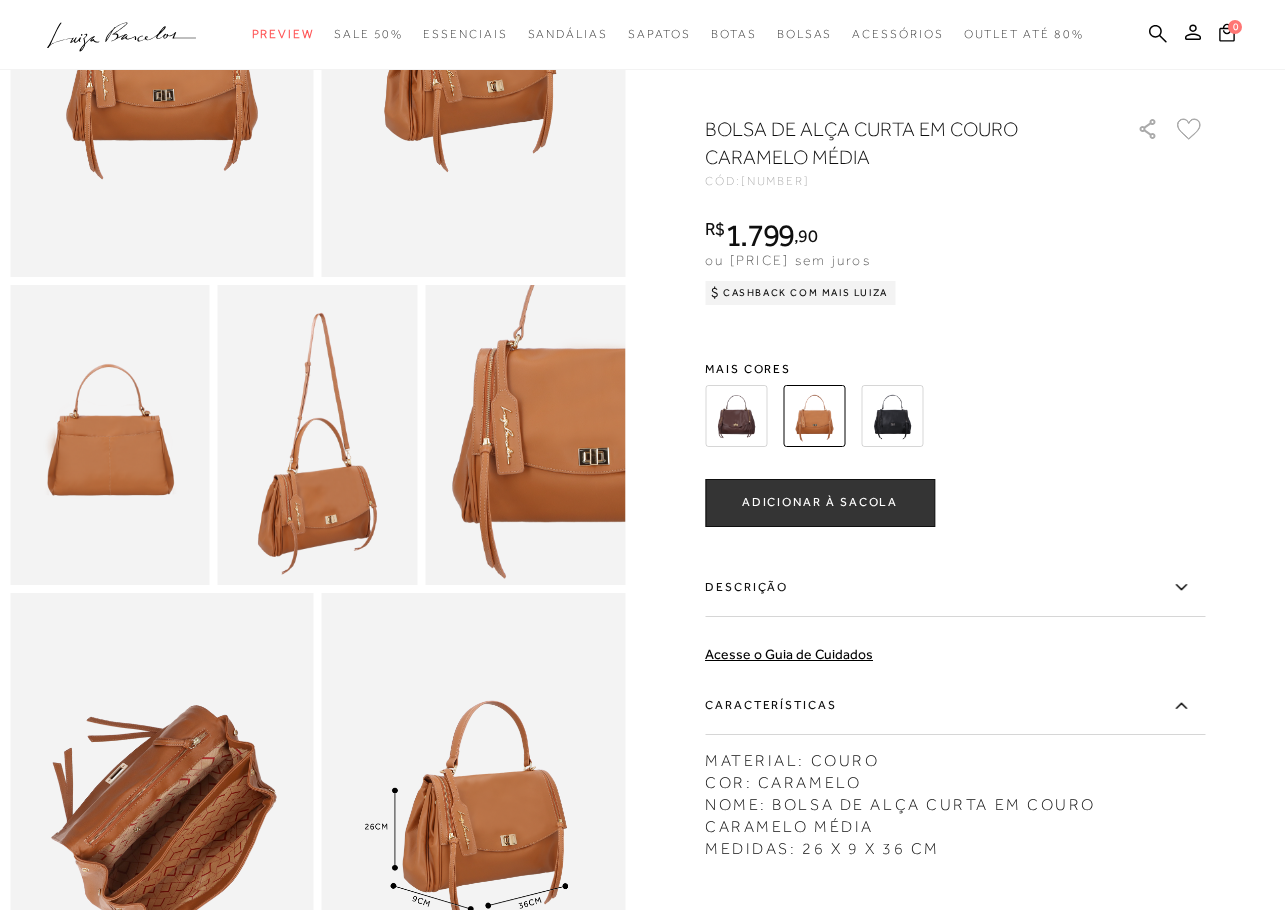 scroll, scrollTop: 300, scrollLeft: 0, axis: vertical 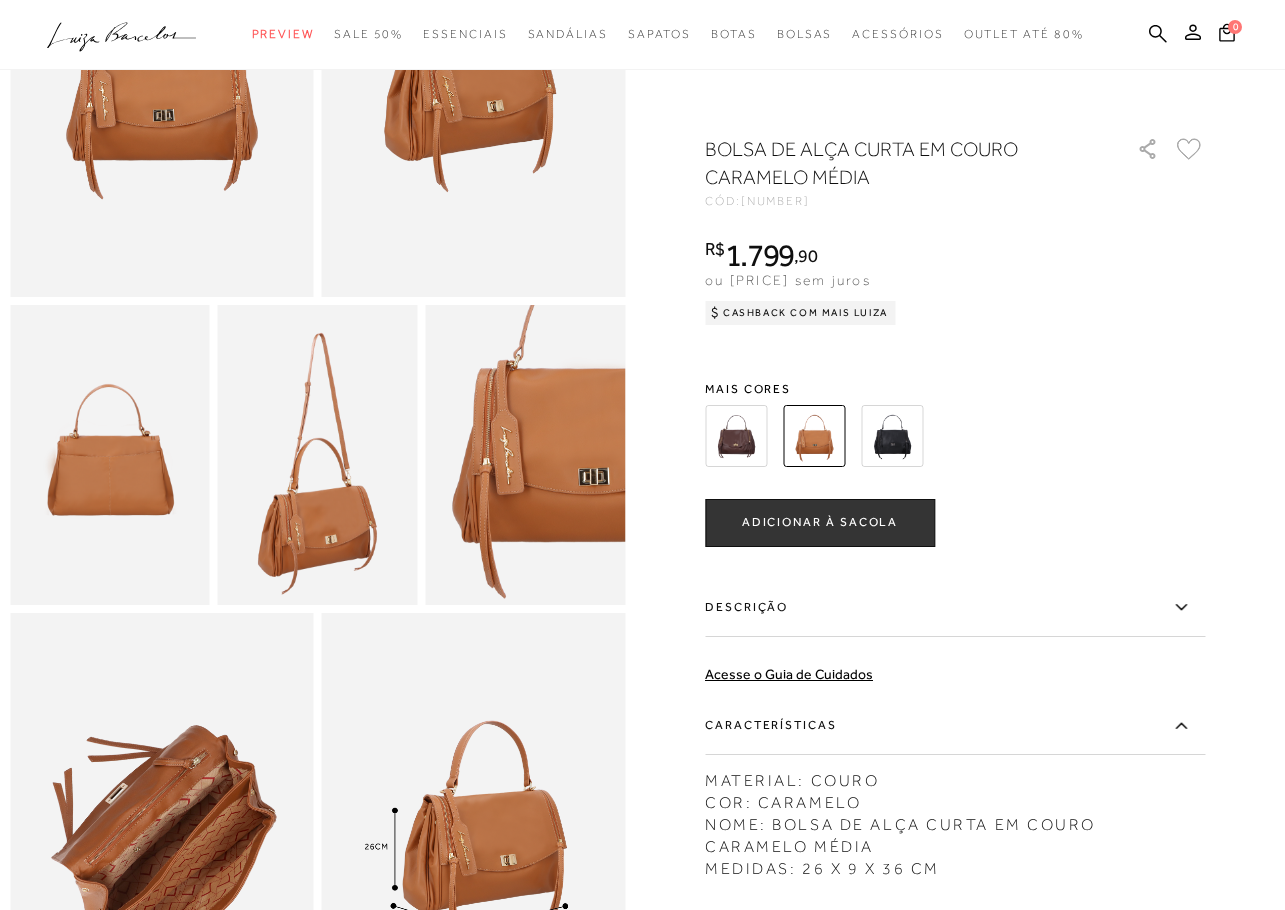 click at bounding box center (892, 436) 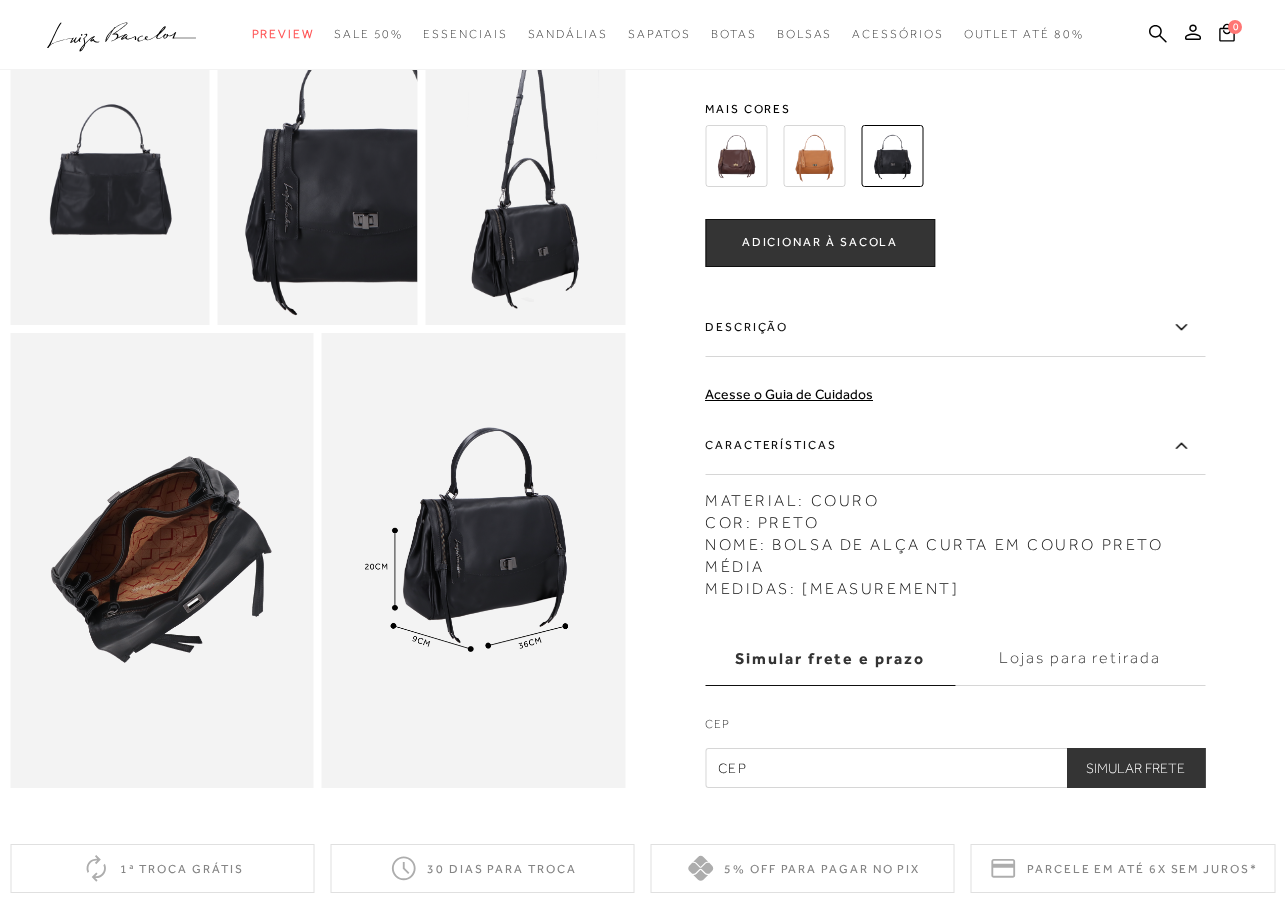 scroll, scrollTop: 600, scrollLeft: 0, axis: vertical 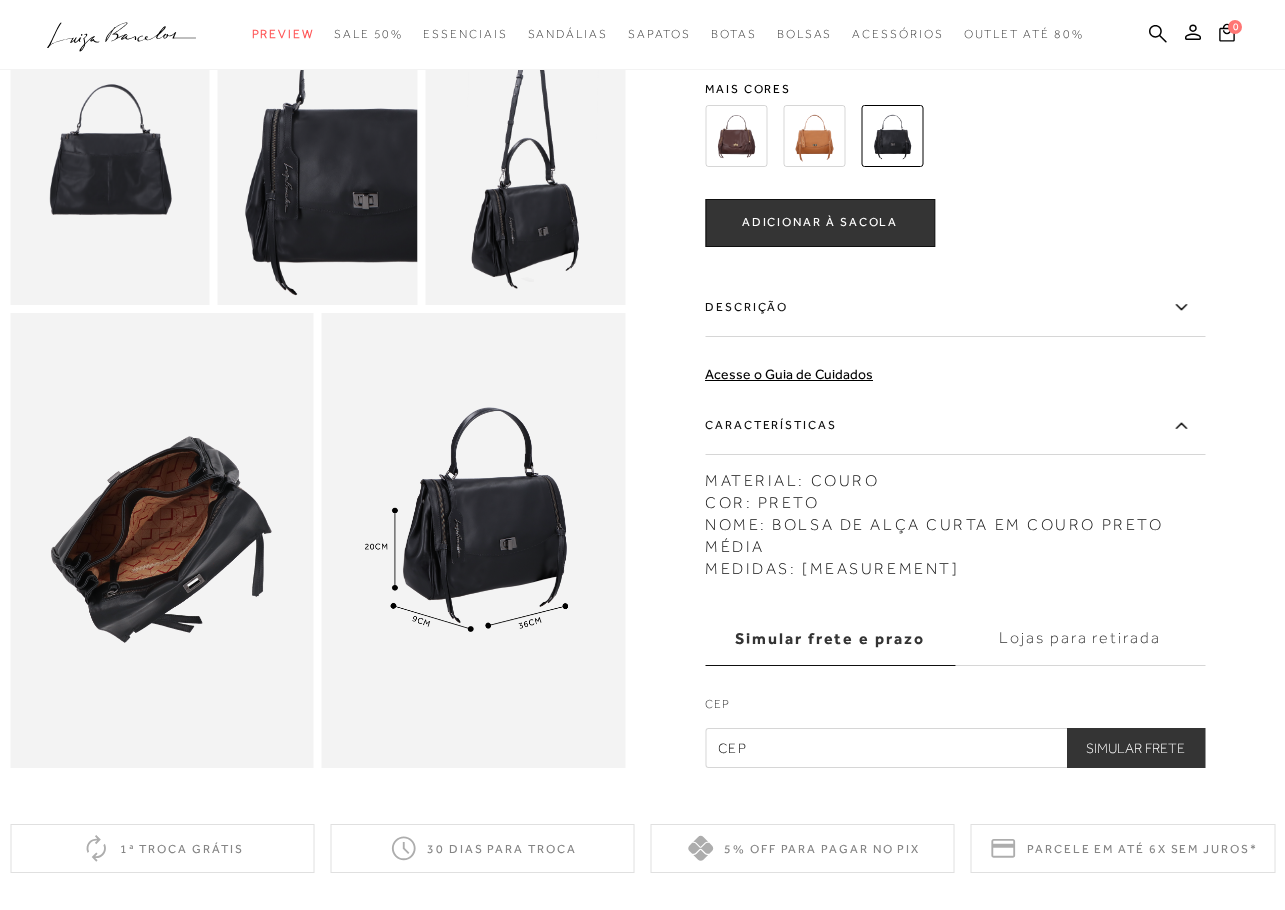 click at bounding box center [474, 540] 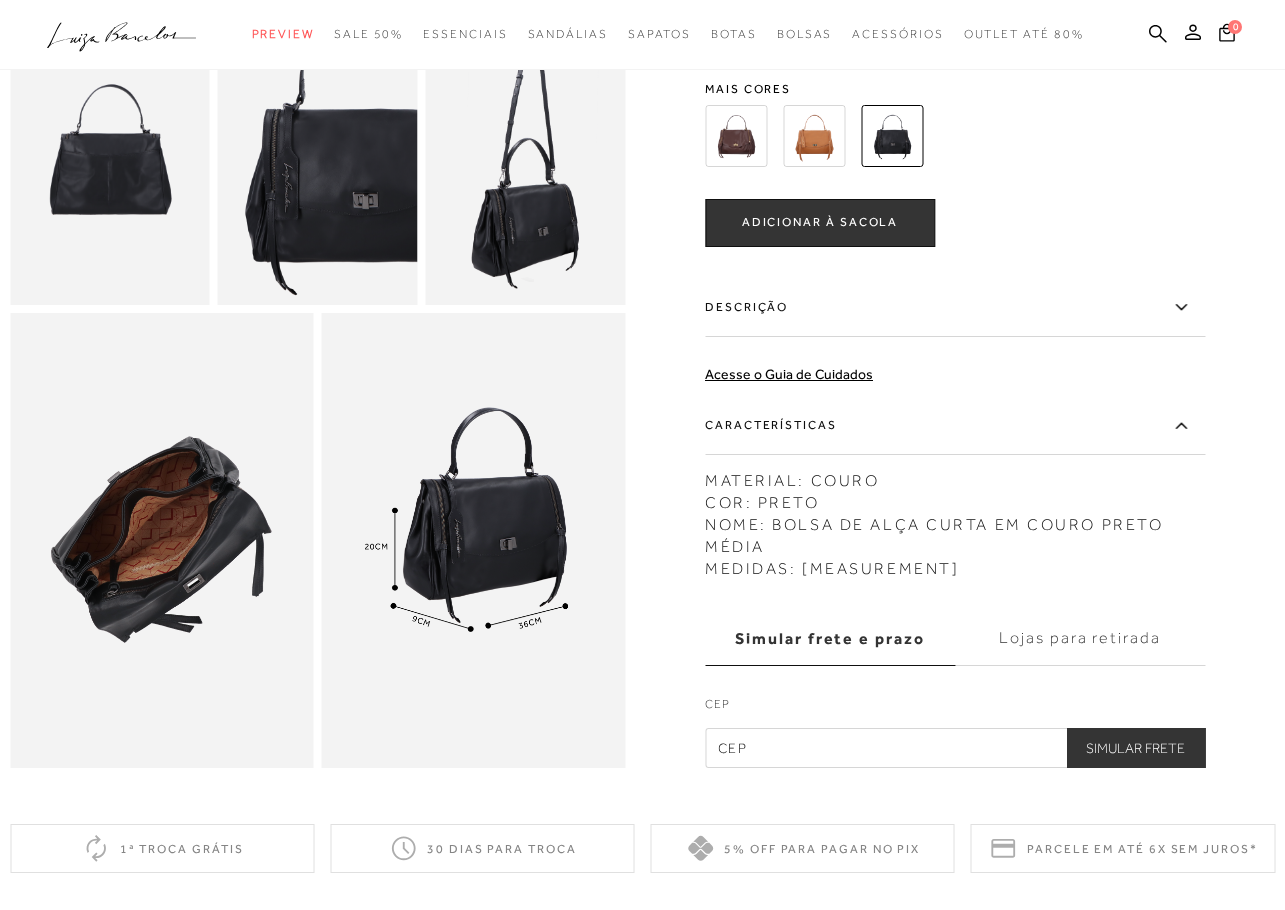 click at bounding box center [162, 540] 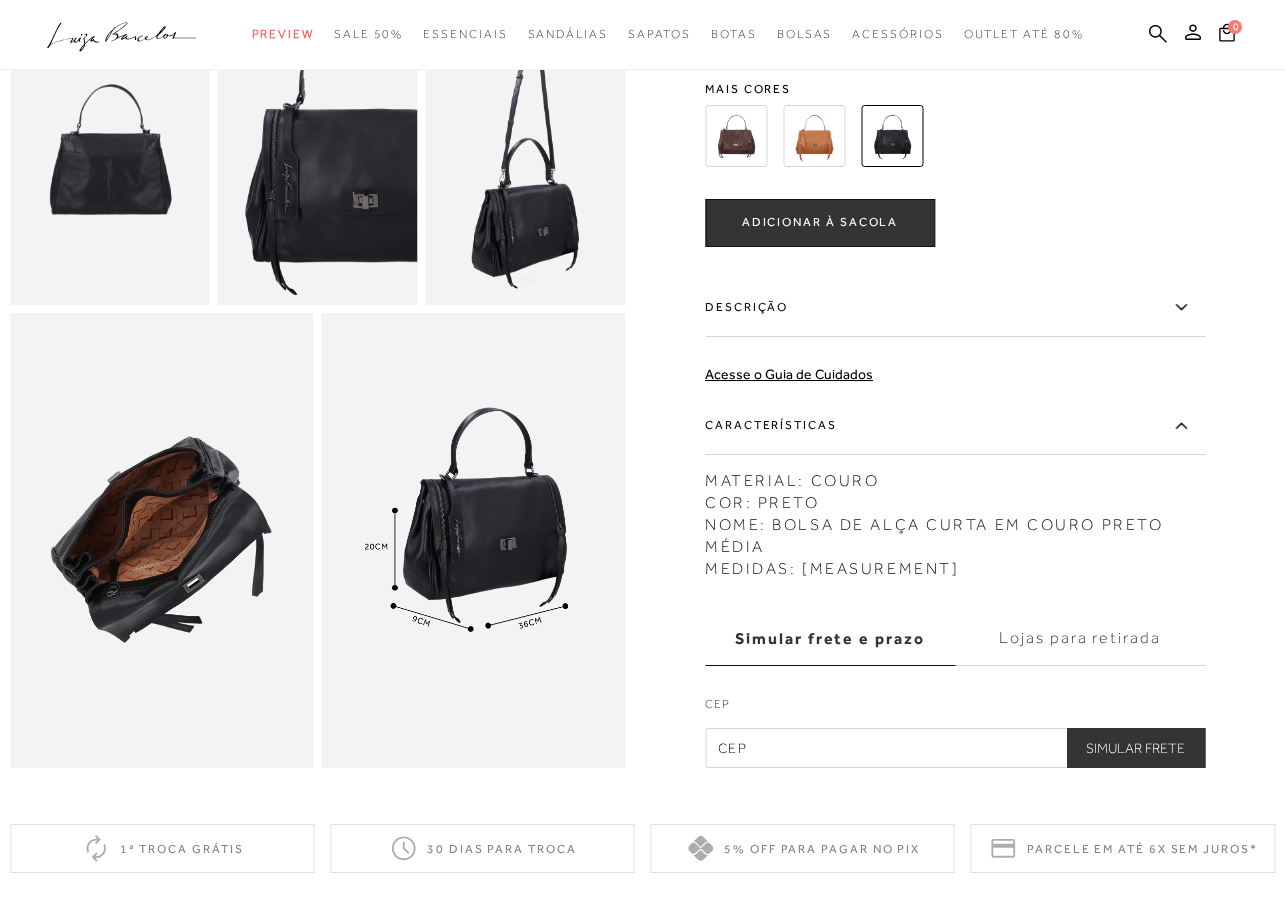 click at bounding box center [318, 155] 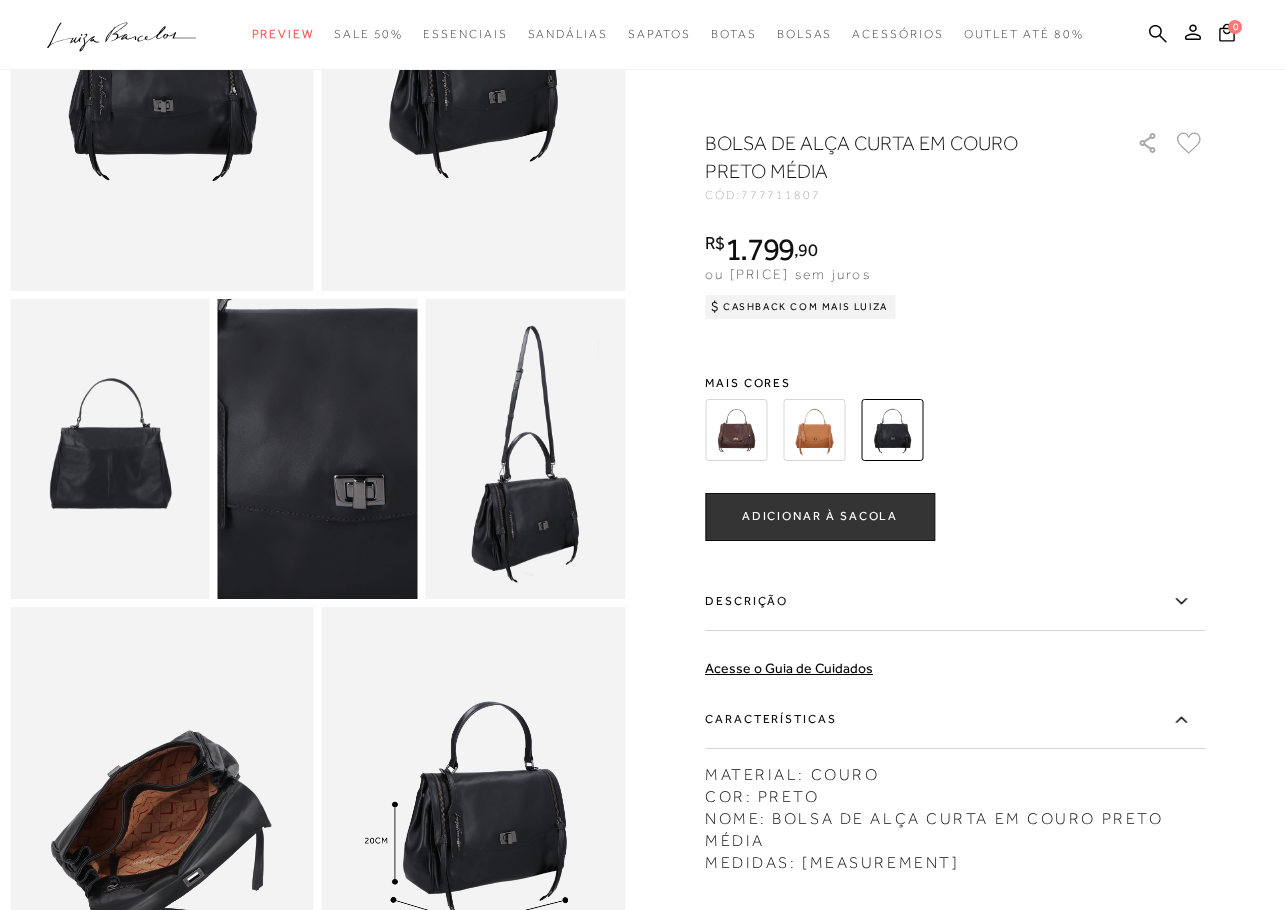 scroll, scrollTop: 300, scrollLeft: 0, axis: vertical 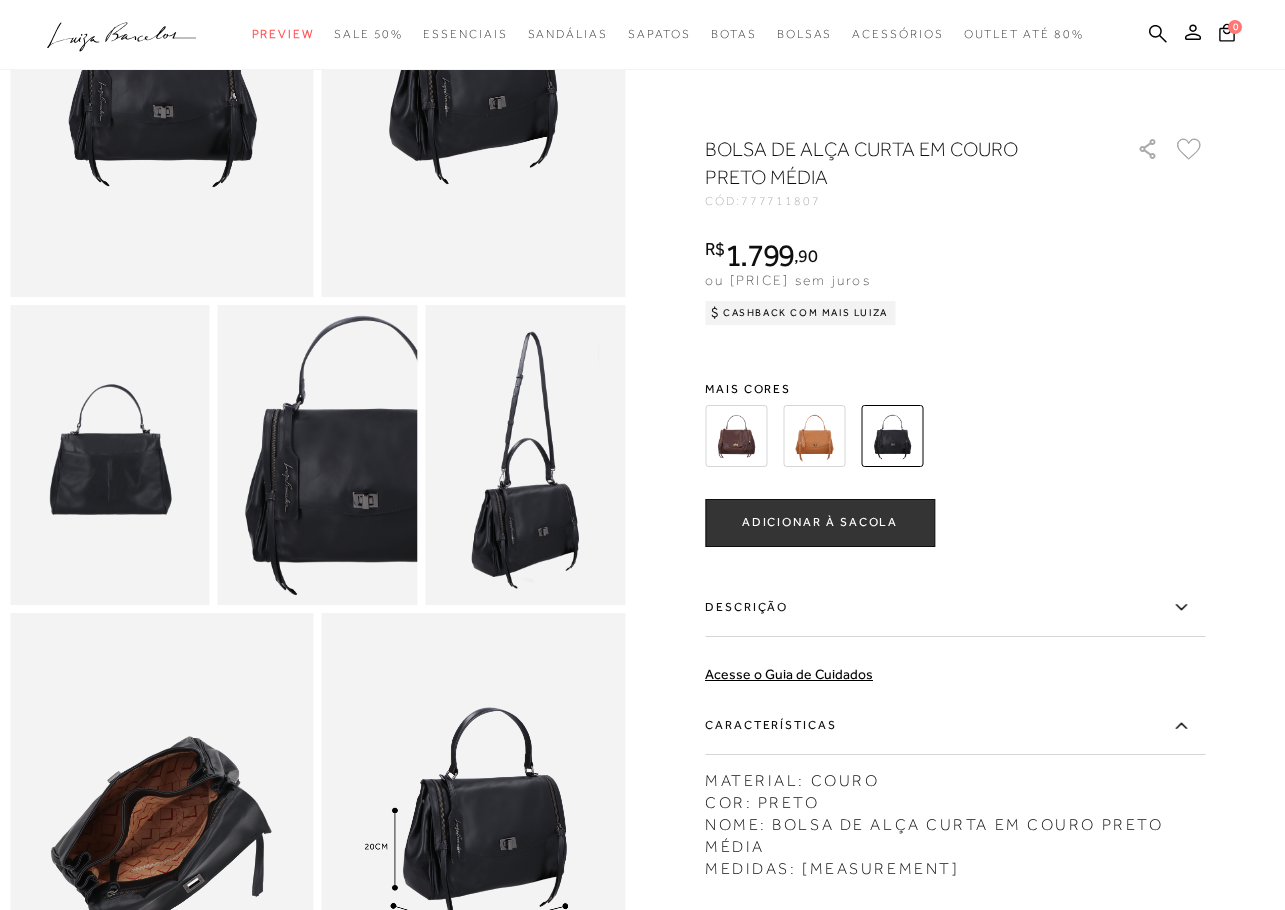 click at bounding box center (110, 455) 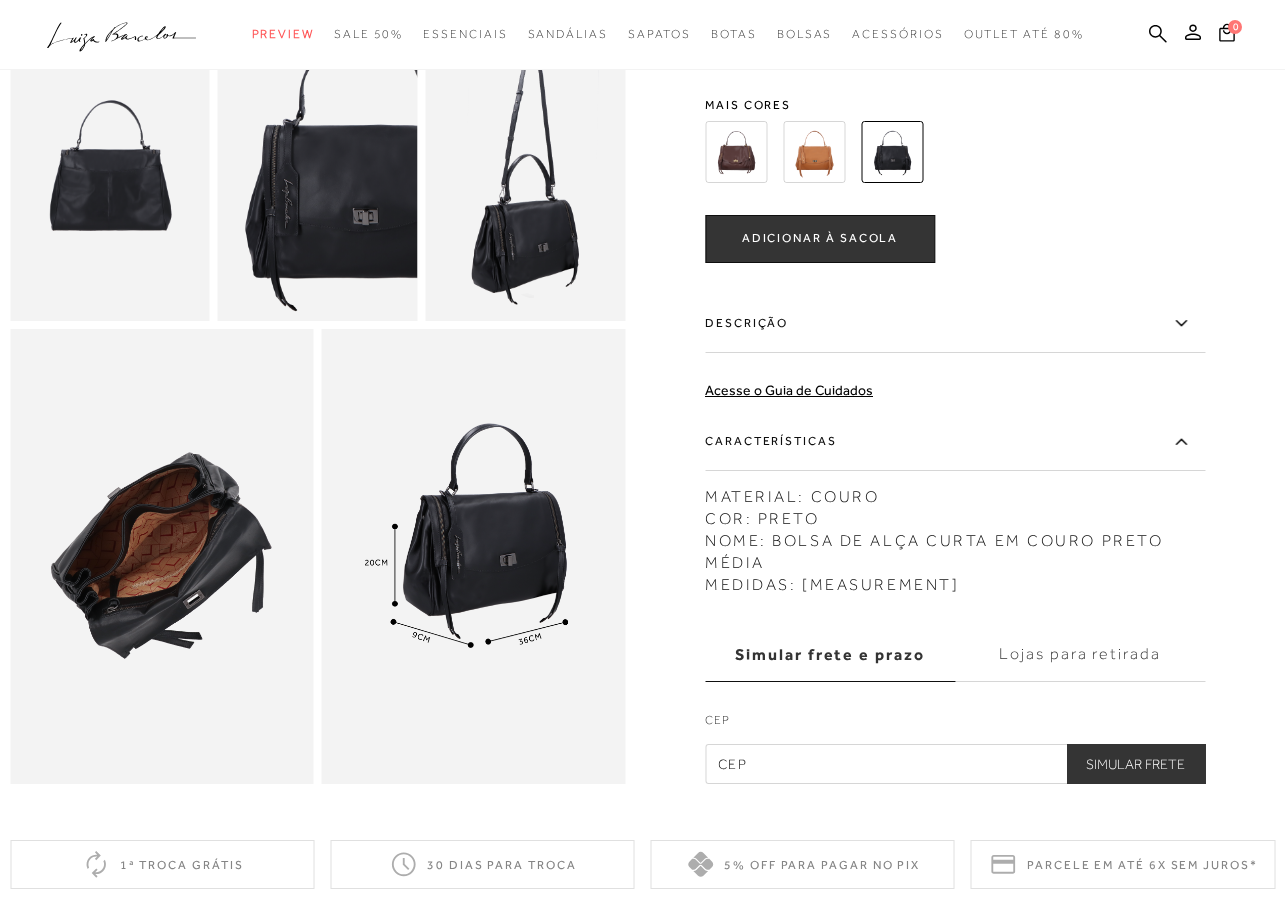 scroll, scrollTop: 600, scrollLeft: 0, axis: vertical 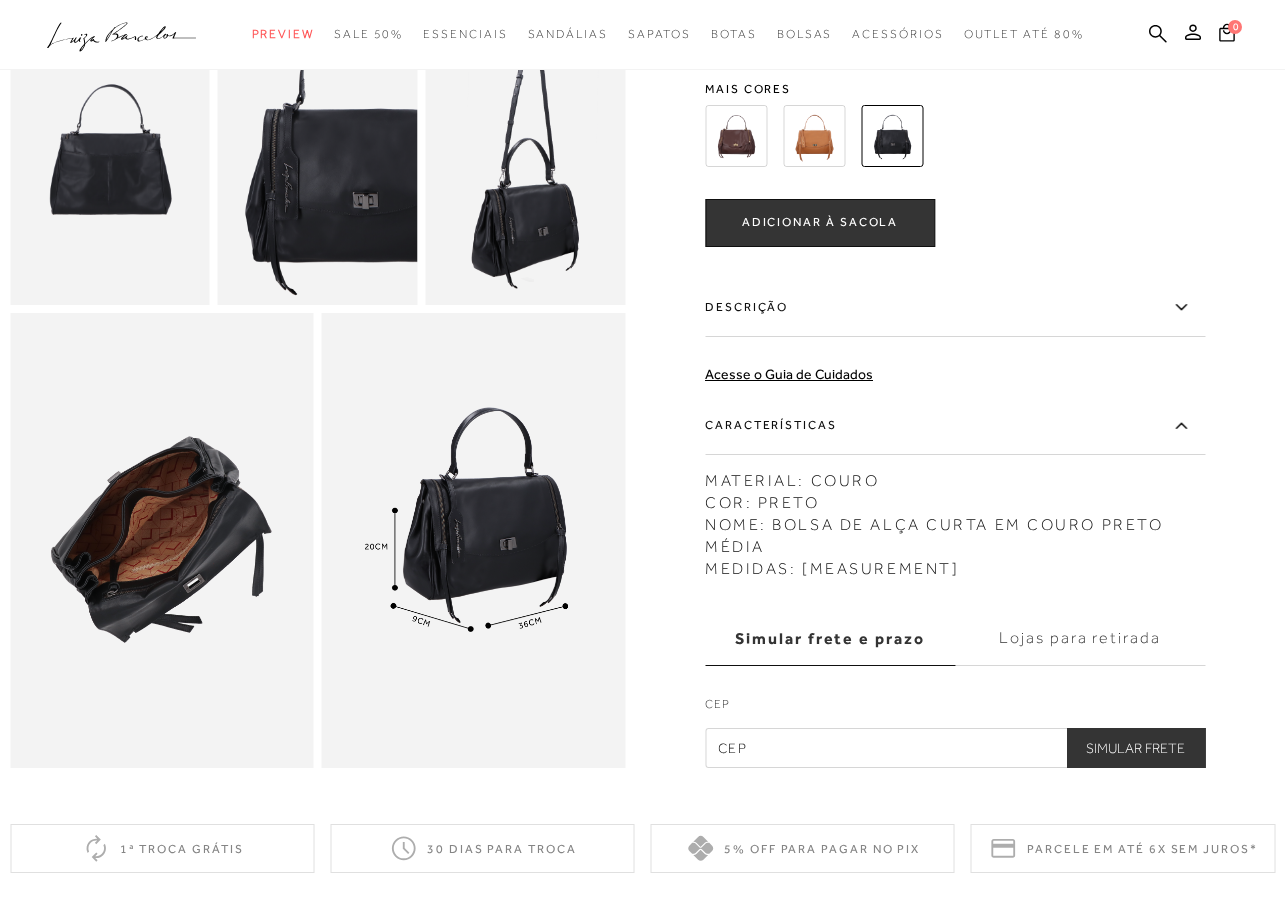 click 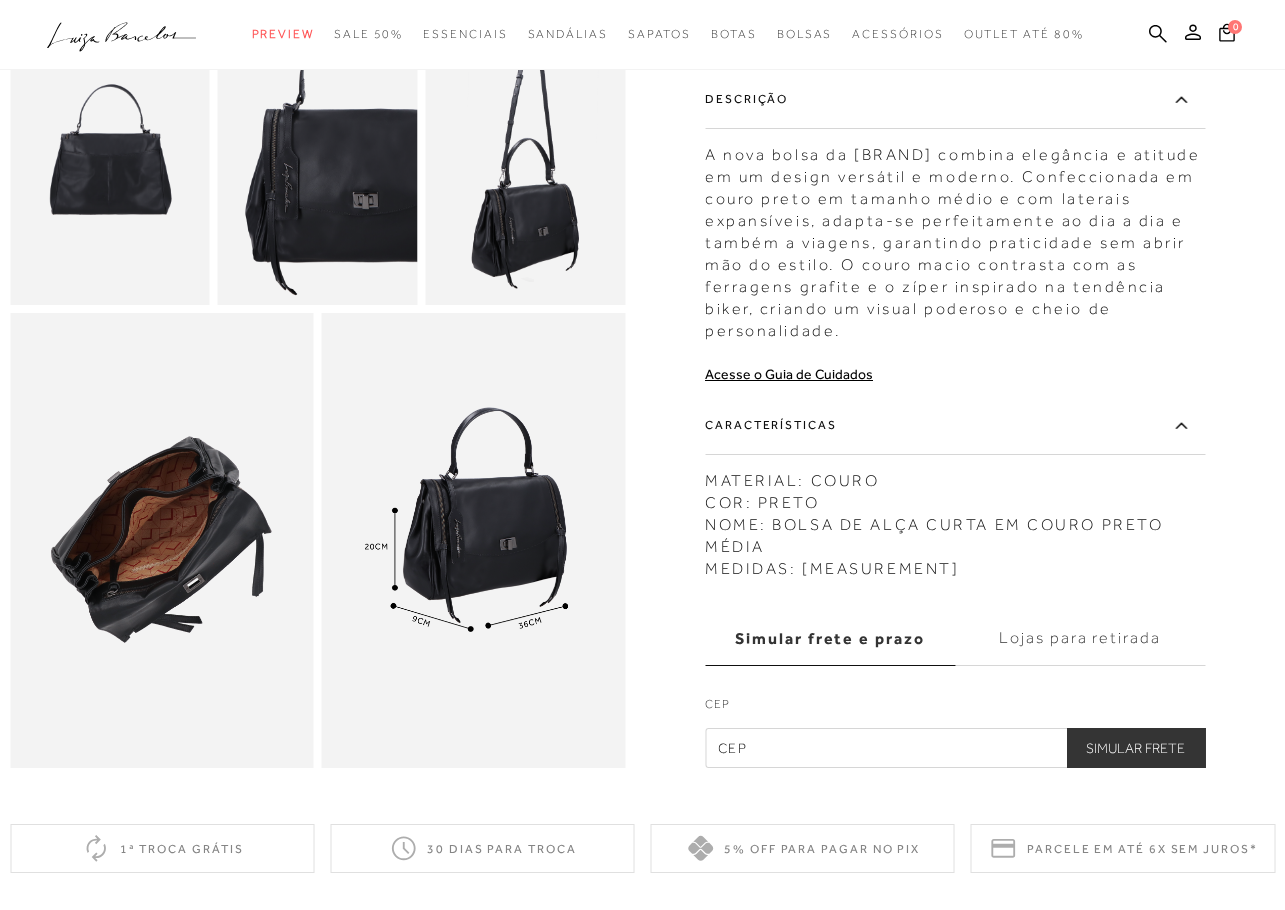 click at bounding box center [474, 540] 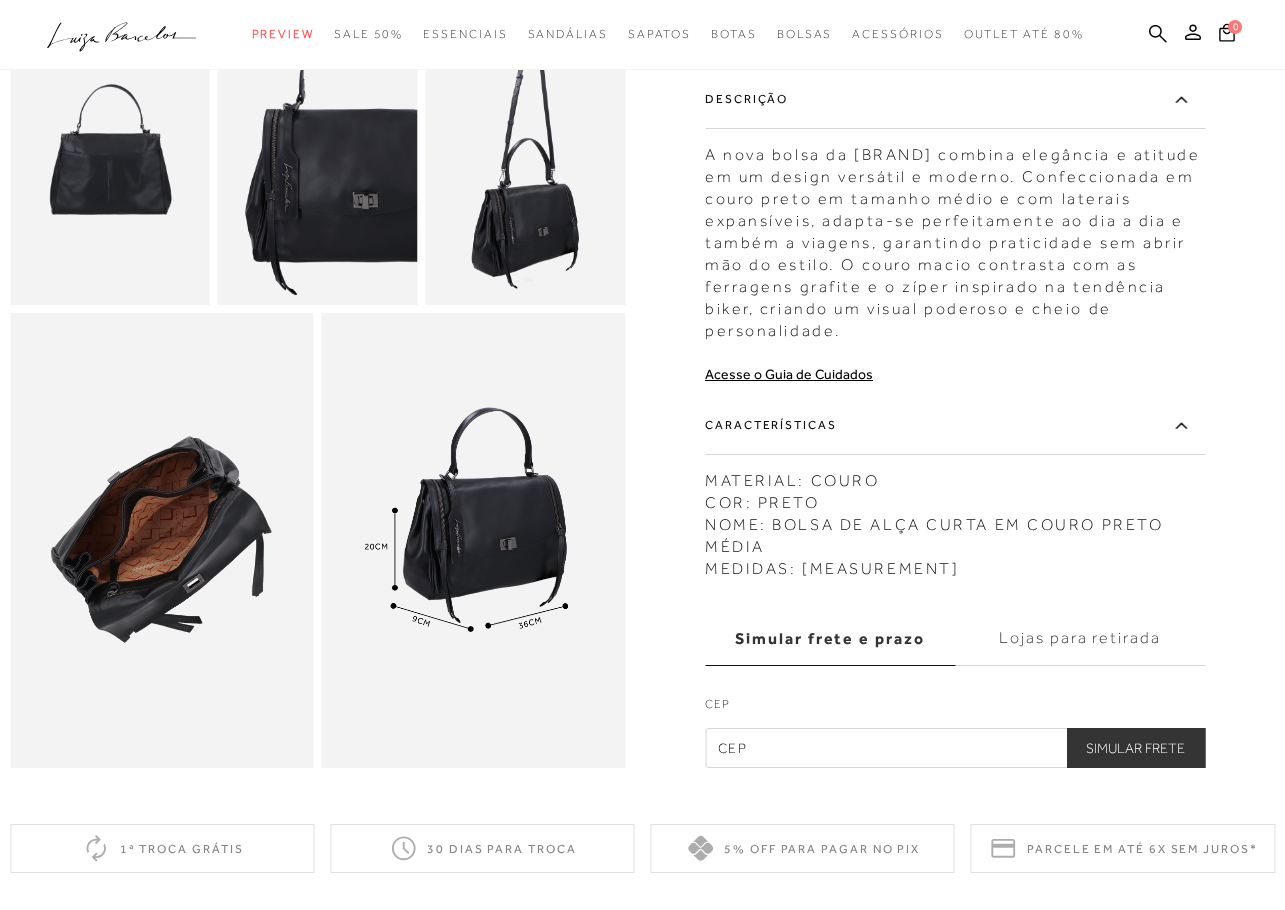 click at bounding box center (162, 540) 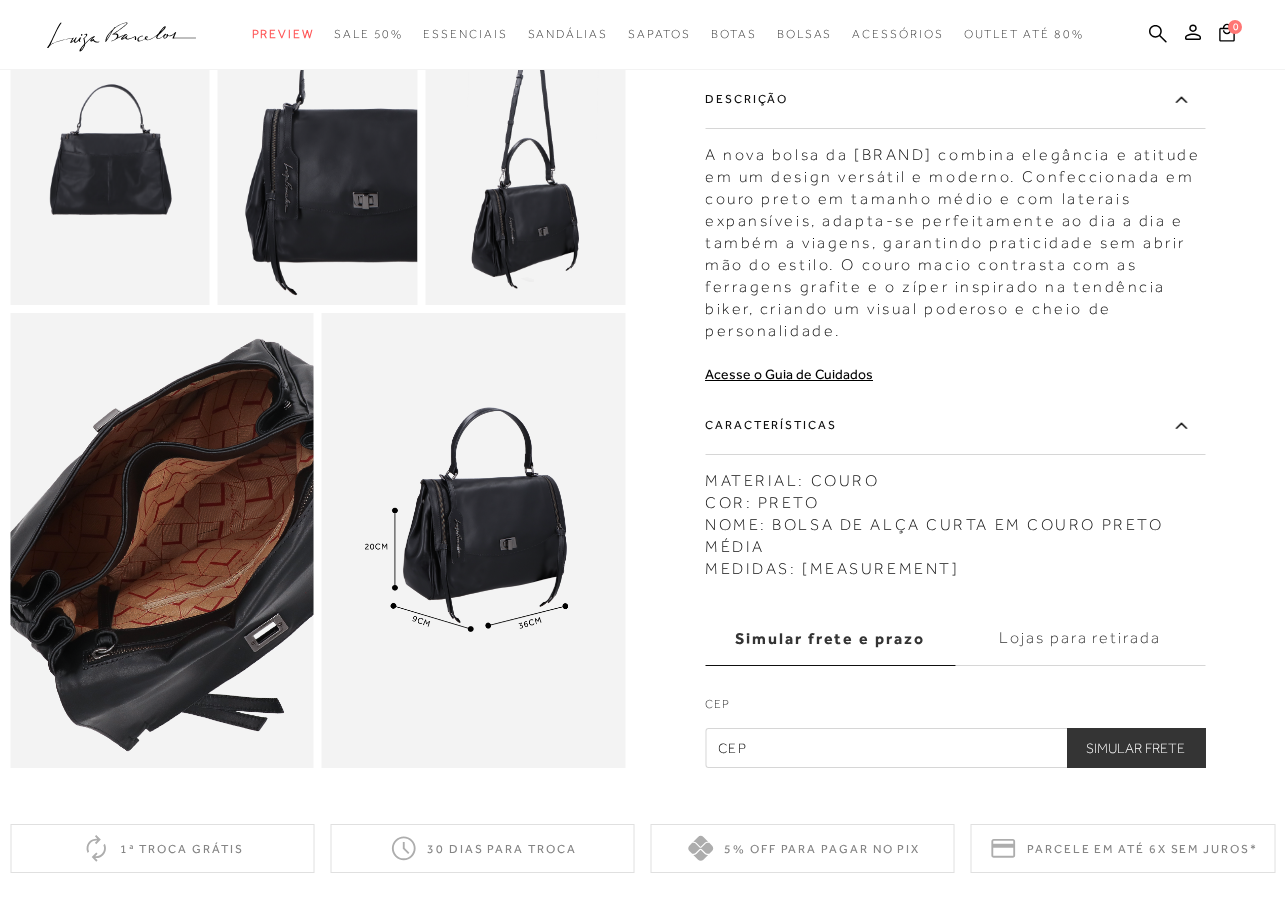 click at bounding box center (201, 547) 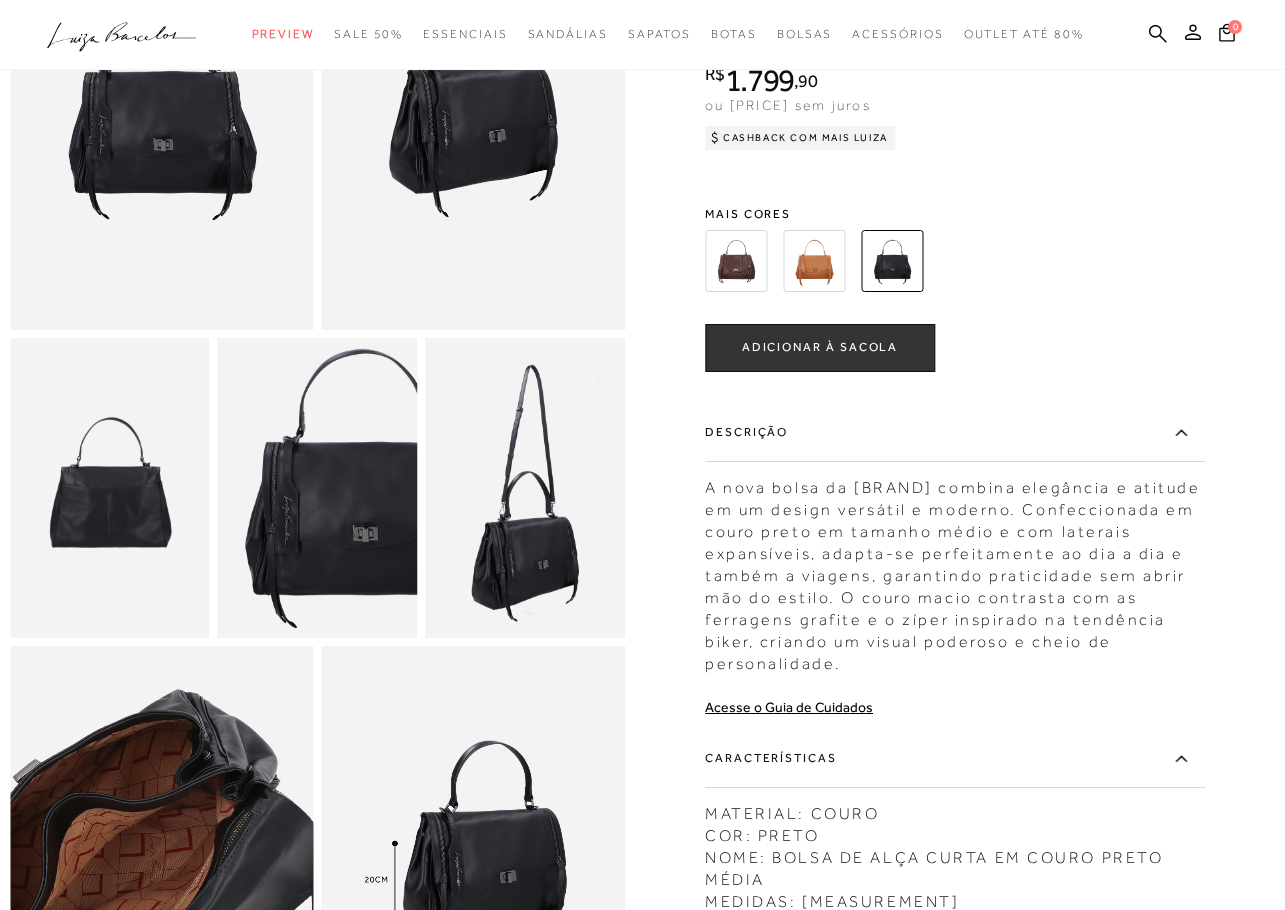 scroll, scrollTop: 200, scrollLeft: 0, axis: vertical 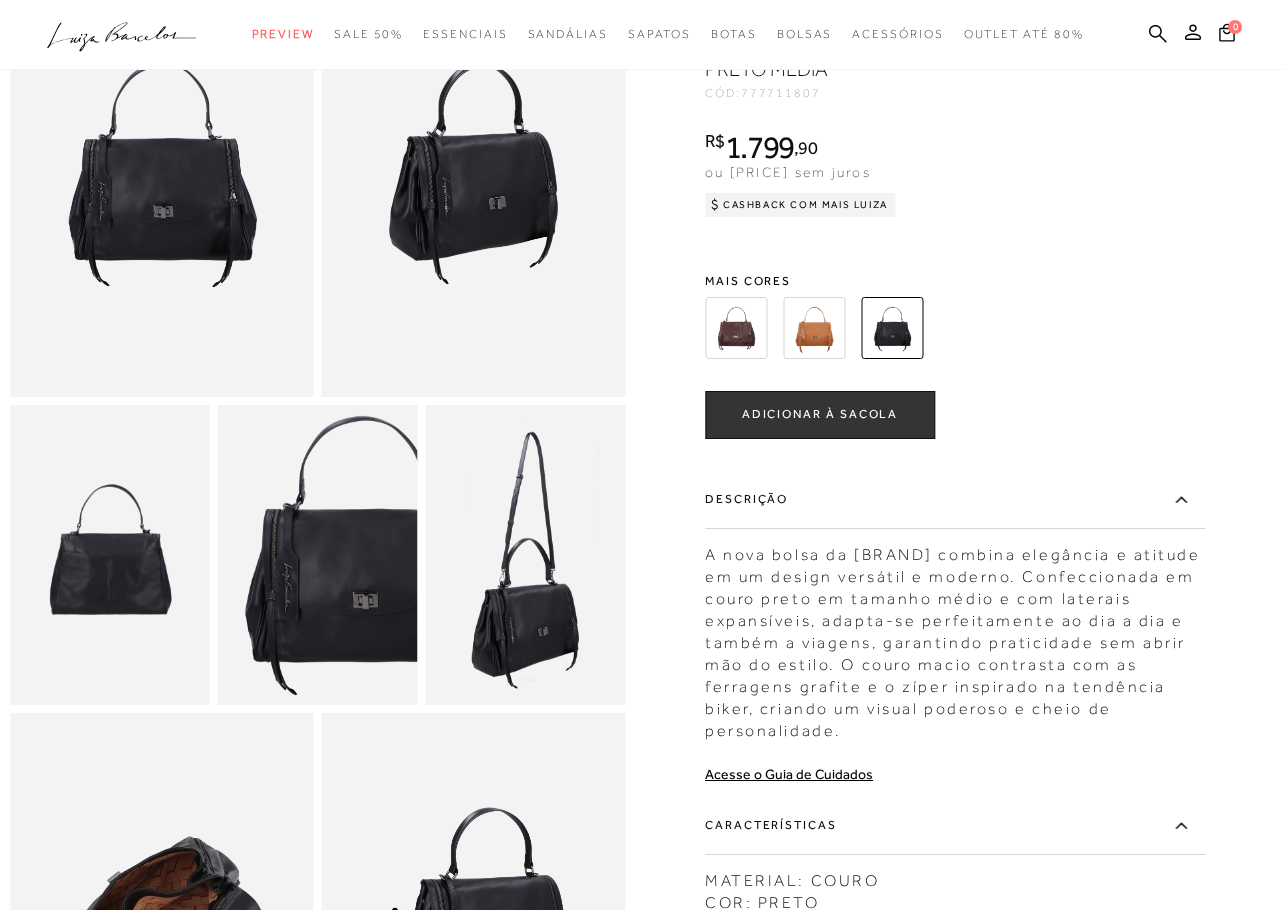 click at bounding box center (814, 328) 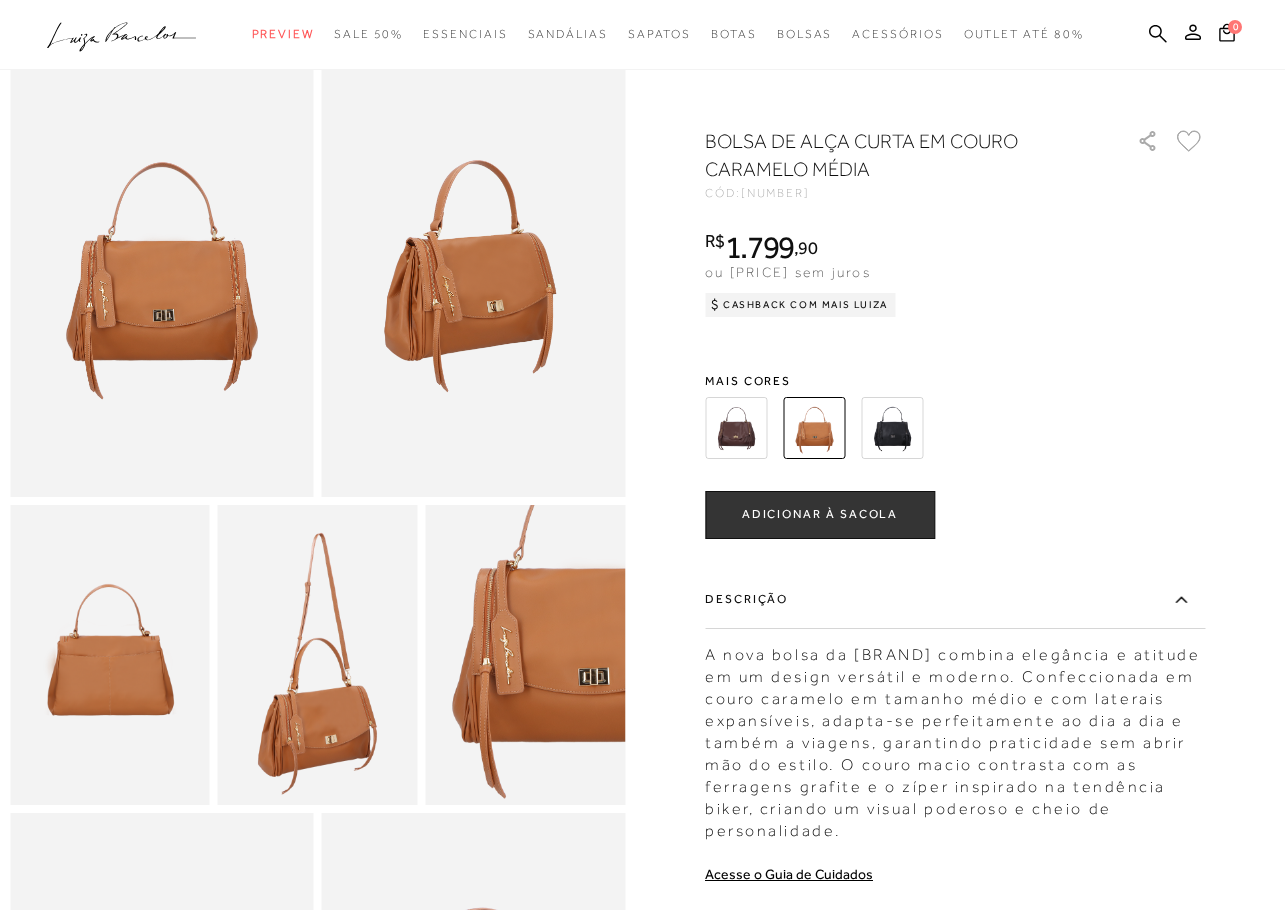 scroll, scrollTop: 0, scrollLeft: 0, axis: both 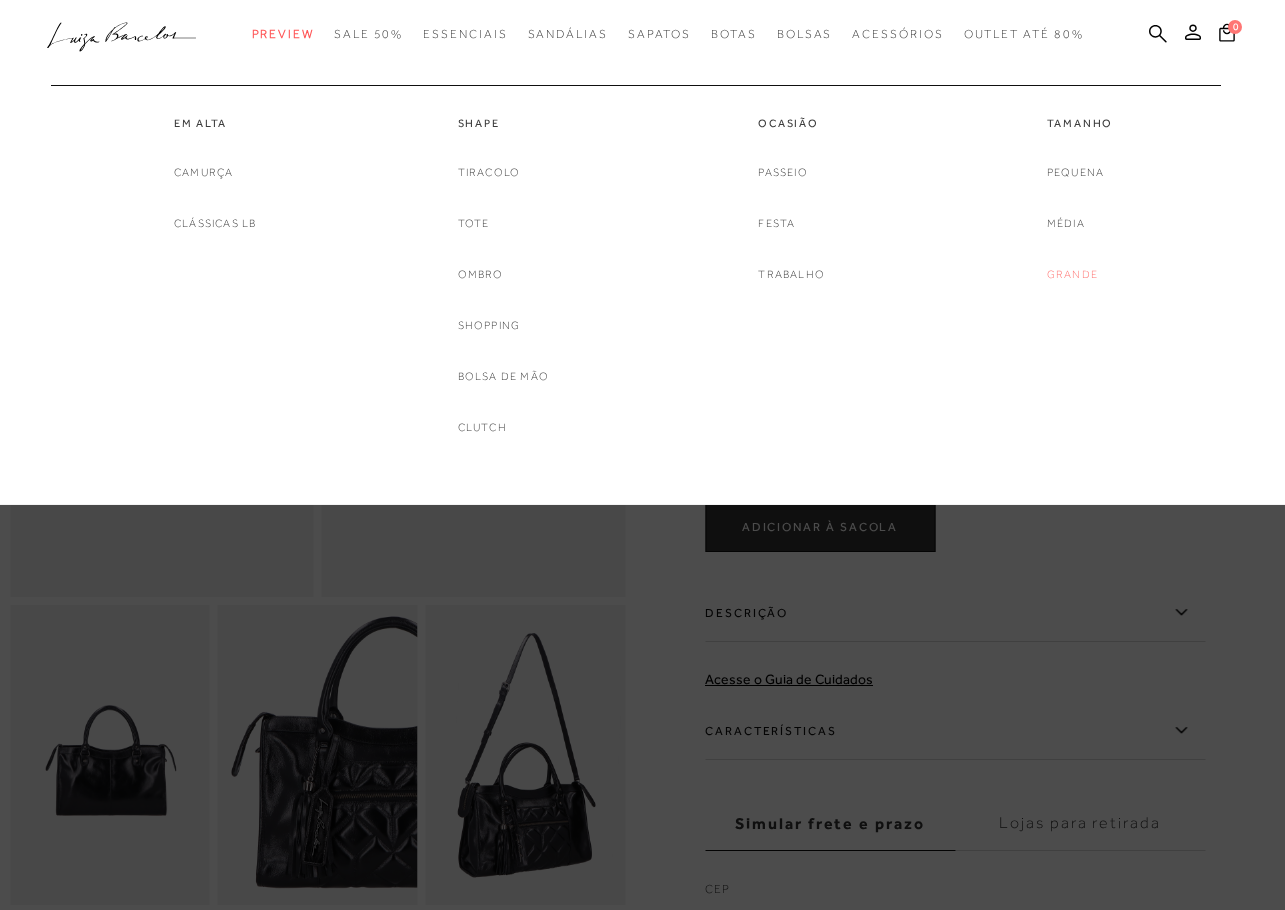 click on "Grande" at bounding box center [1072, 274] 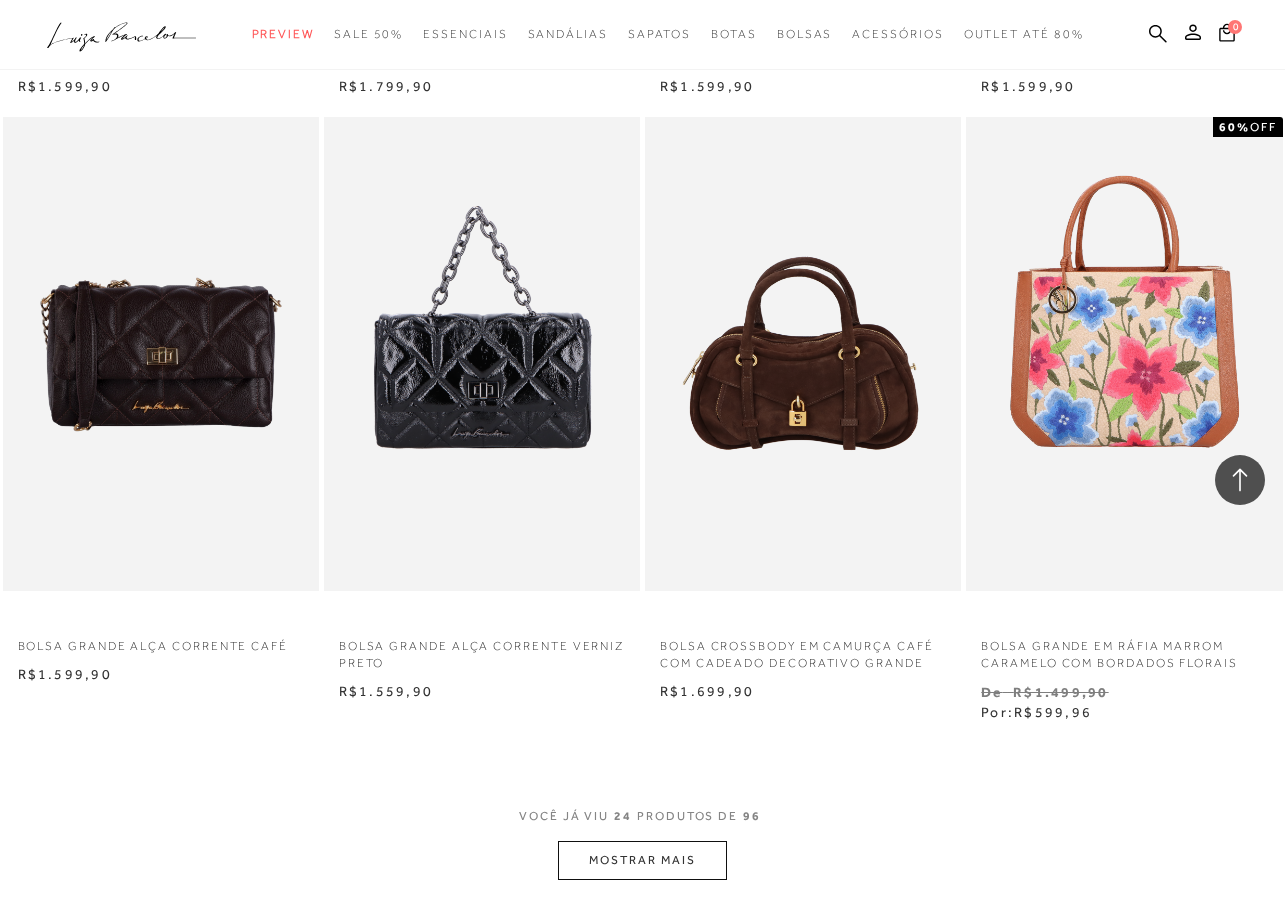 scroll, scrollTop: 3400, scrollLeft: 0, axis: vertical 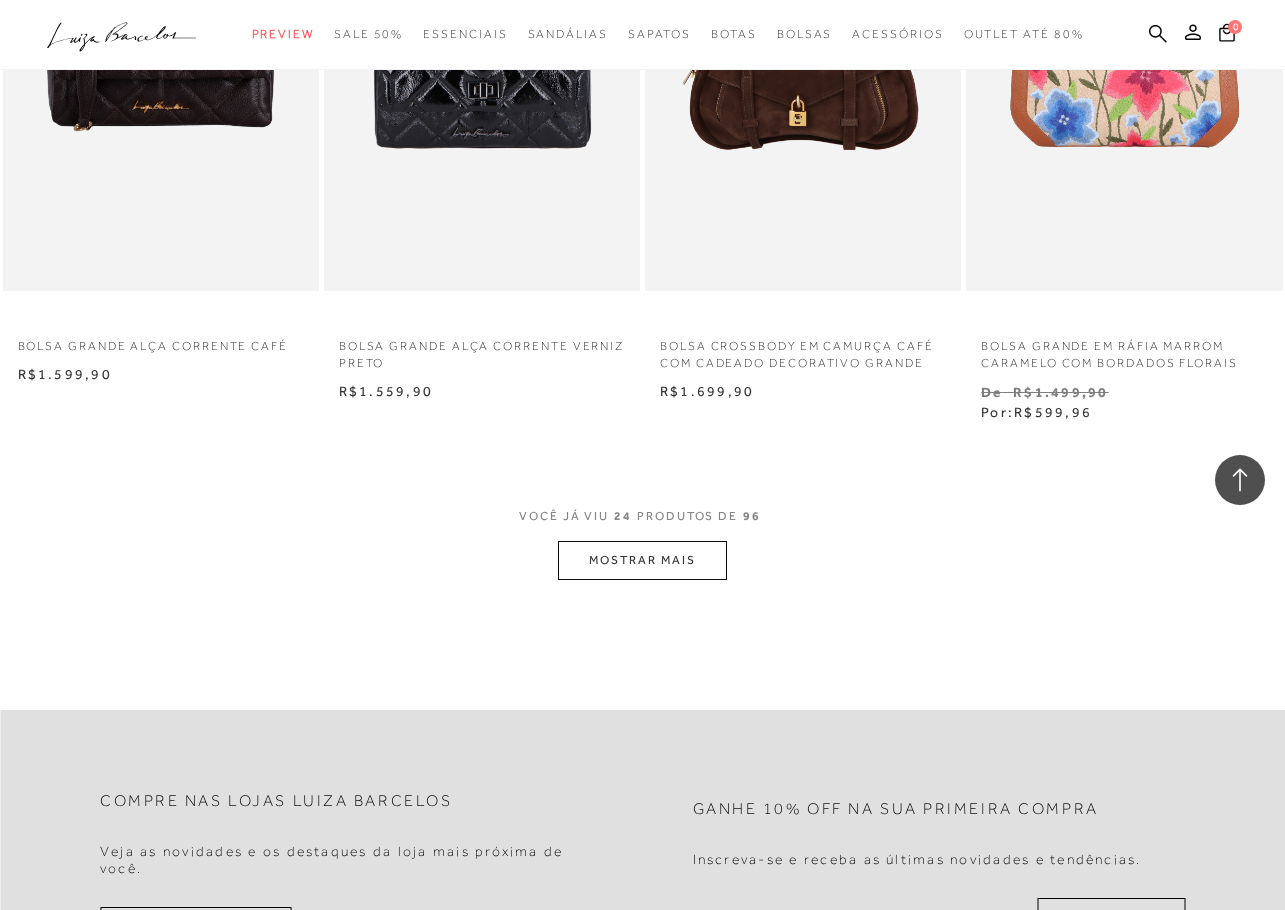 click on "MOSTRAR MAIS" at bounding box center (642, 560) 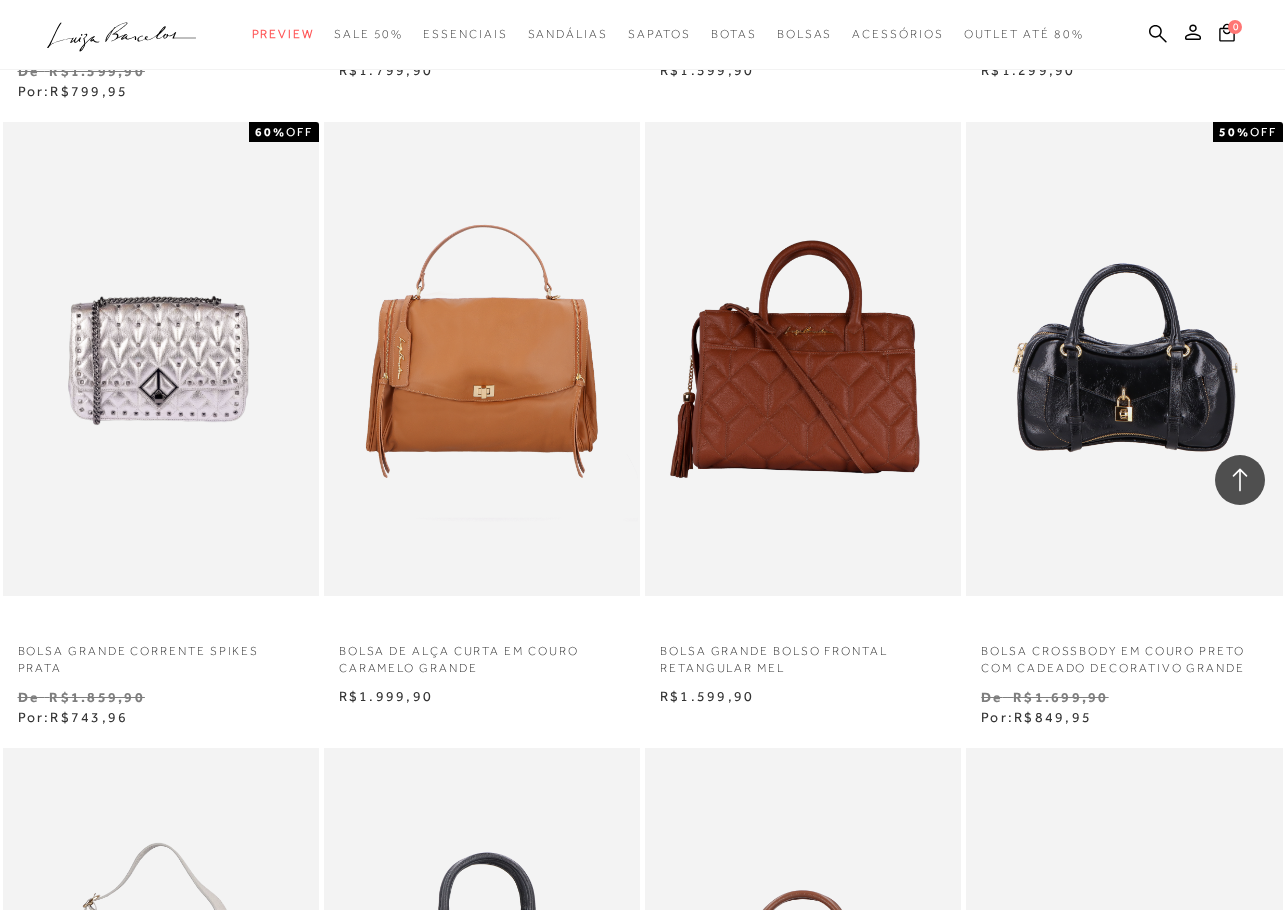 scroll, scrollTop: 5600, scrollLeft: 0, axis: vertical 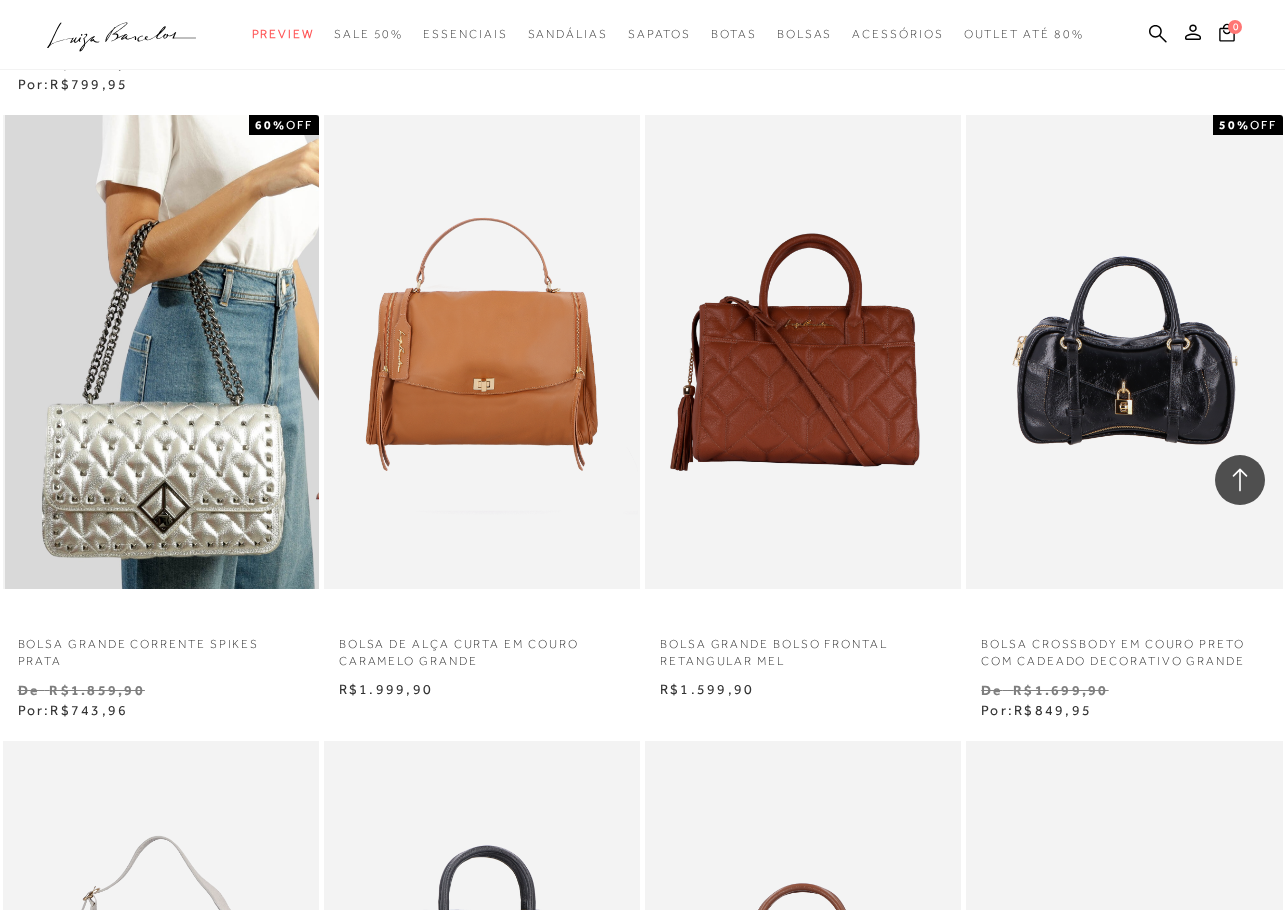 drag, startPoint x: 184, startPoint y: 516, endPoint x: 168, endPoint y: 556, distance: 43.081318 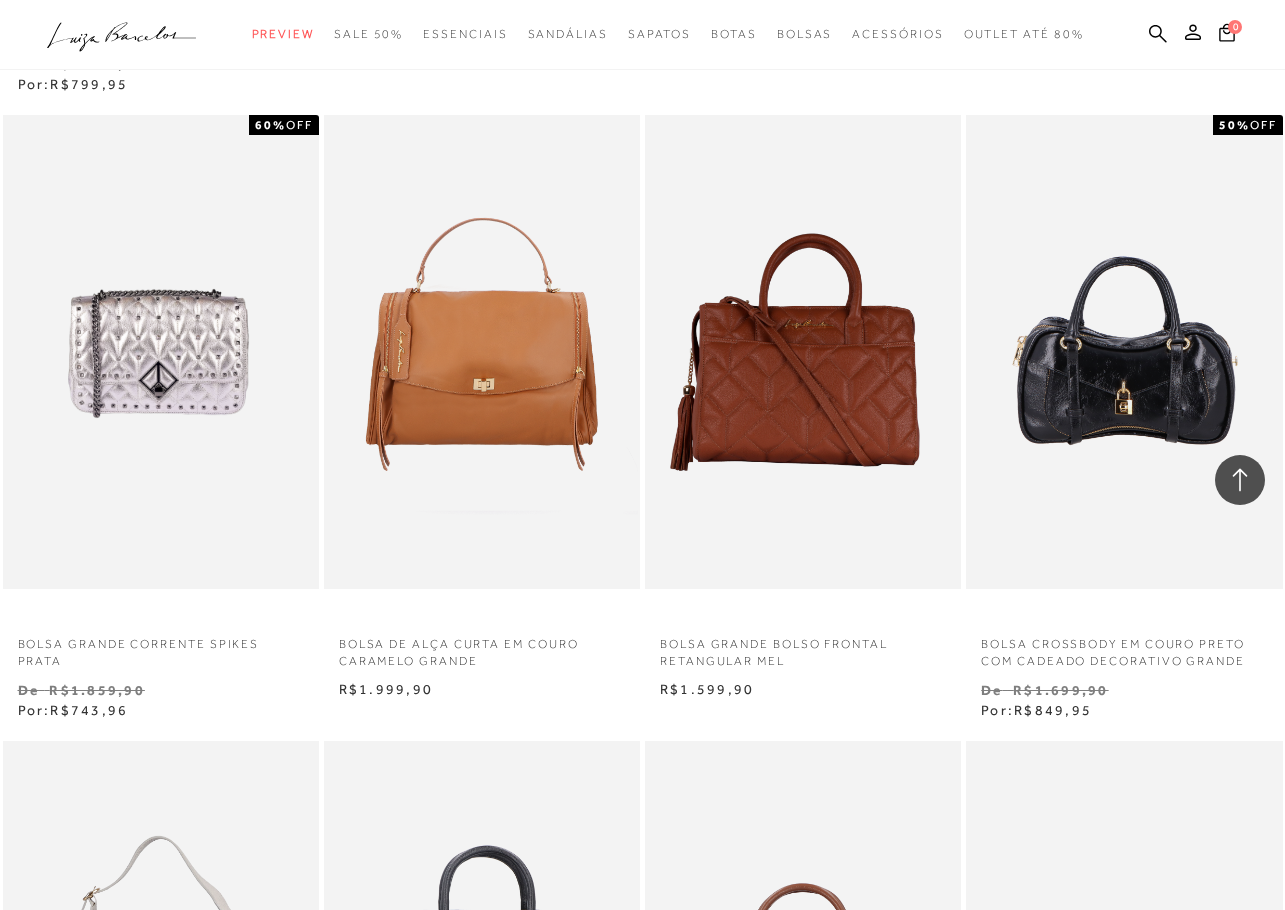 drag, startPoint x: 168, startPoint y: 556, endPoint x: 232, endPoint y: 720, distance: 176.04546 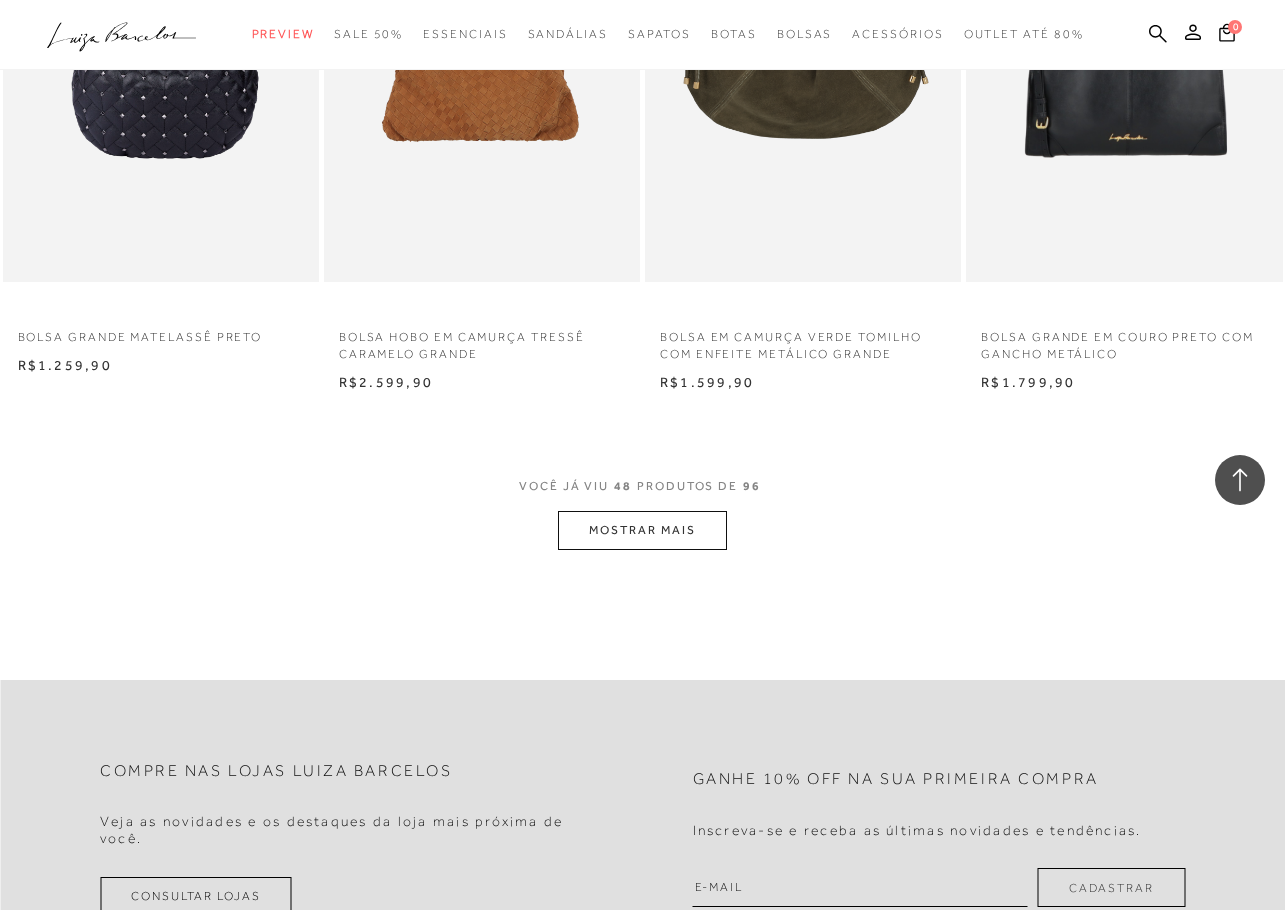 scroll, scrollTop: 7200, scrollLeft: 0, axis: vertical 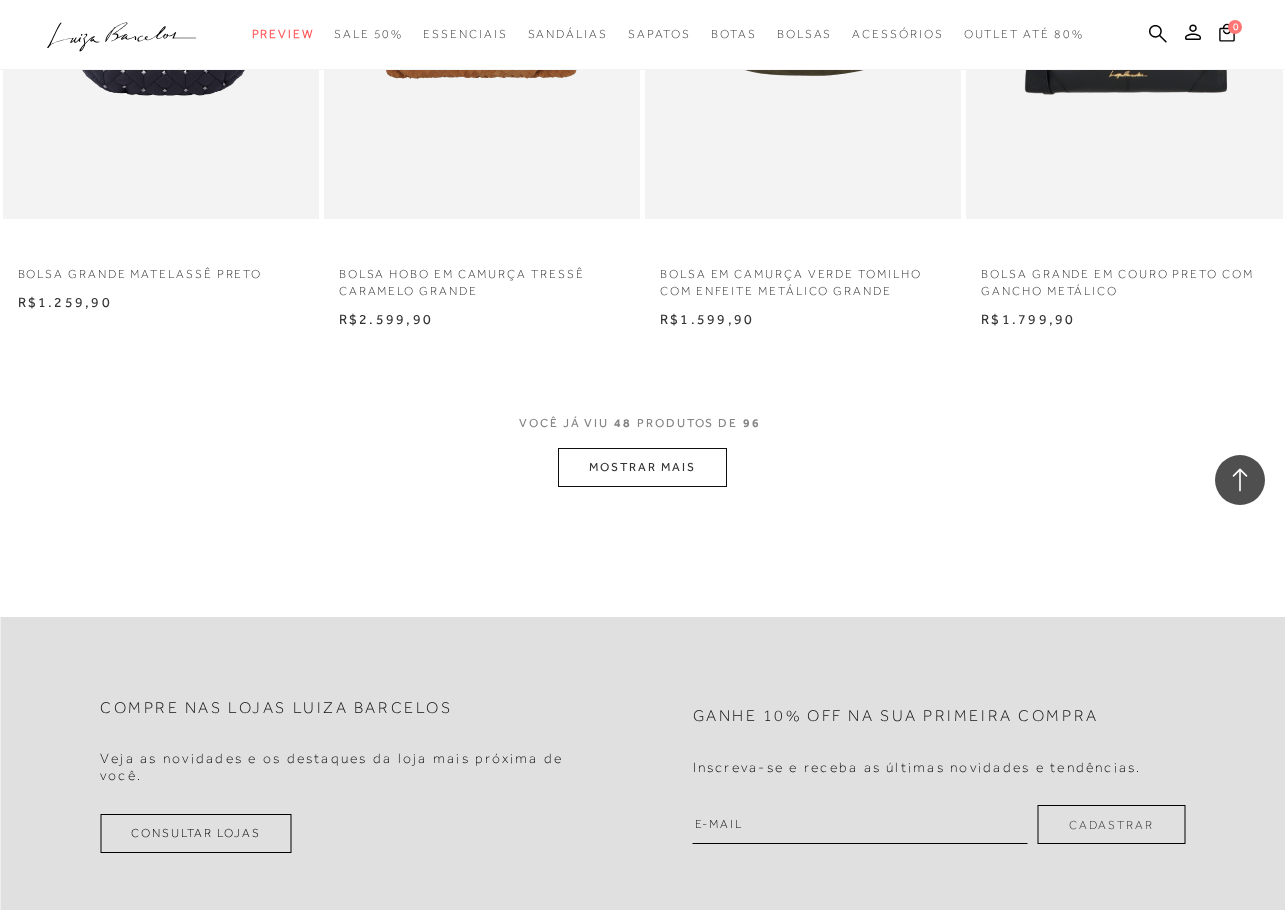 click on "MOSTRAR MAIS" at bounding box center (642, 467) 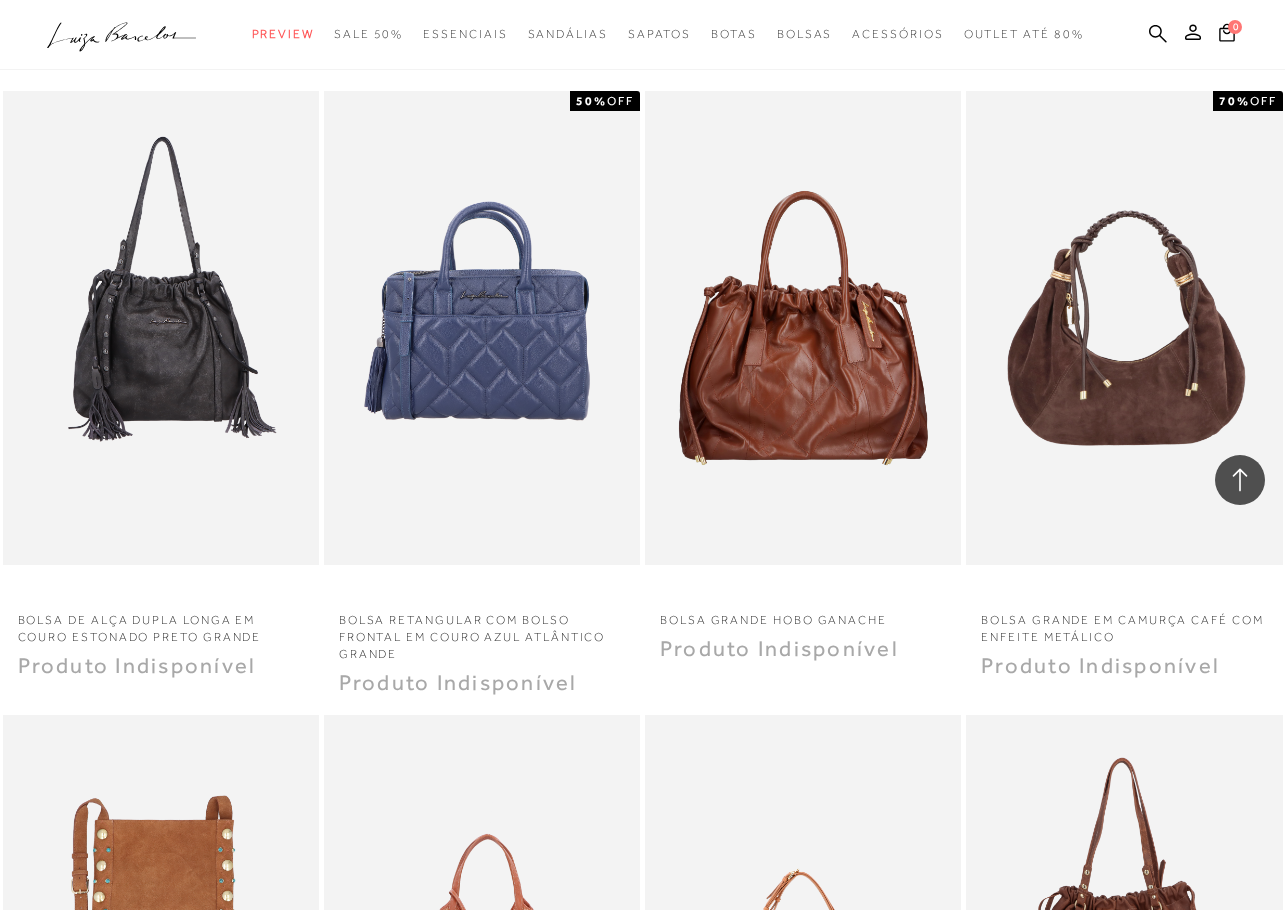 scroll, scrollTop: 9909, scrollLeft: 0, axis: vertical 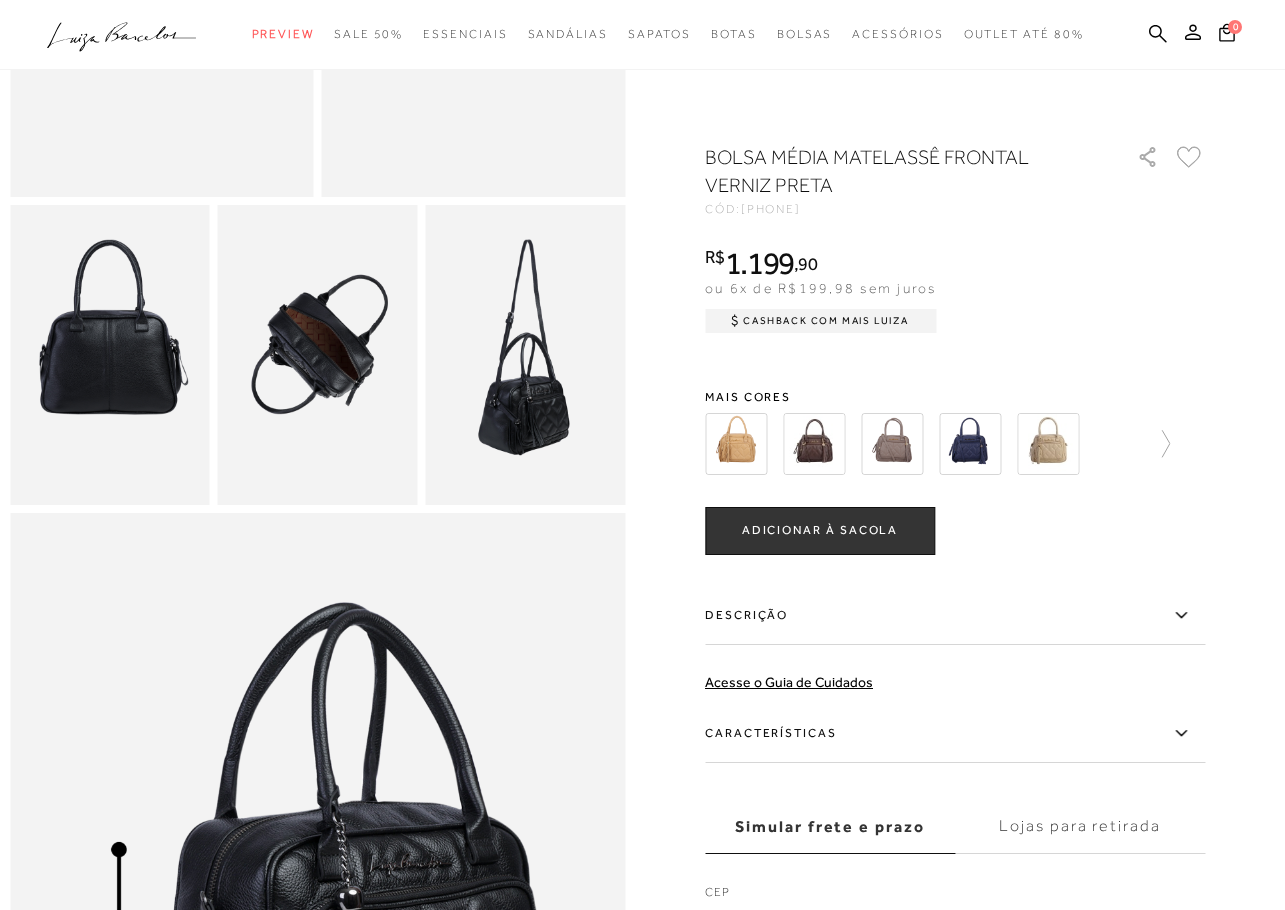 click at bounding box center [318, 355] 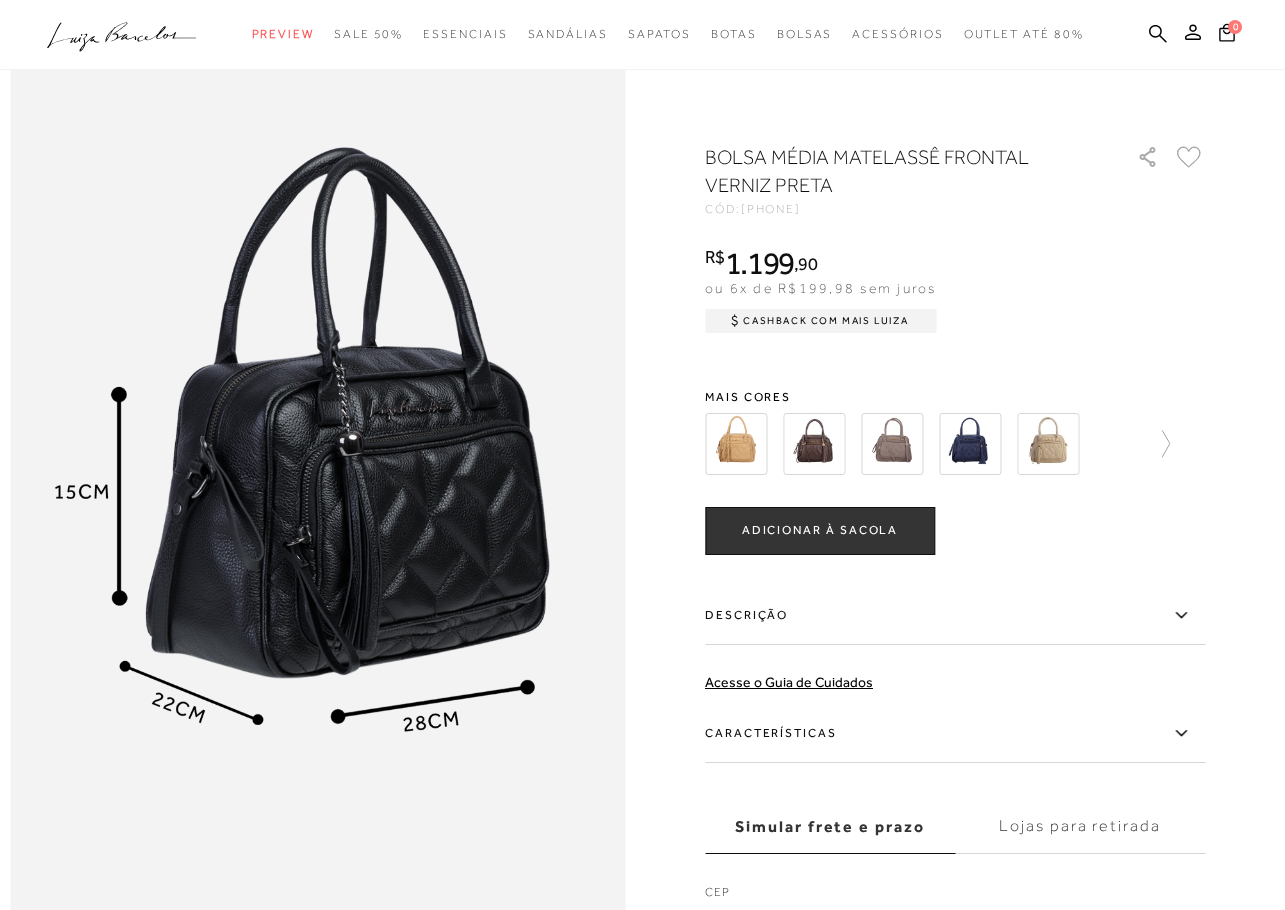 scroll, scrollTop: 900, scrollLeft: 0, axis: vertical 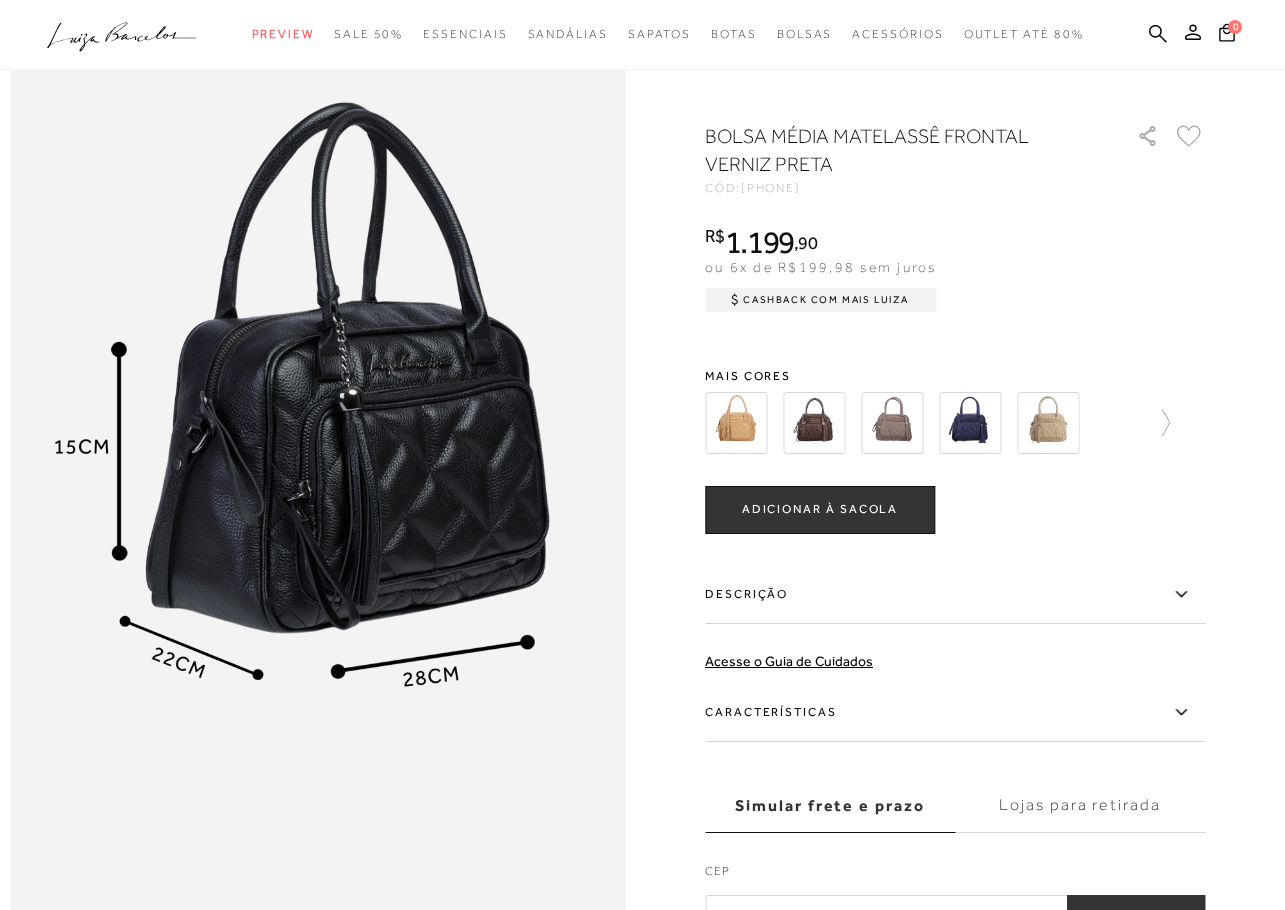 click 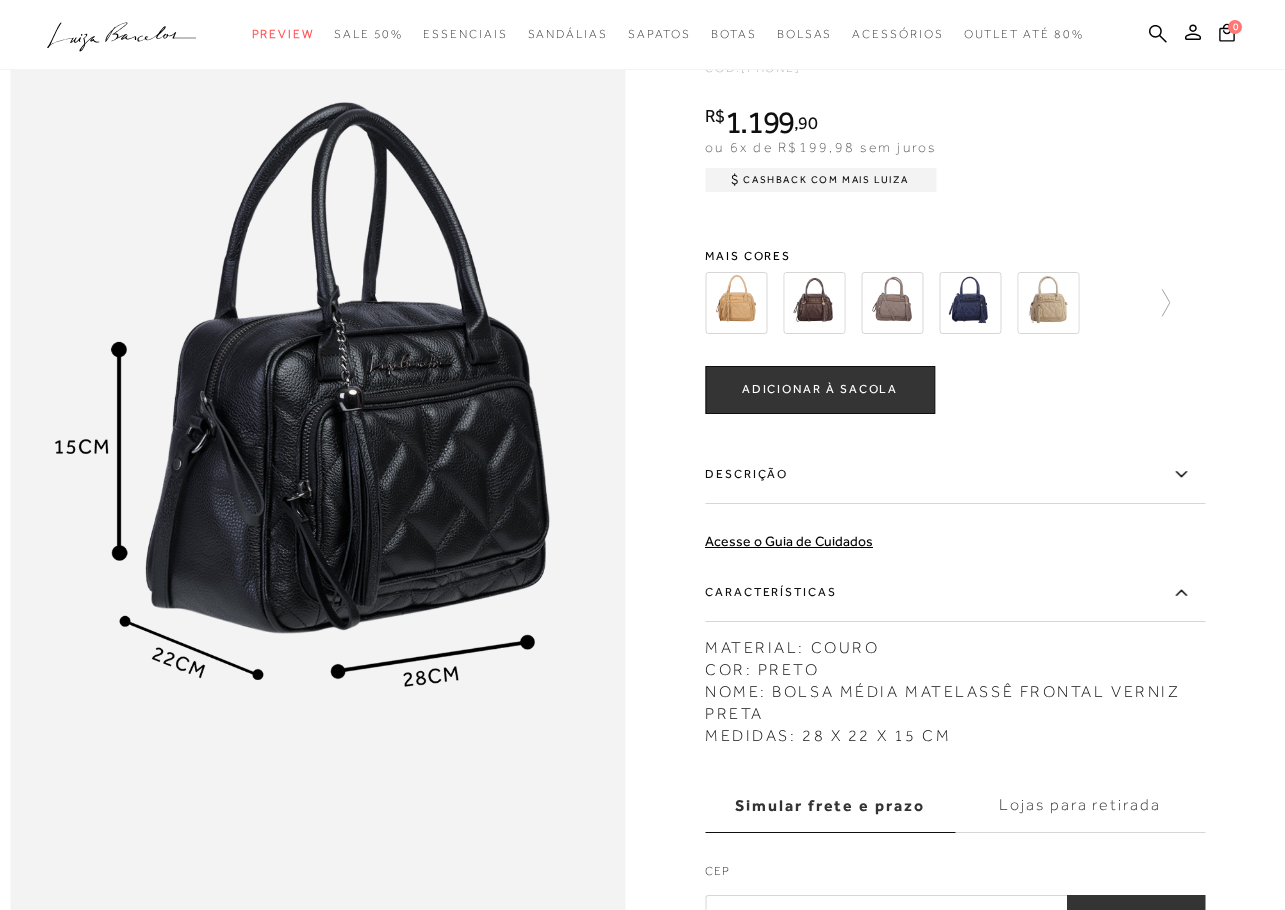 click 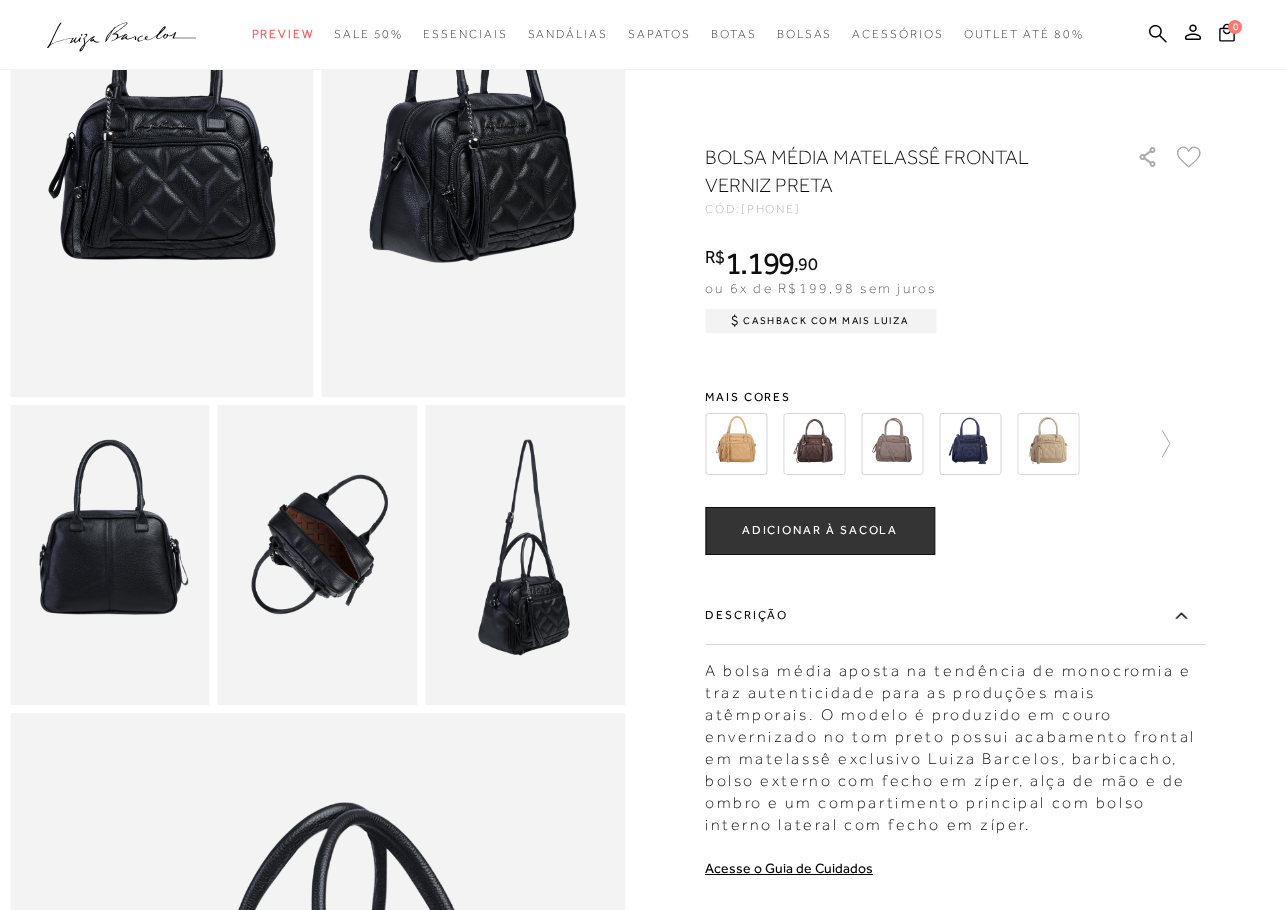 scroll, scrollTop: 0, scrollLeft: 0, axis: both 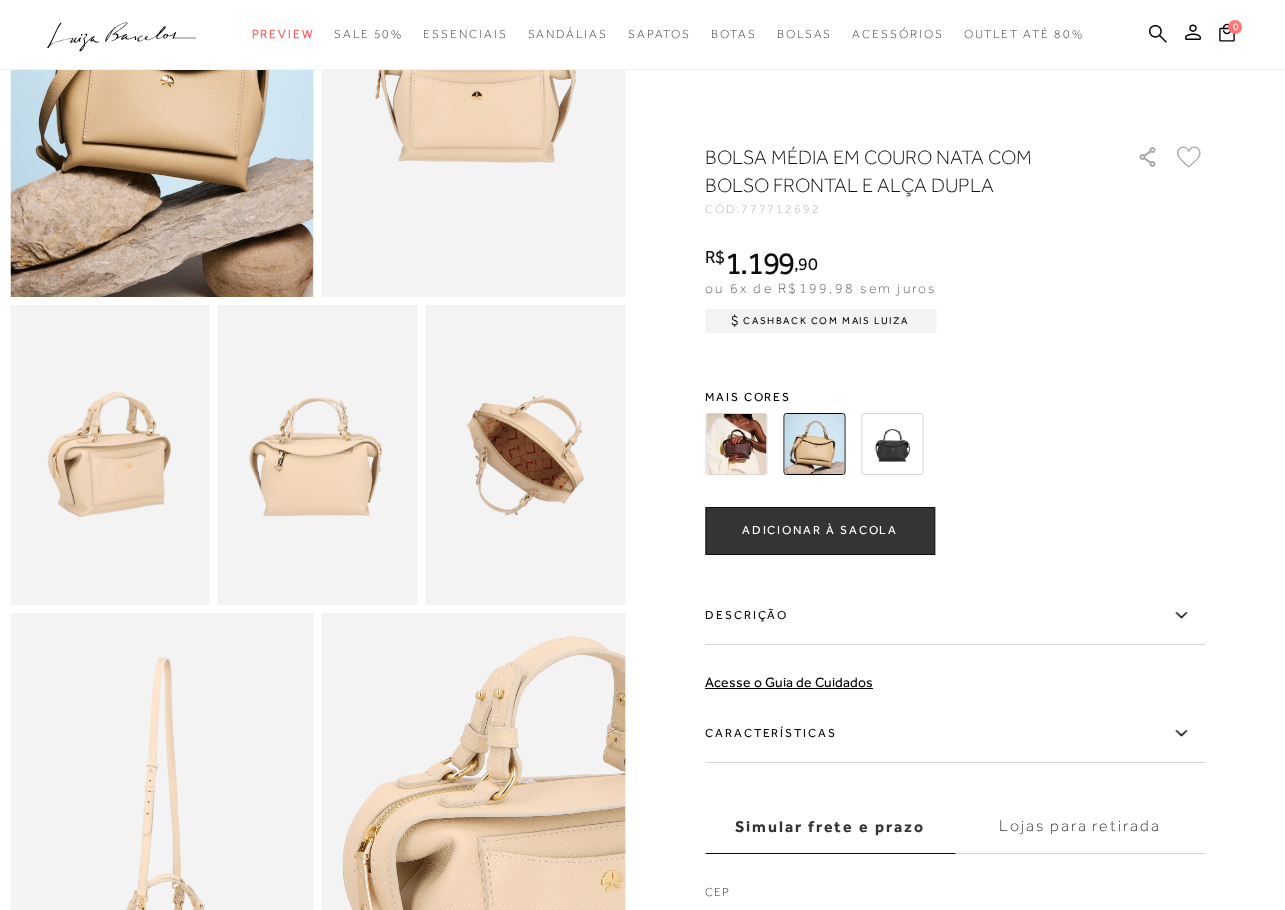 click at bounding box center [525, 455] 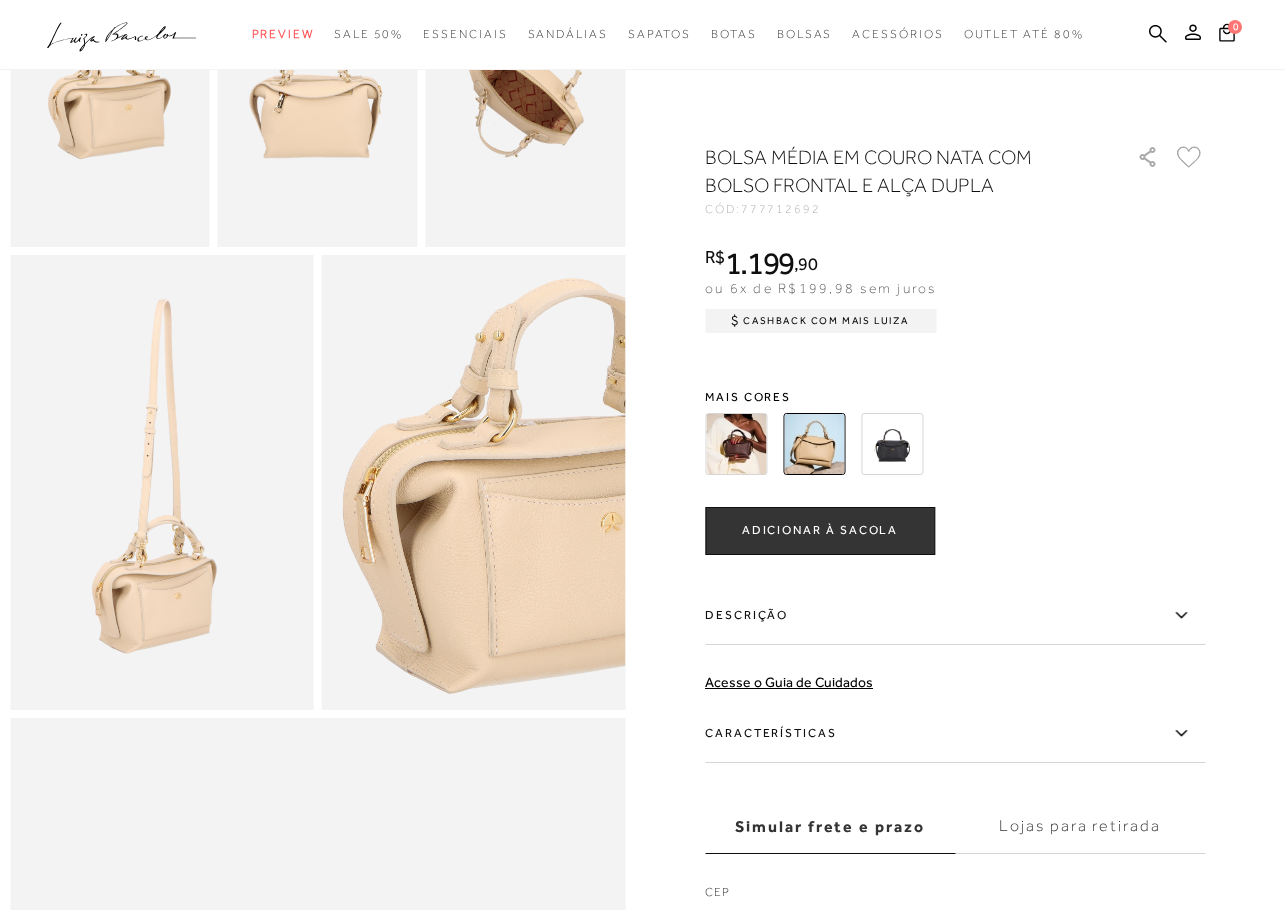 scroll, scrollTop: 600, scrollLeft: 0, axis: vertical 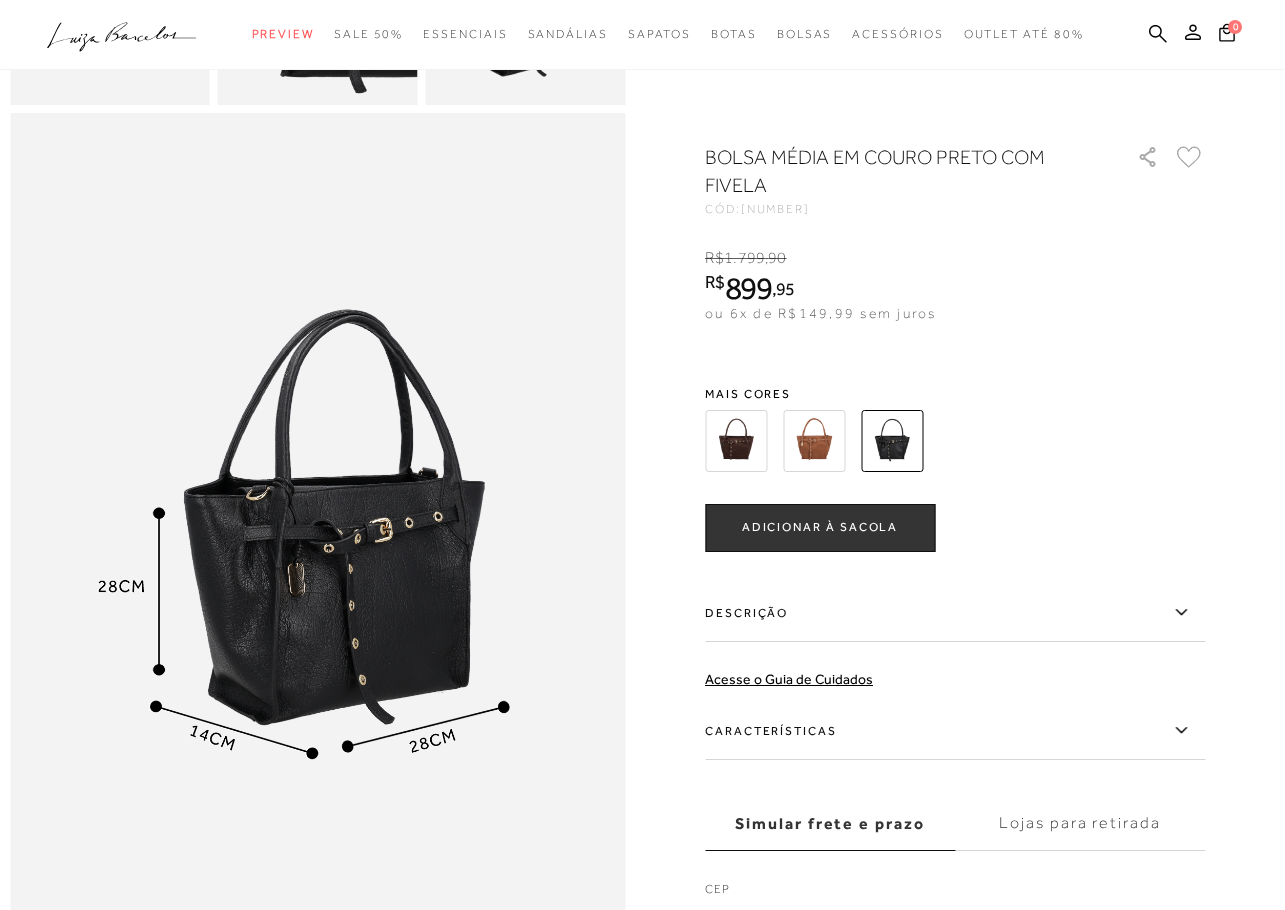 click 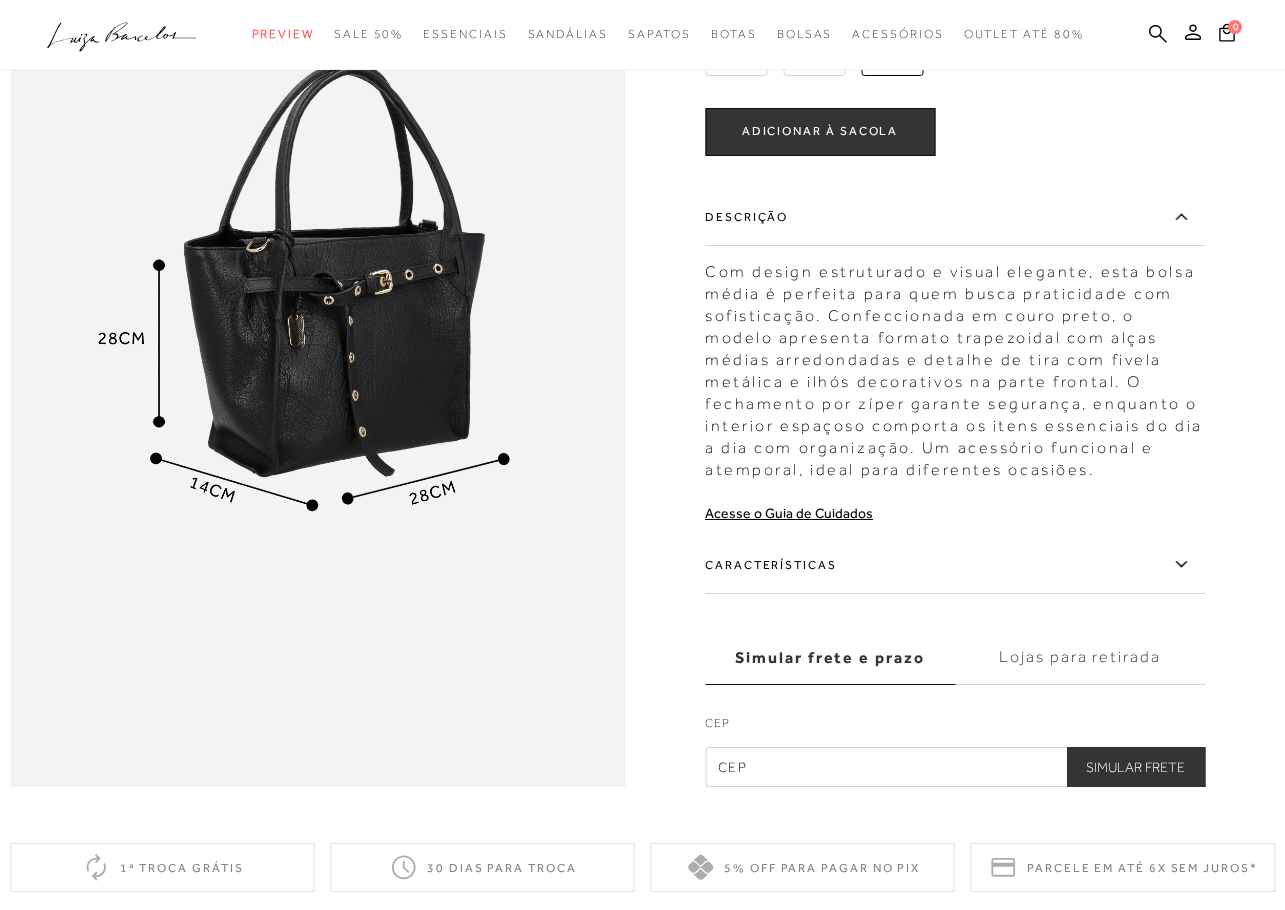 scroll, scrollTop: 1100, scrollLeft: 0, axis: vertical 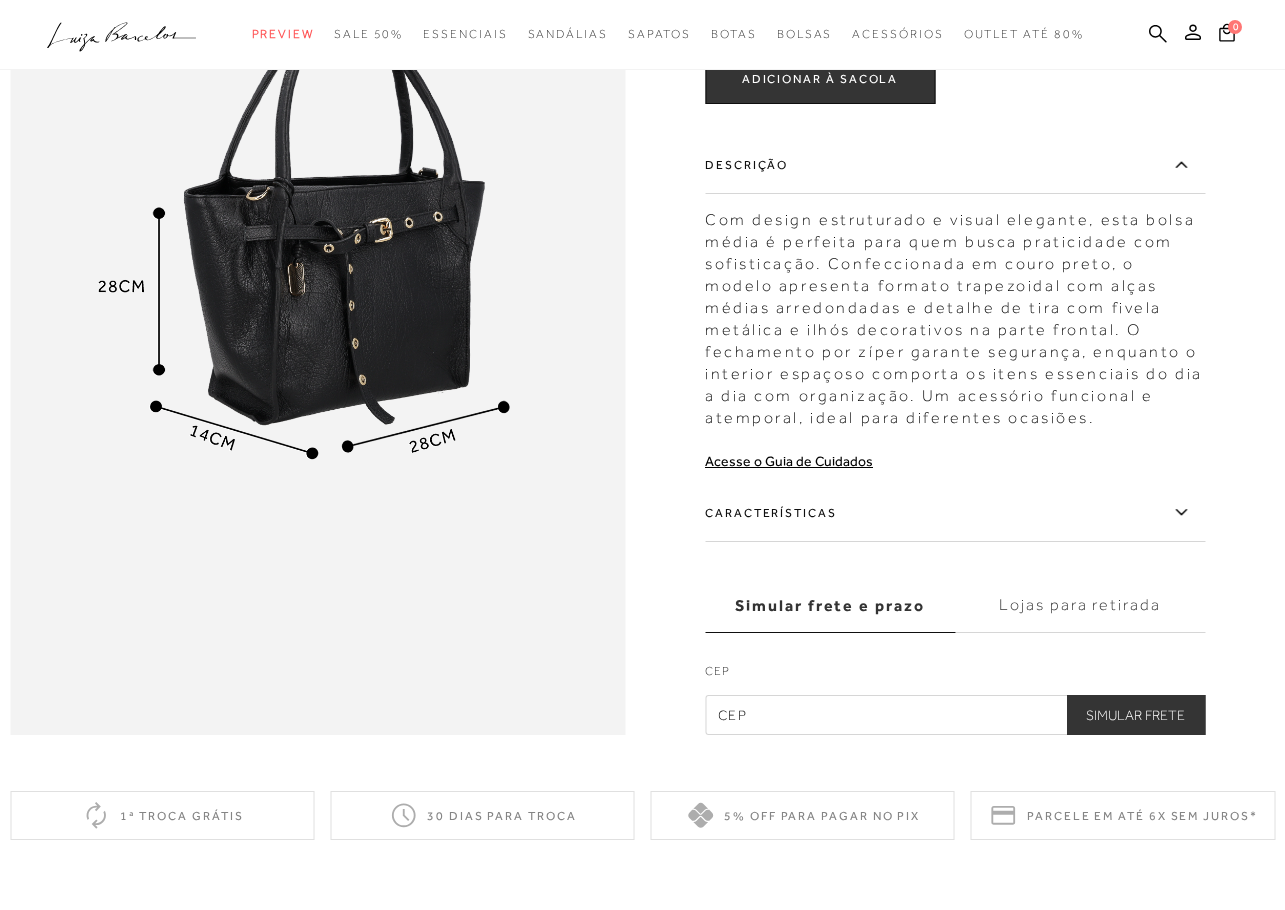 click 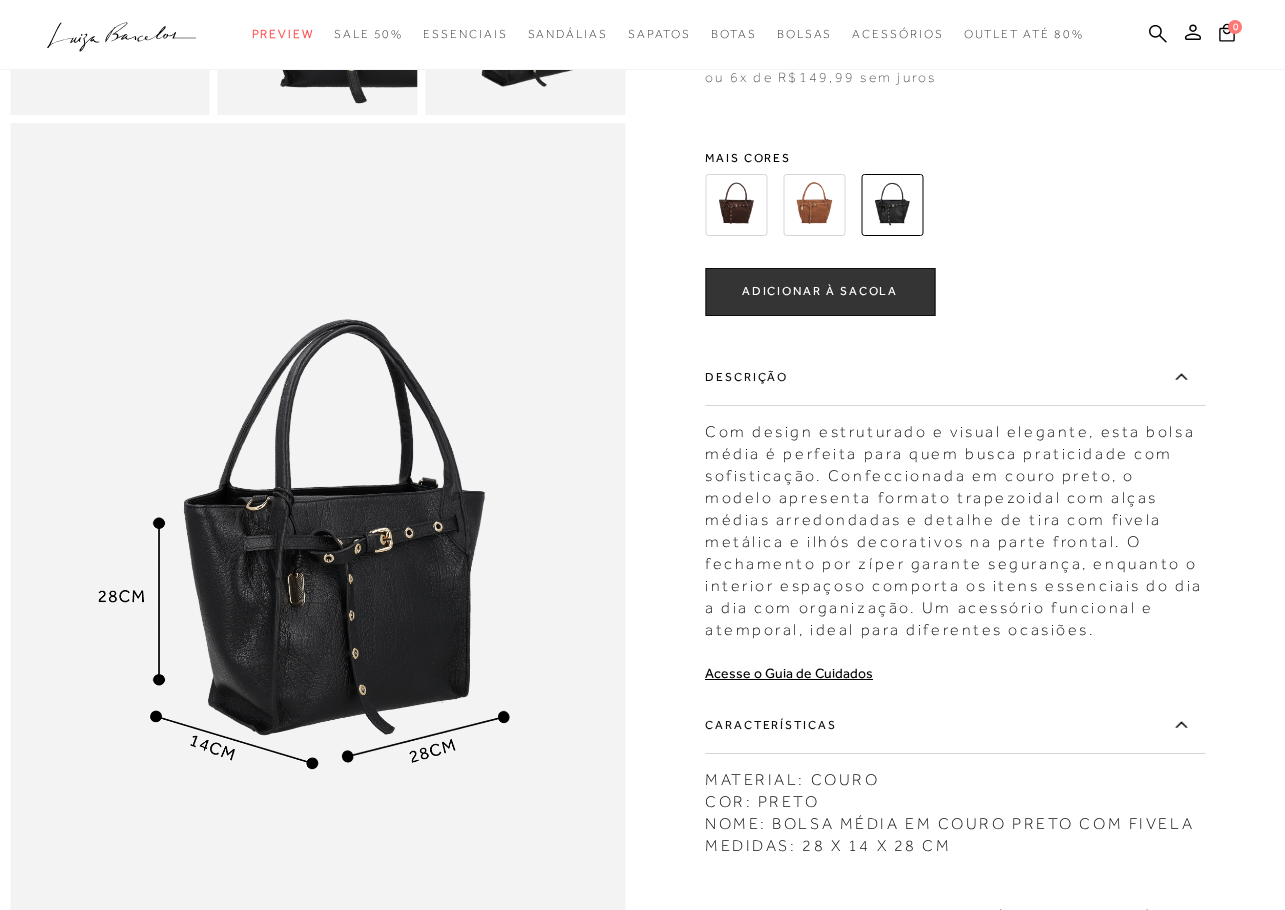 scroll, scrollTop: 700, scrollLeft: 0, axis: vertical 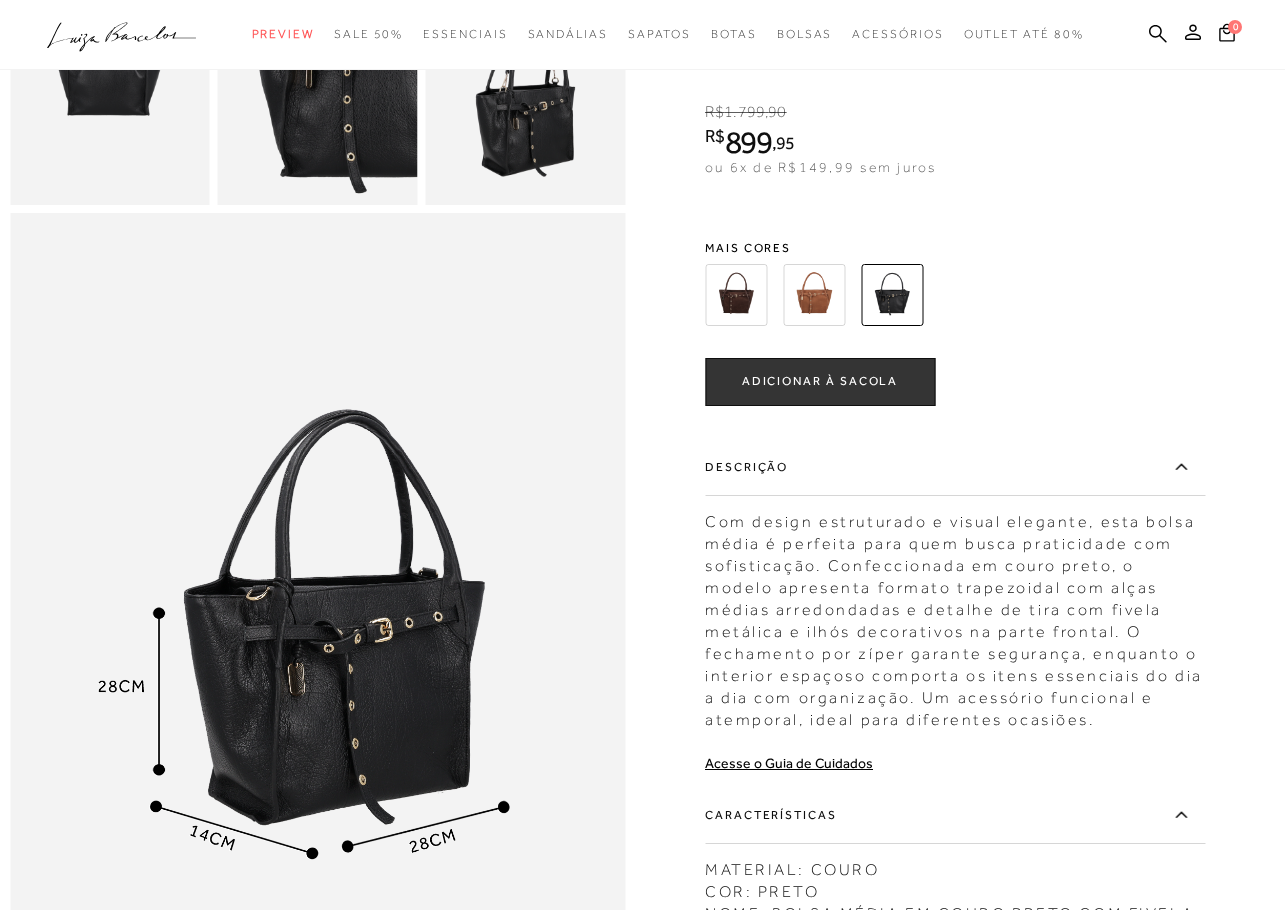 click at bounding box center (814, 295) 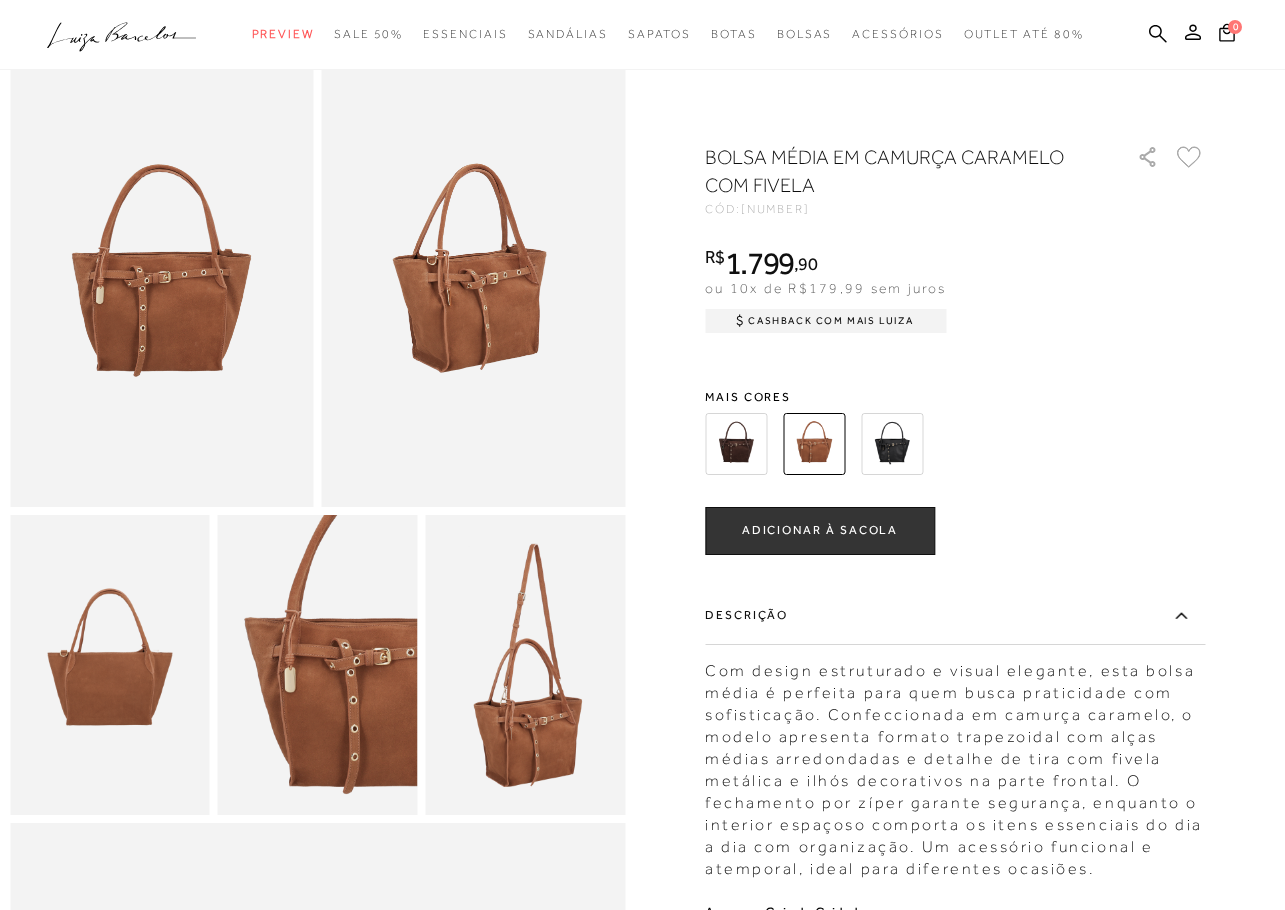 scroll, scrollTop: 0, scrollLeft: 0, axis: both 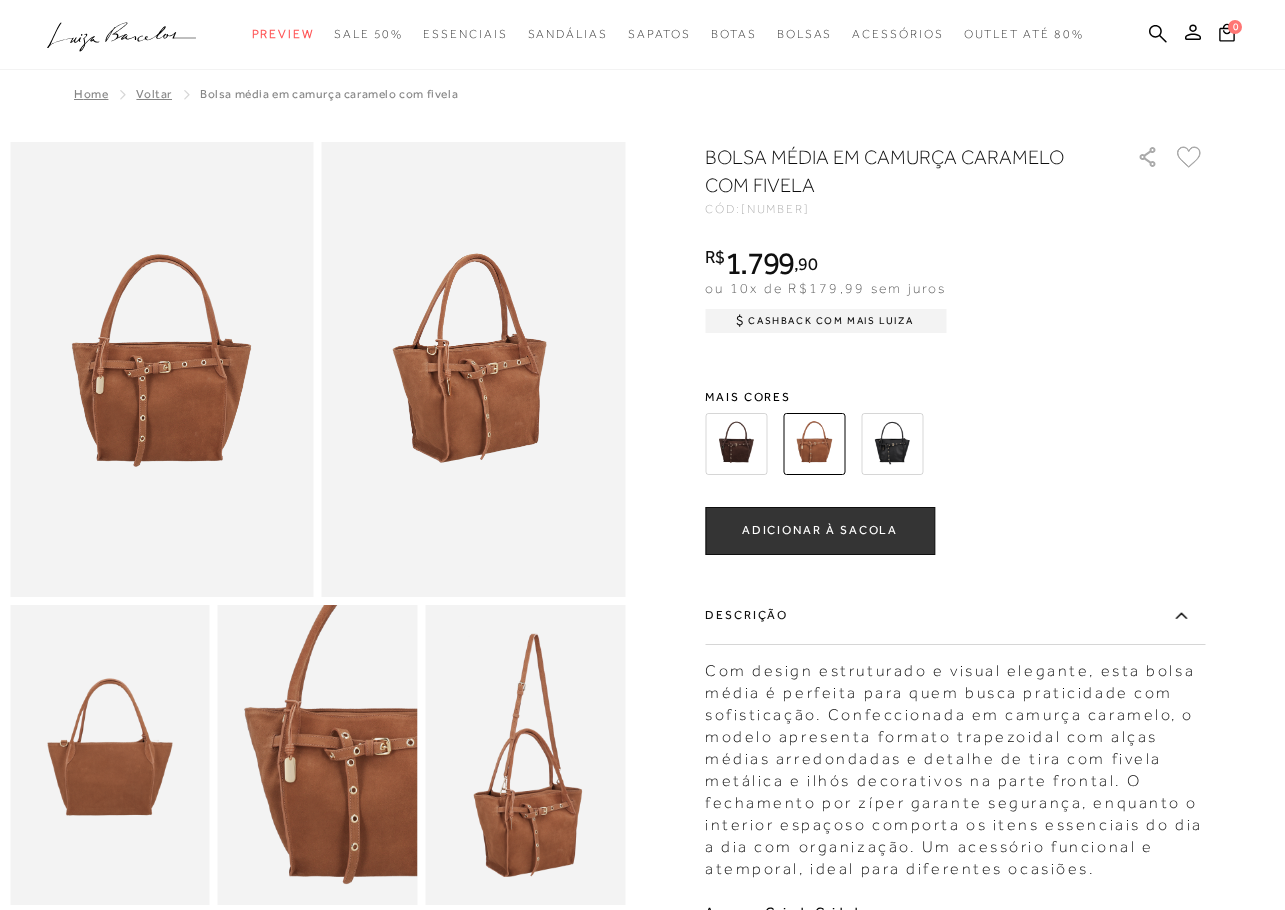 click at bounding box center (162, 369) 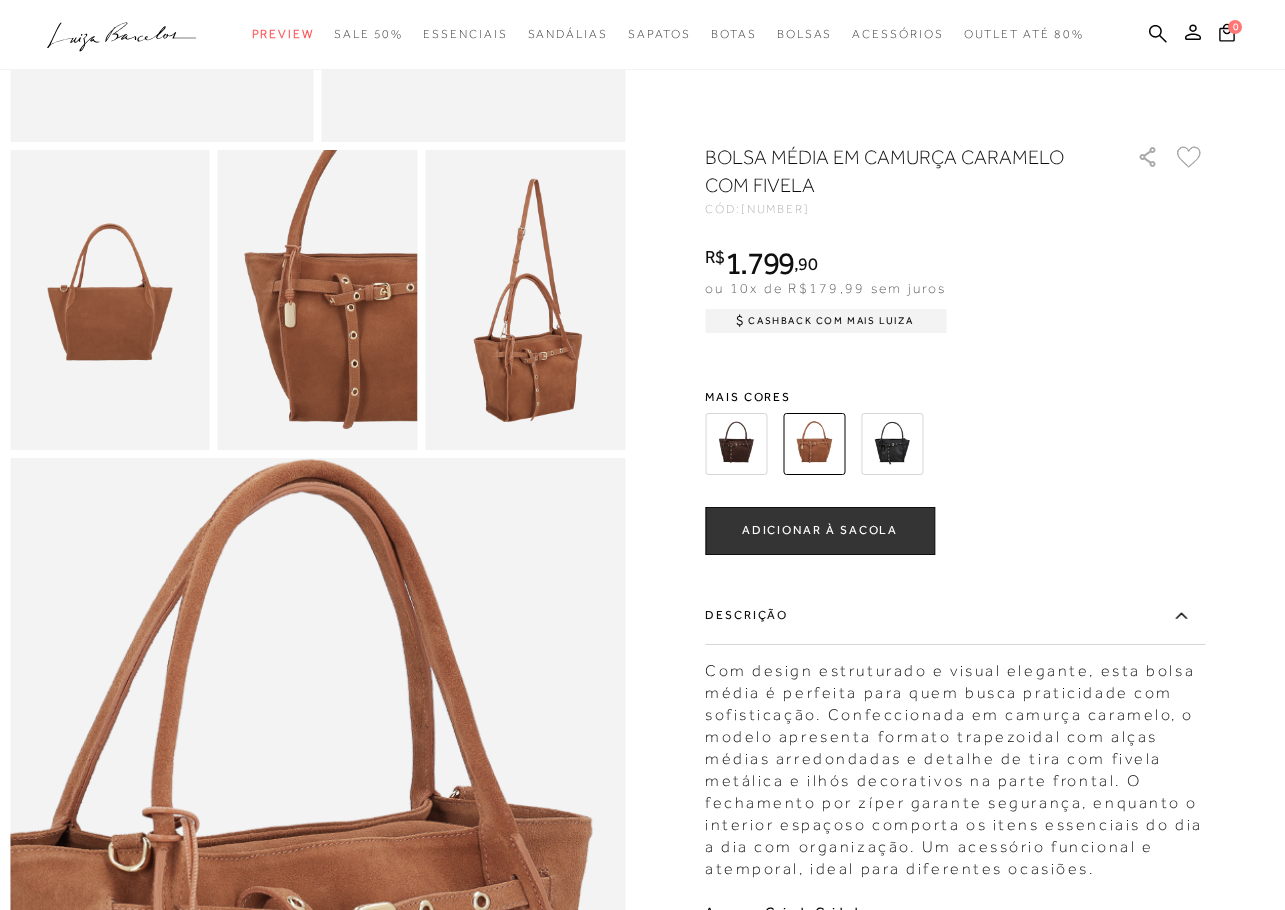 scroll, scrollTop: 400, scrollLeft: 0, axis: vertical 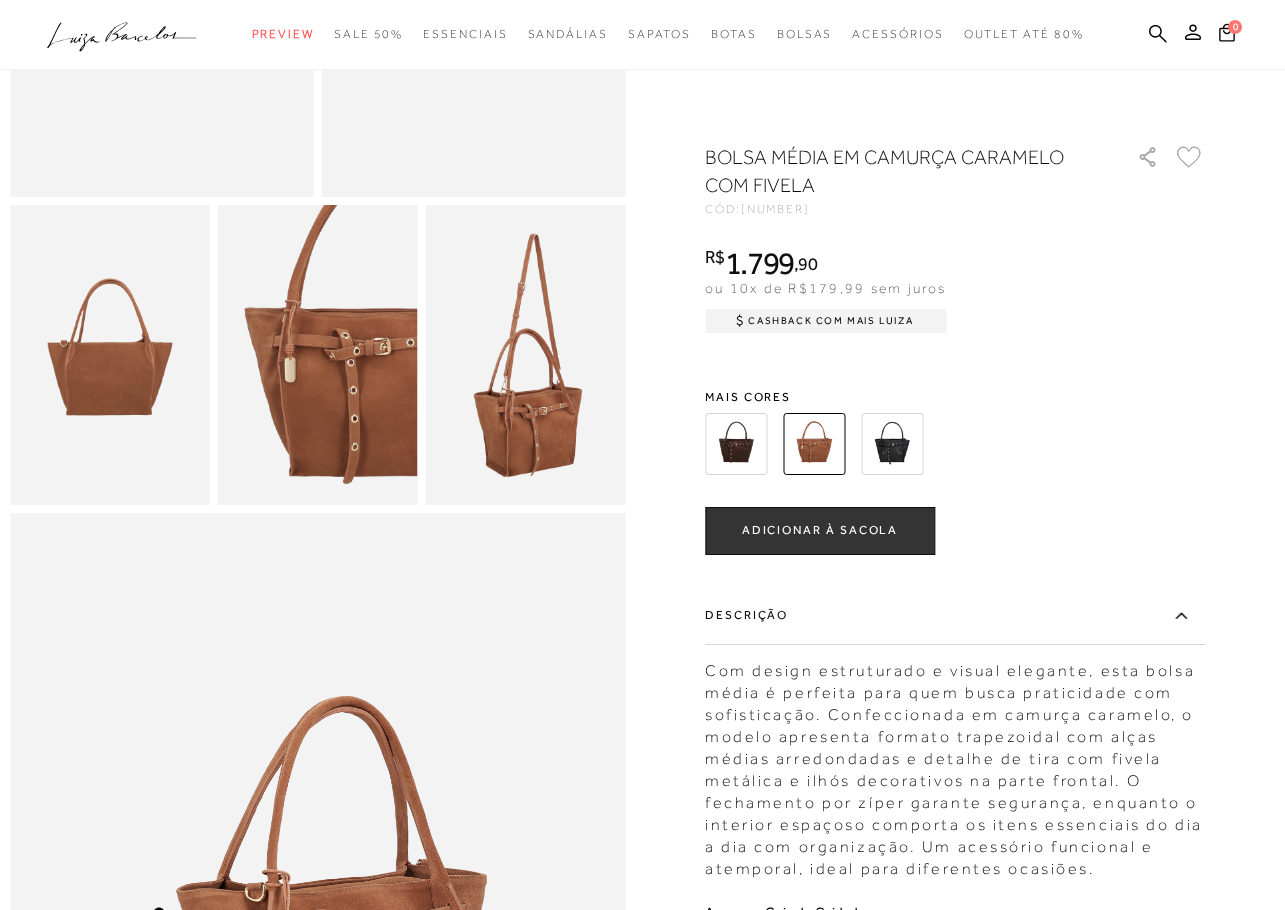 click at bounding box center [525, 355] 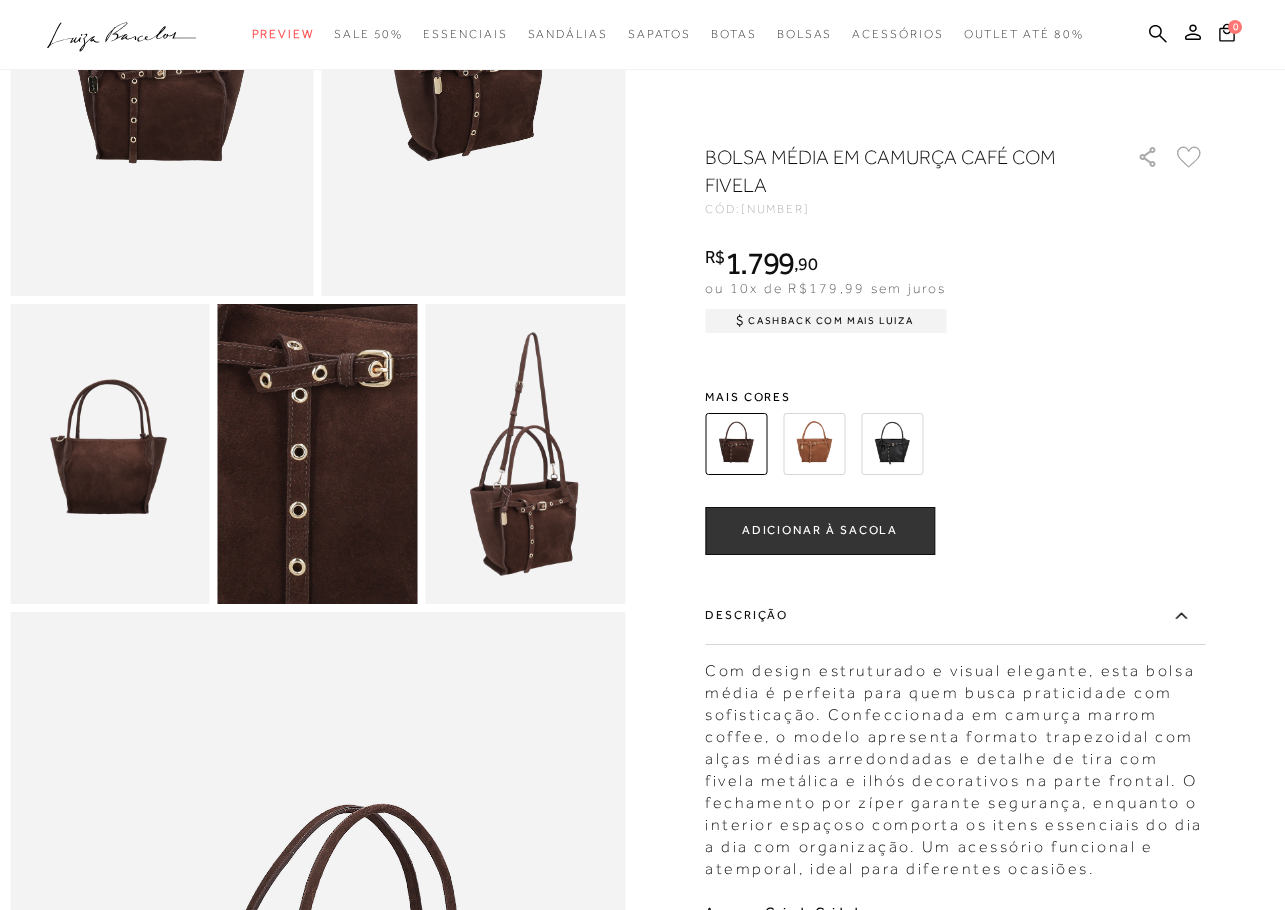 scroll, scrollTop: 300, scrollLeft: 0, axis: vertical 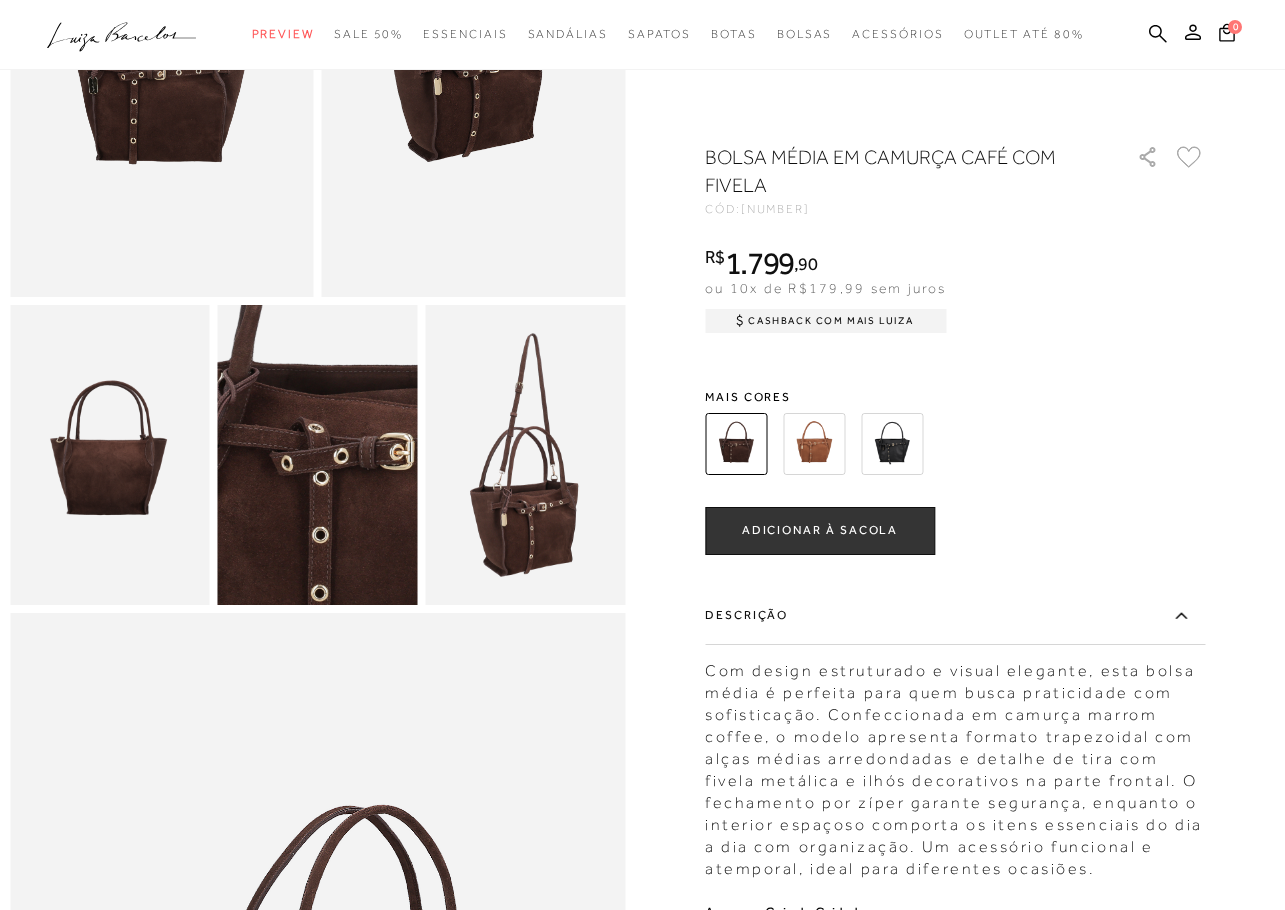 click at bounding box center (284, 475) 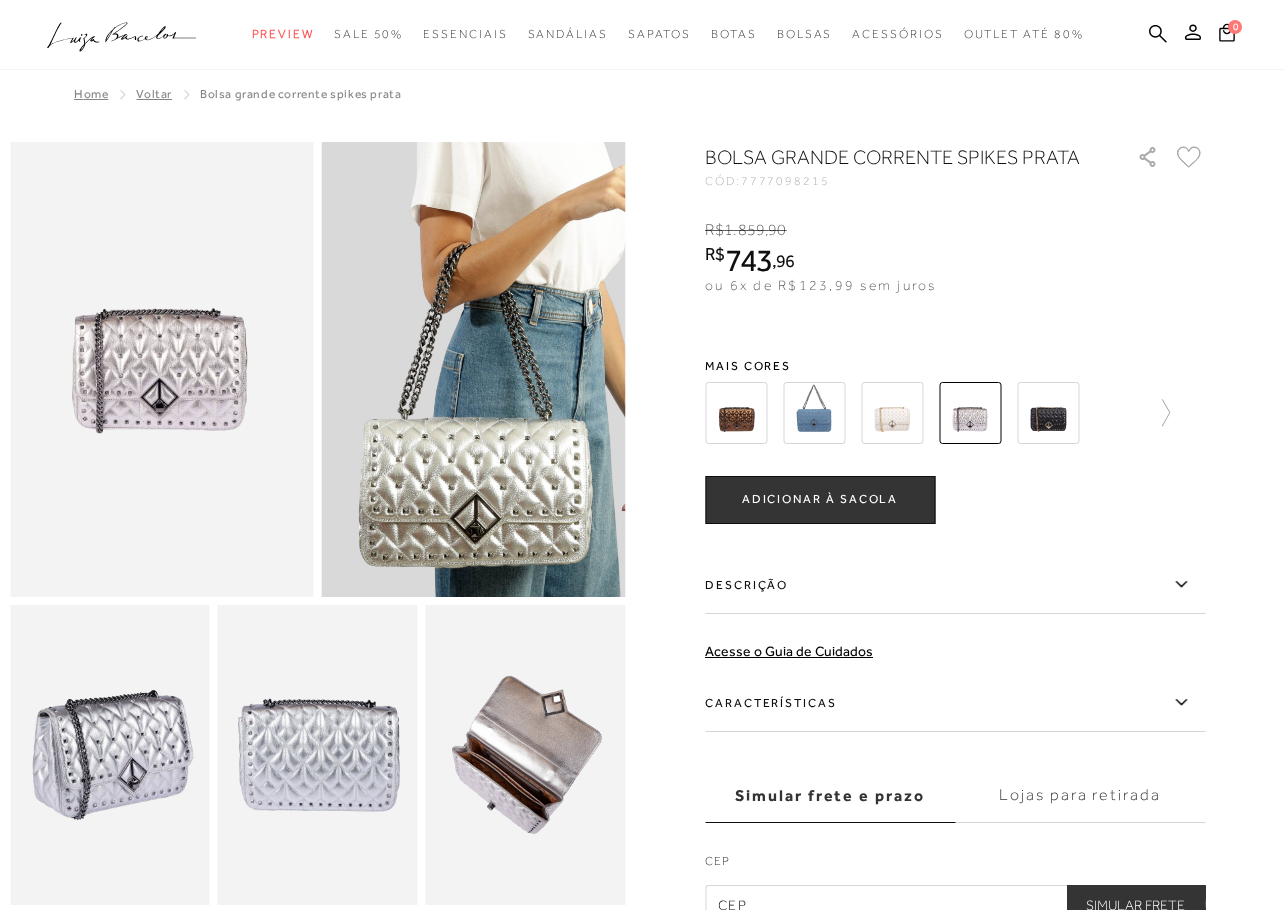 scroll, scrollTop: 0, scrollLeft: 0, axis: both 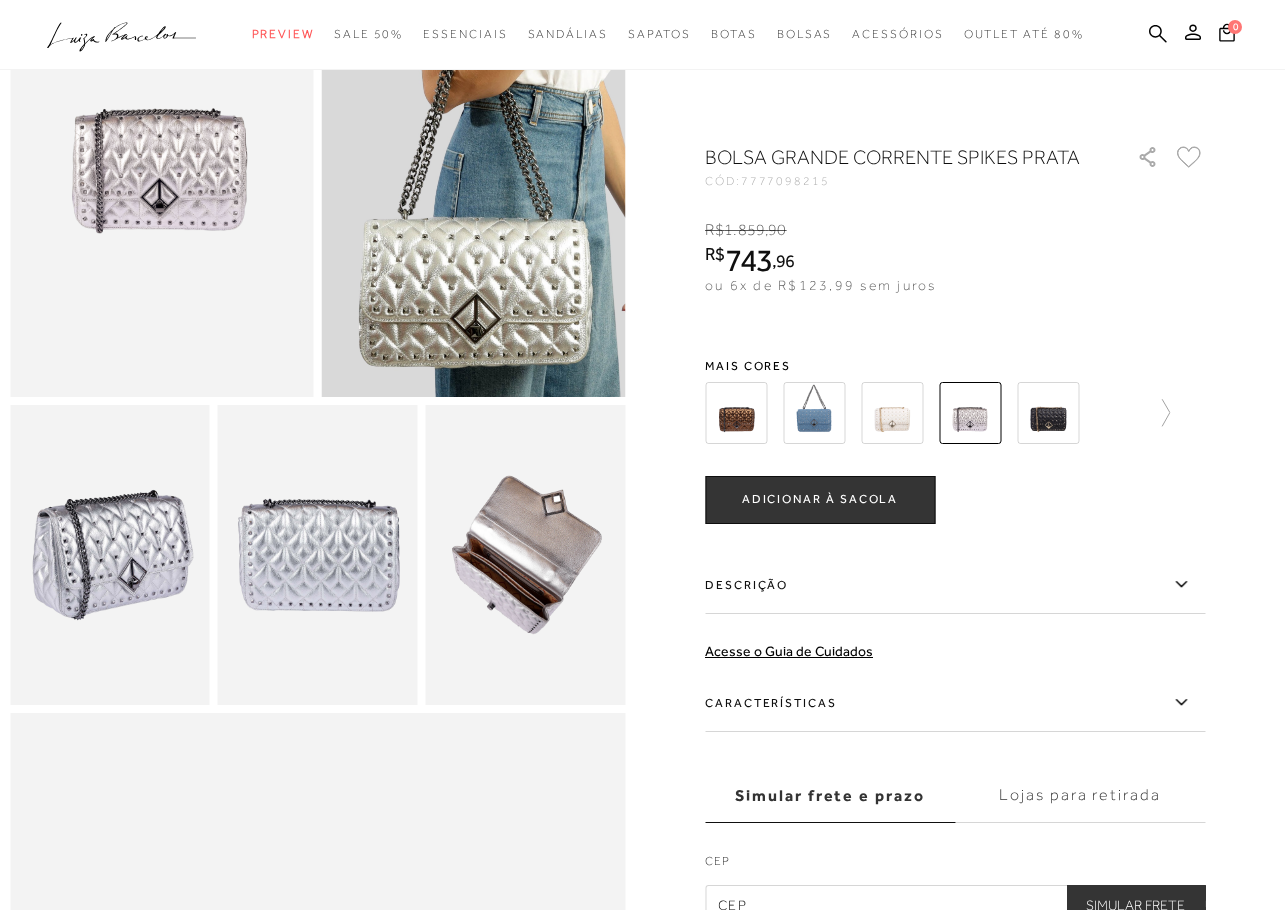 click 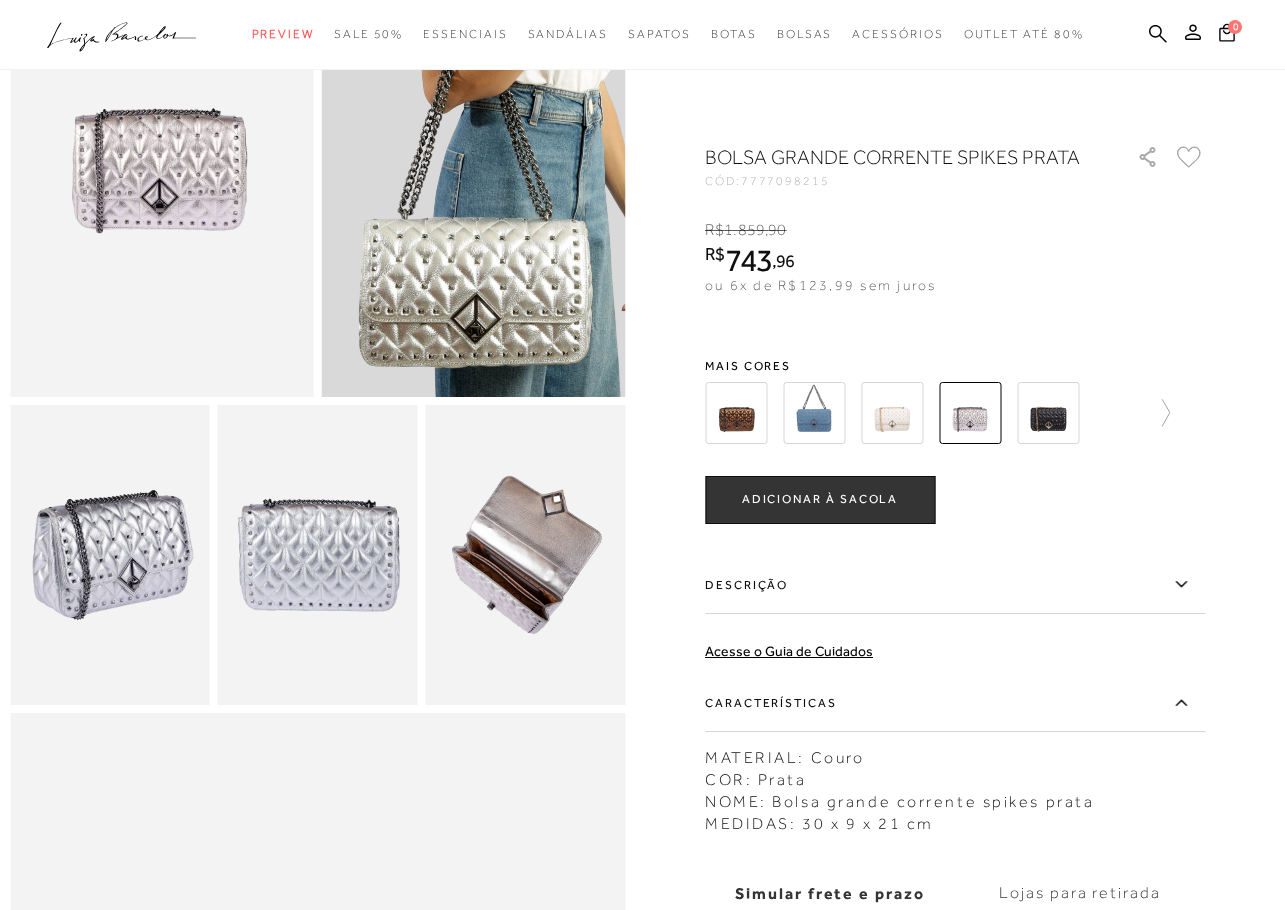 click at bounding box center (525, 555) 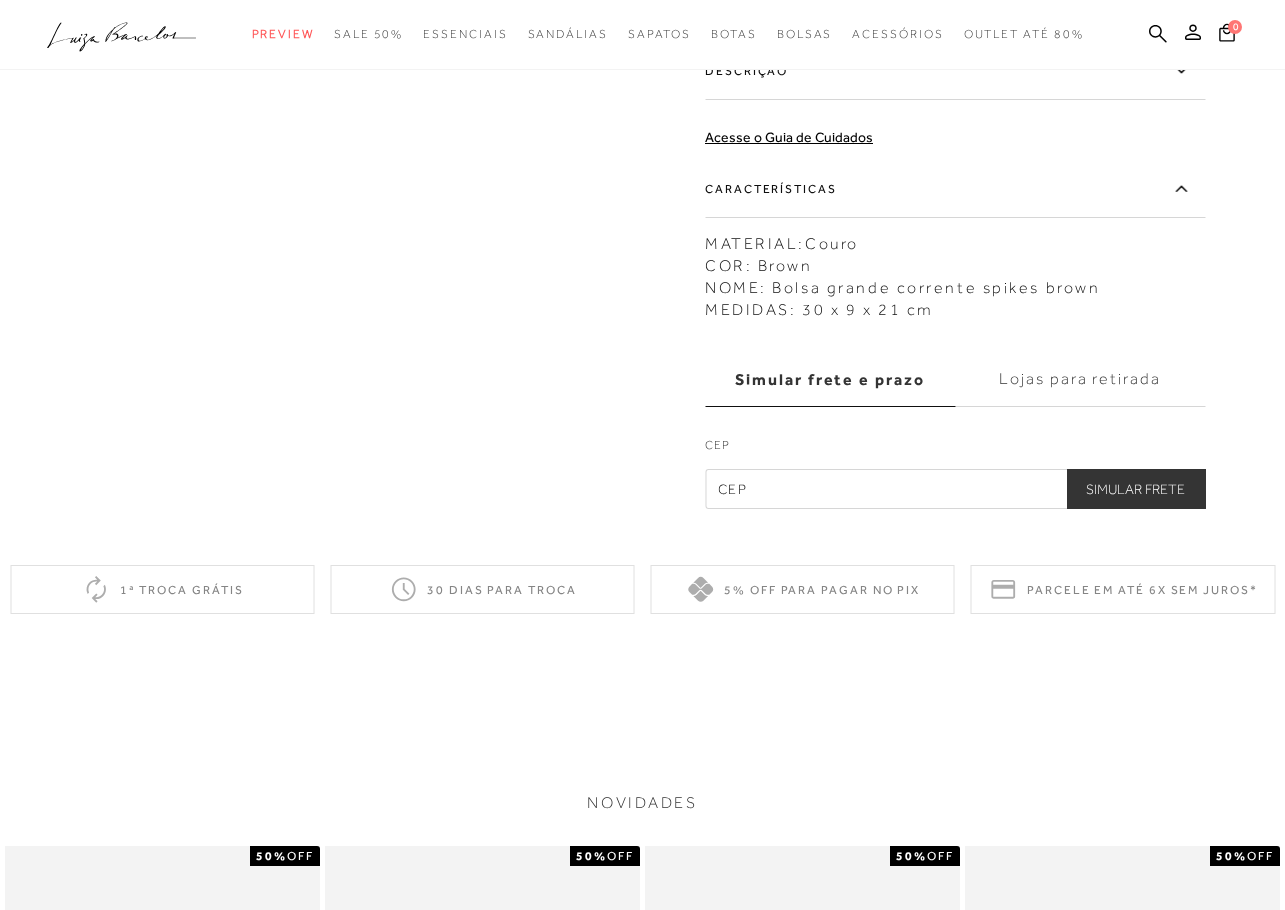 scroll, scrollTop: 0, scrollLeft: 0, axis: both 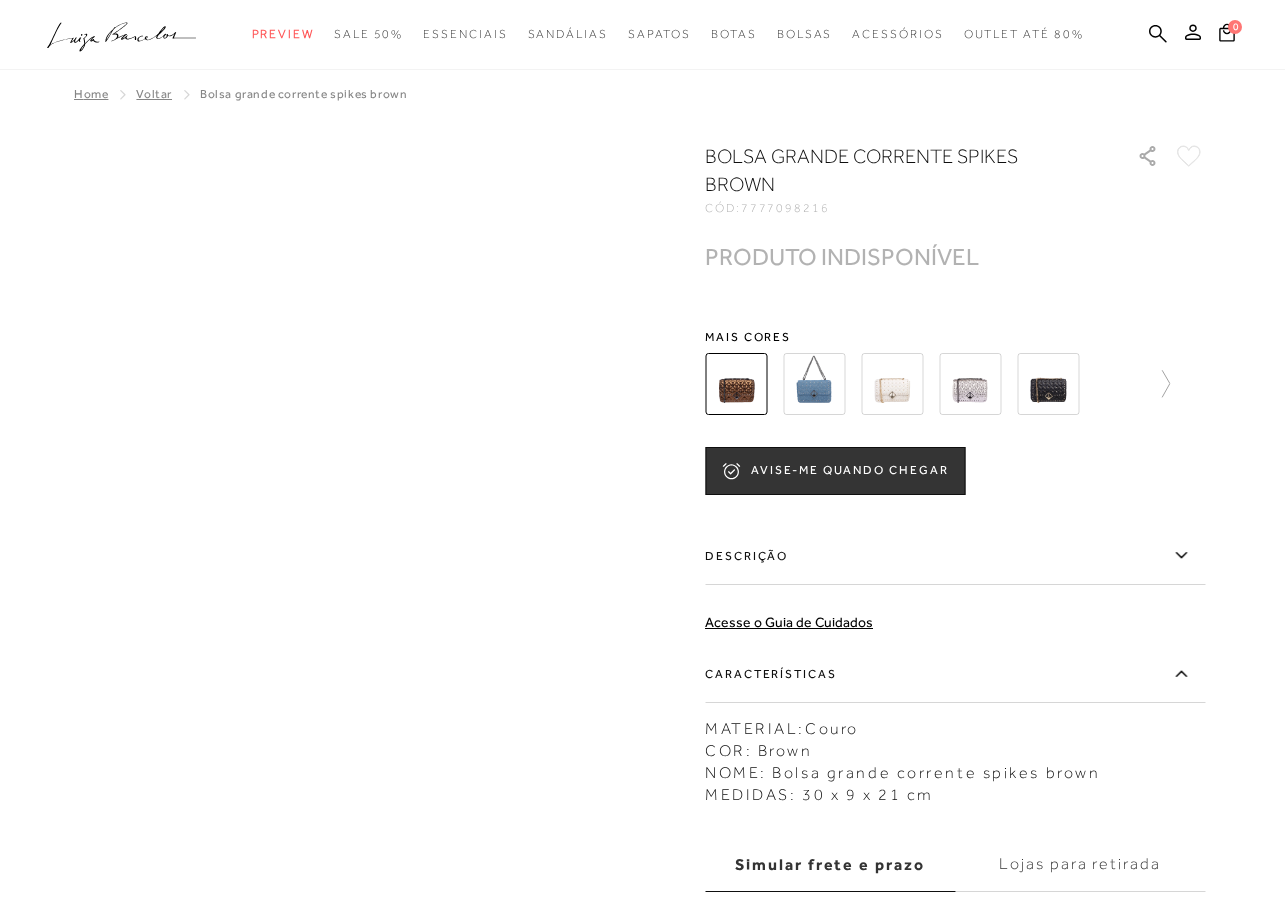 click at bounding box center [1048, 384] 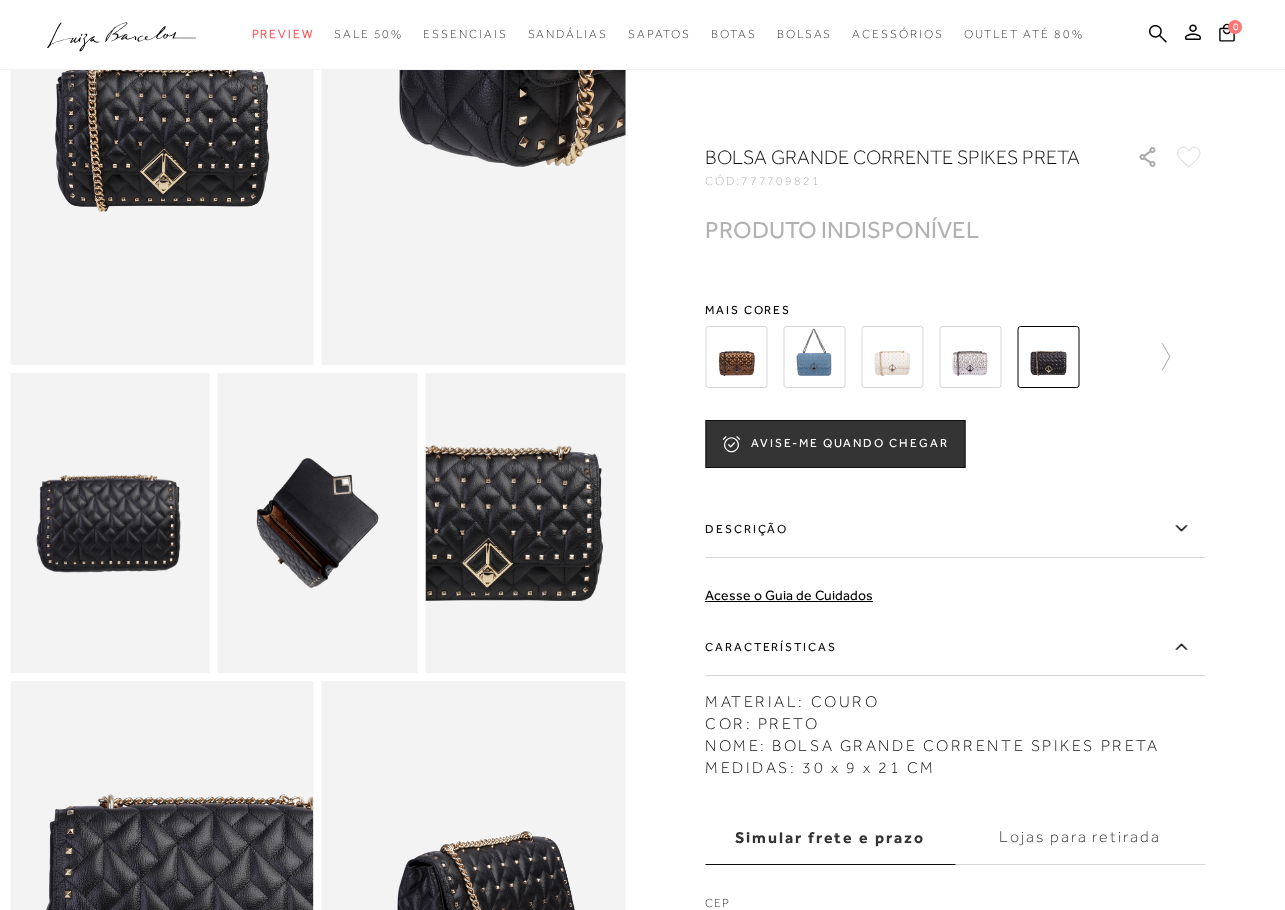scroll, scrollTop: 300, scrollLeft: 0, axis: vertical 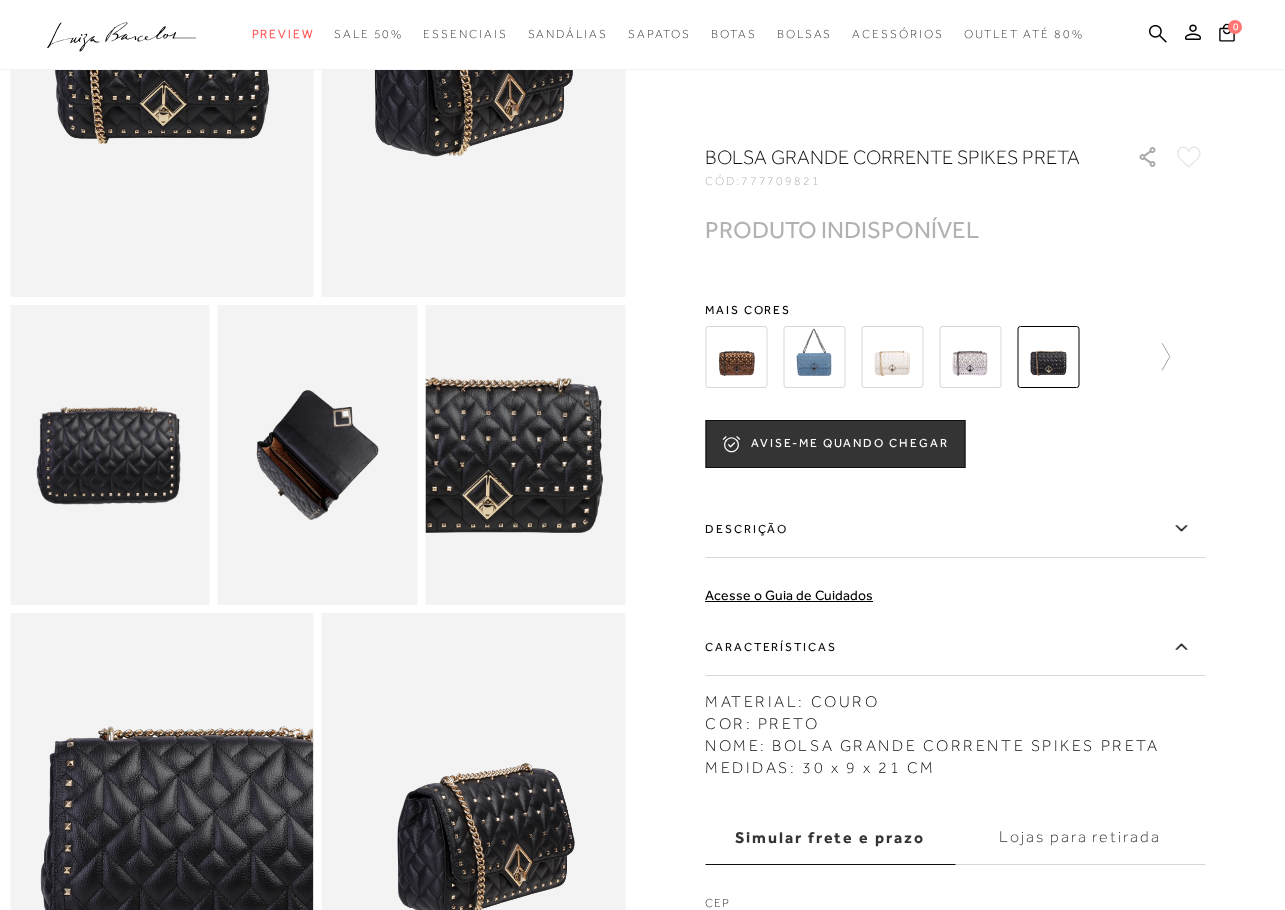click at bounding box center [318, 455] 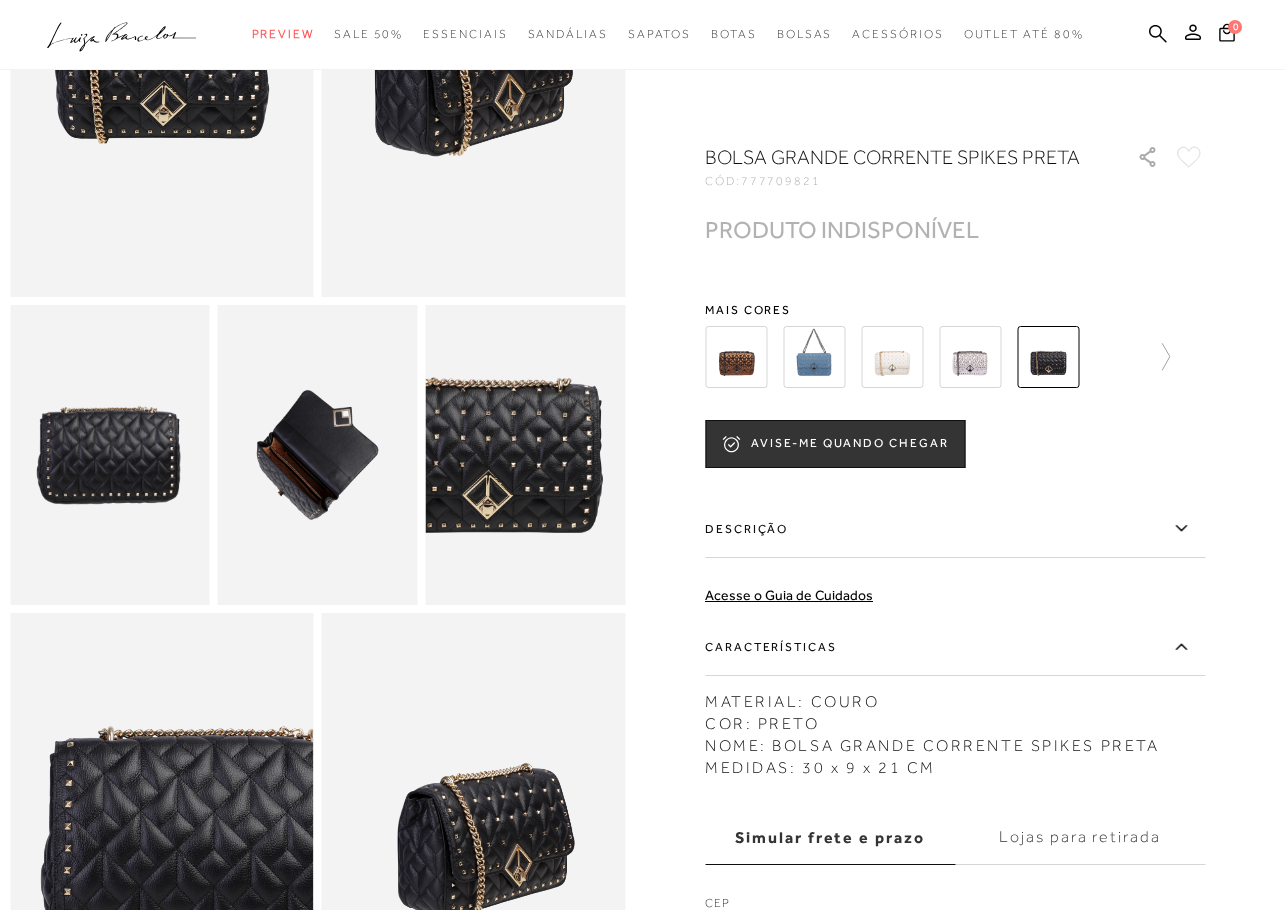 click at bounding box center [318, 455] 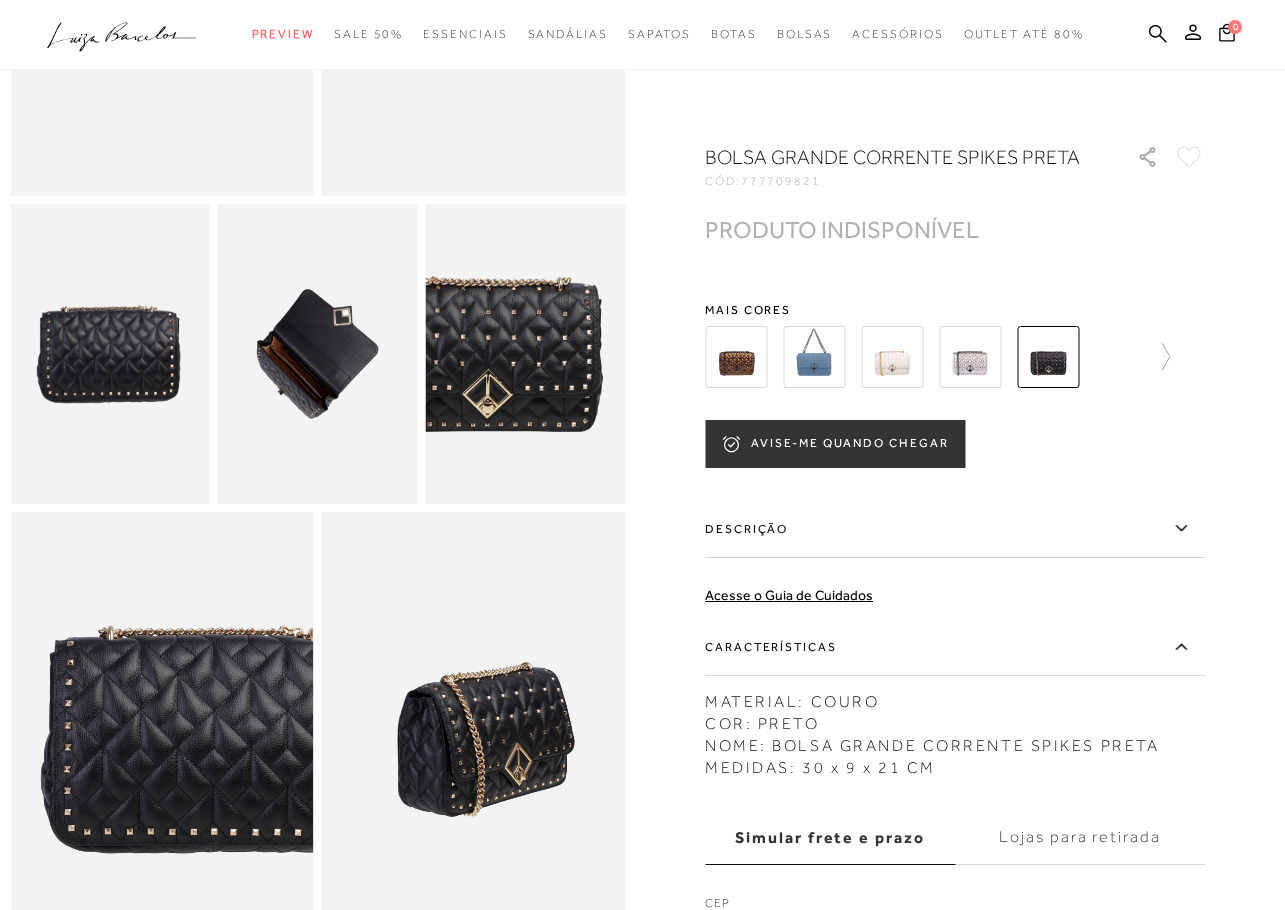 scroll, scrollTop: 400, scrollLeft: 0, axis: vertical 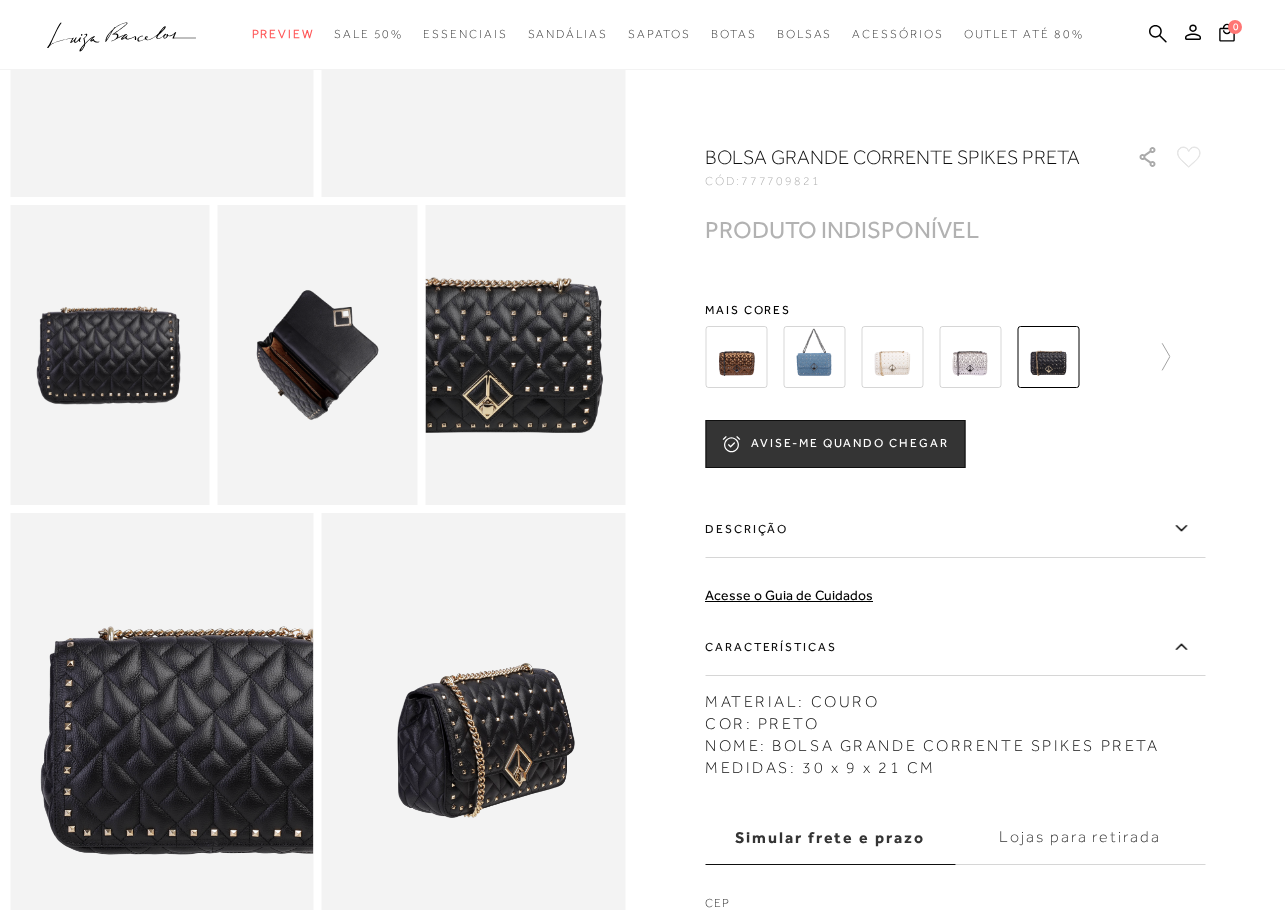 click at bounding box center [970, 357] 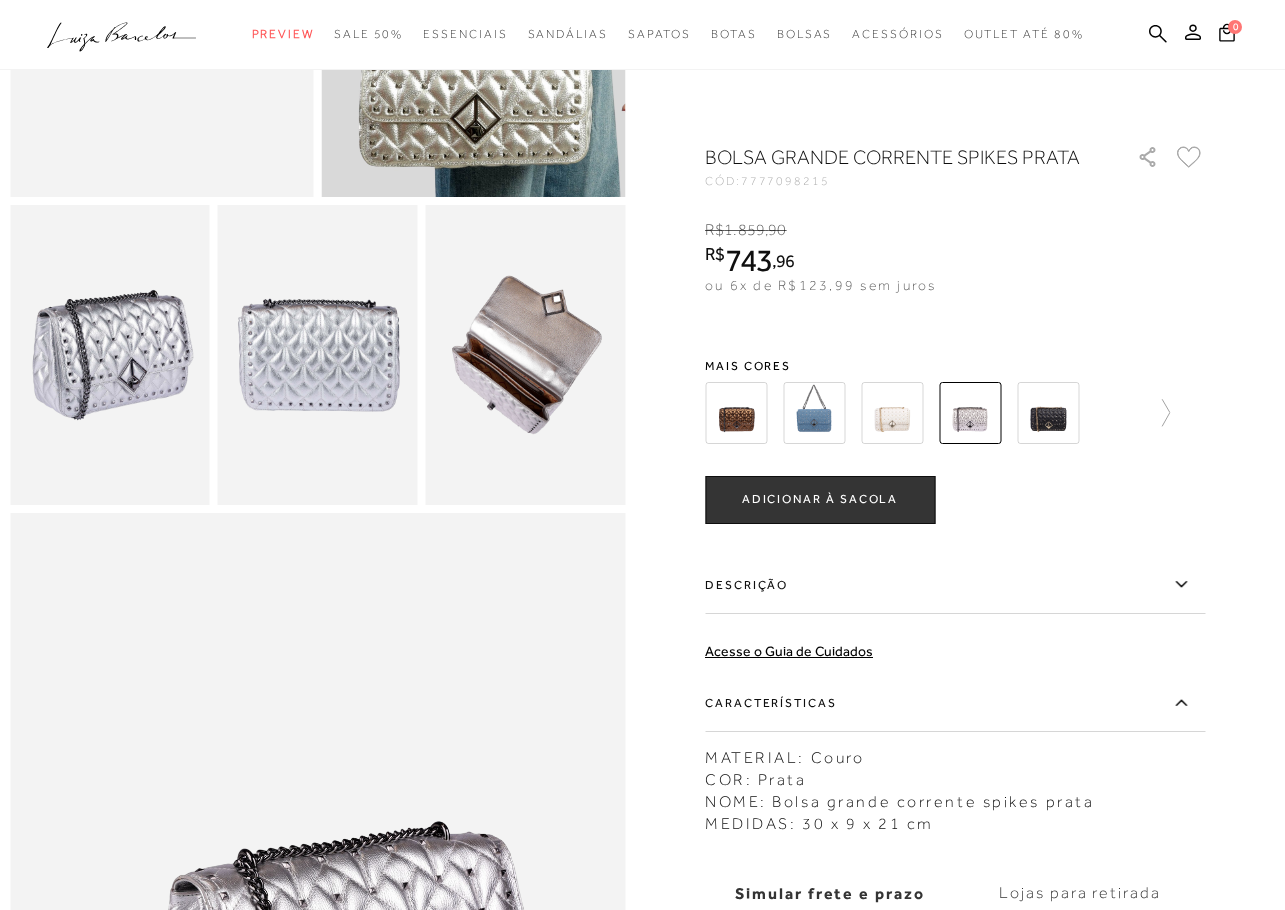 scroll, scrollTop: 0, scrollLeft: 0, axis: both 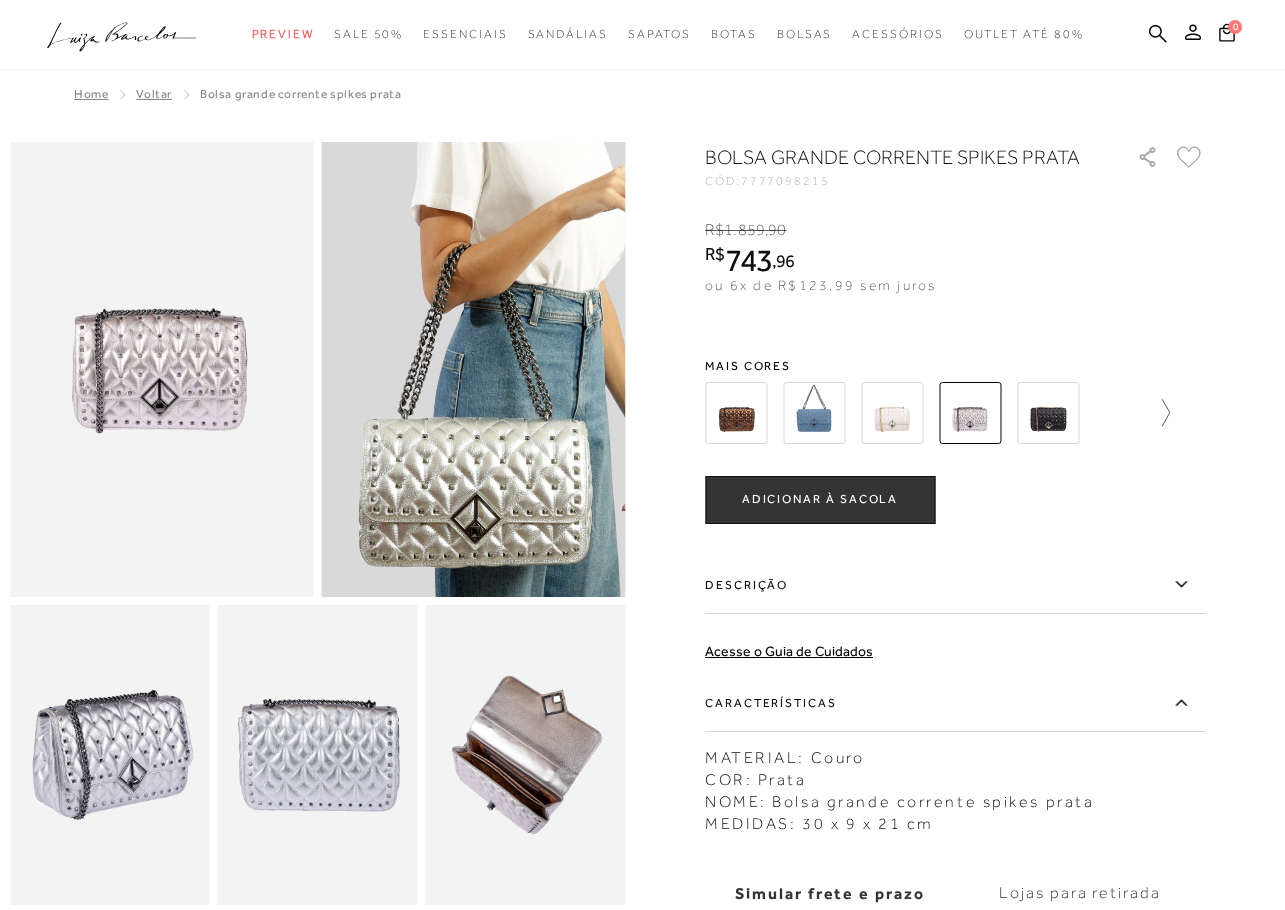 click 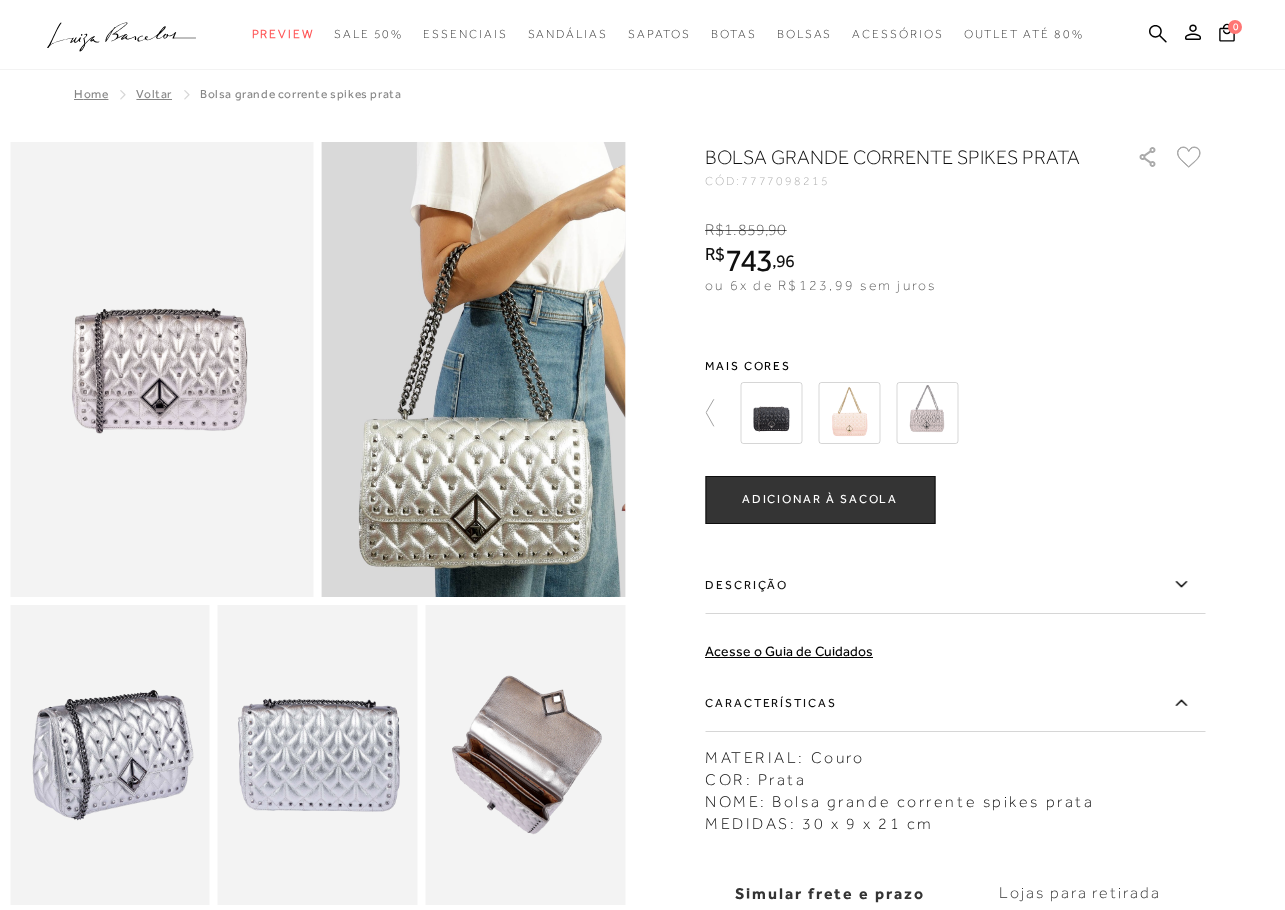 click at bounding box center (771, 413) 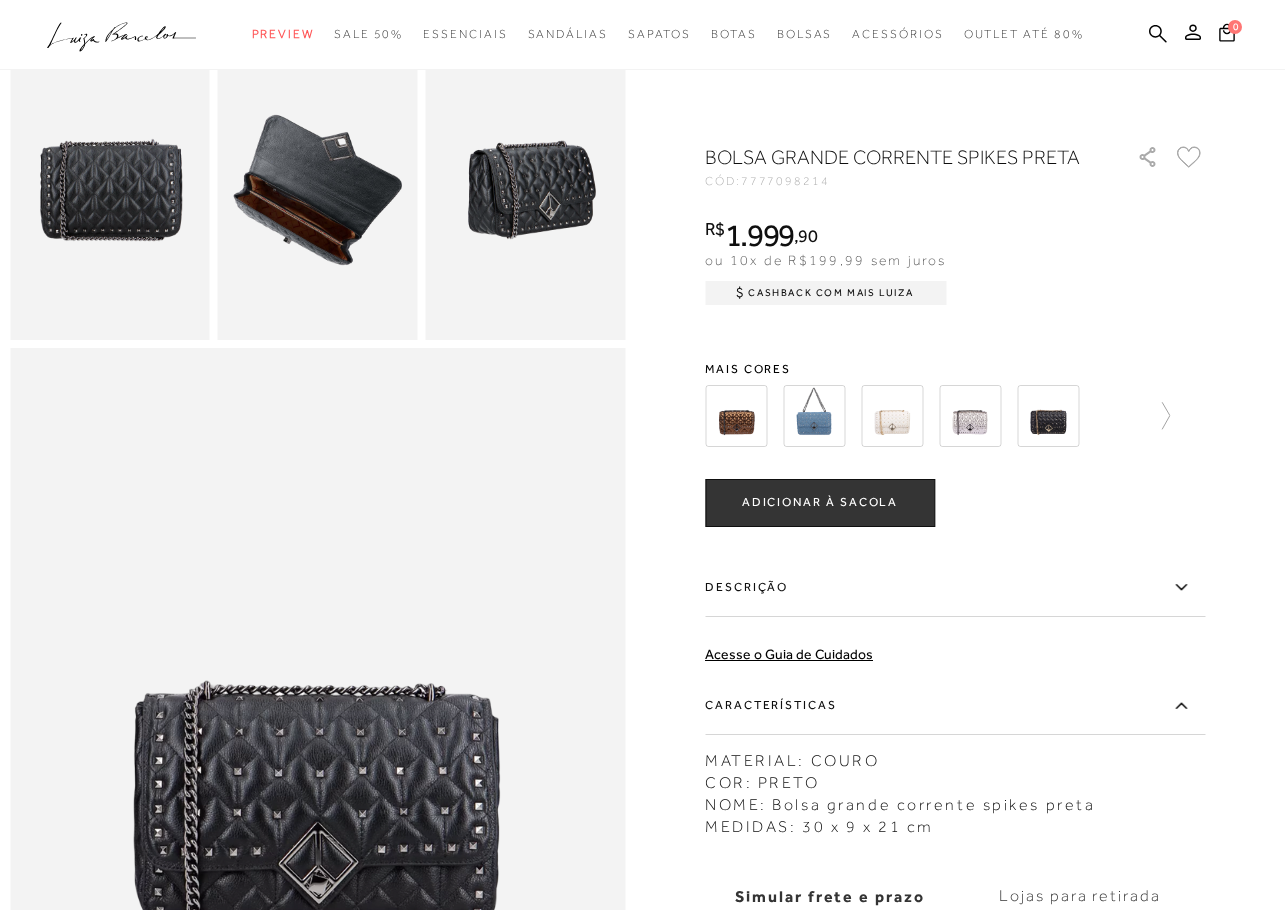 scroll, scrollTop: 600, scrollLeft: 0, axis: vertical 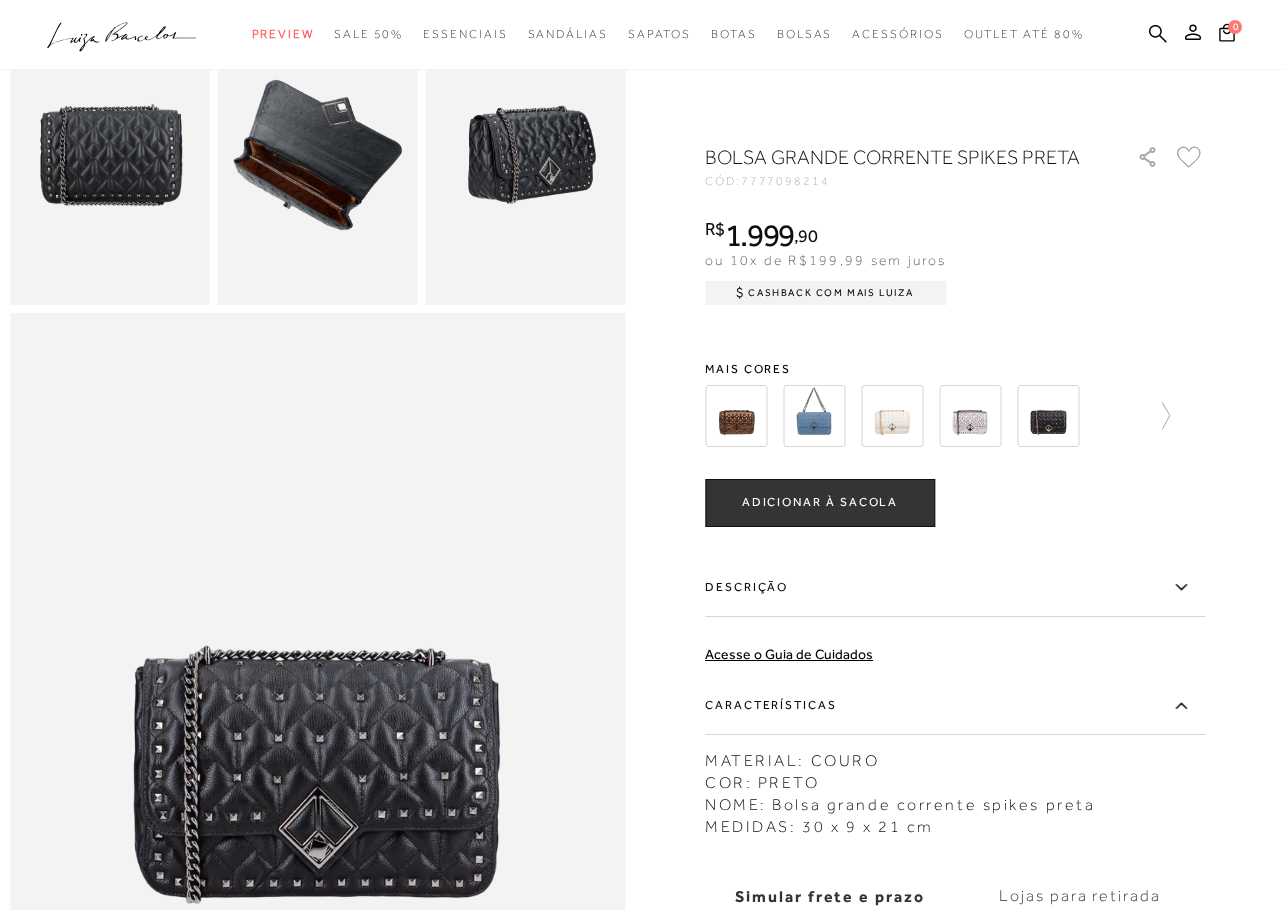 click at bounding box center [318, 155] 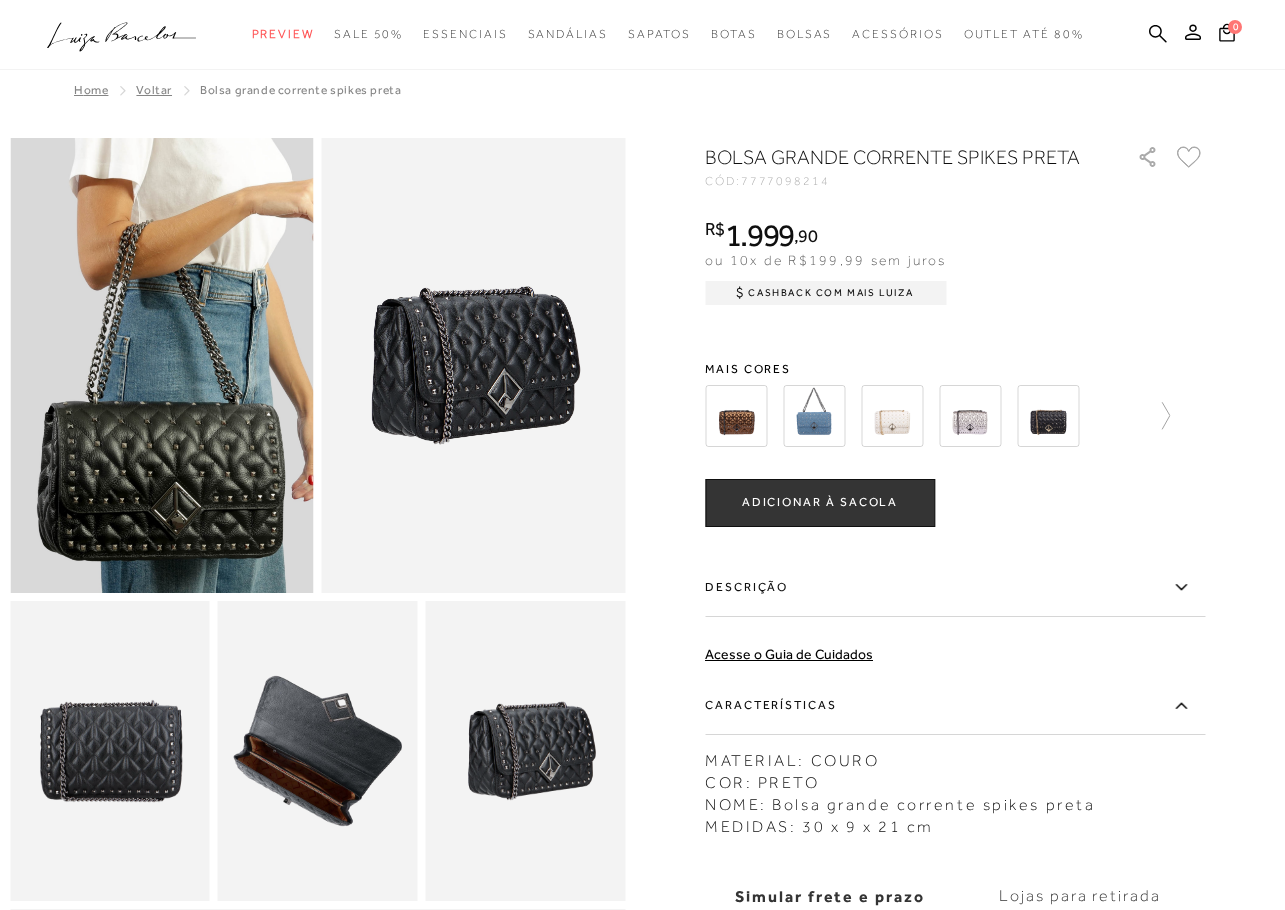 scroll, scrollTop: 0, scrollLeft: 0, axis: both 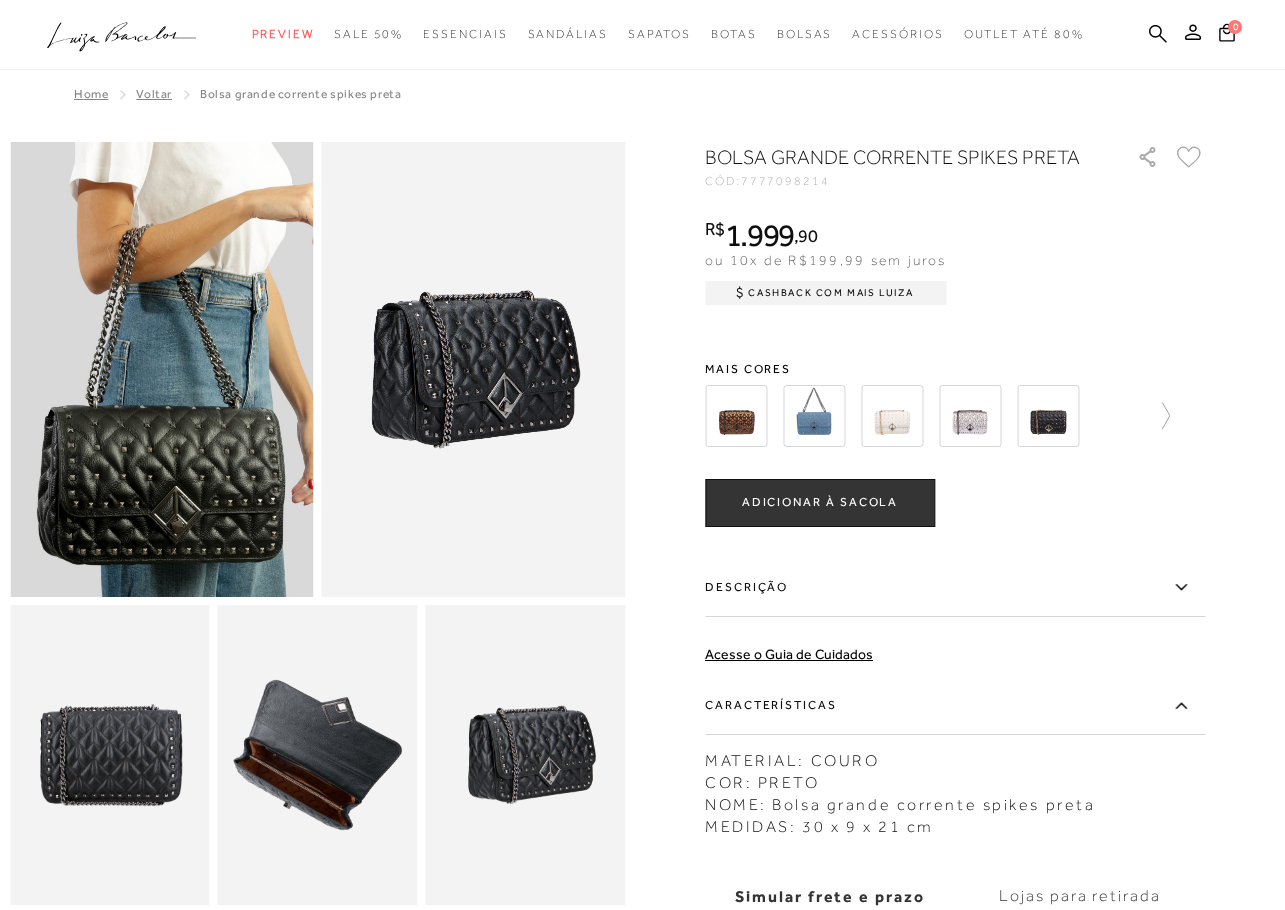 click at bounding box center (970, 416) 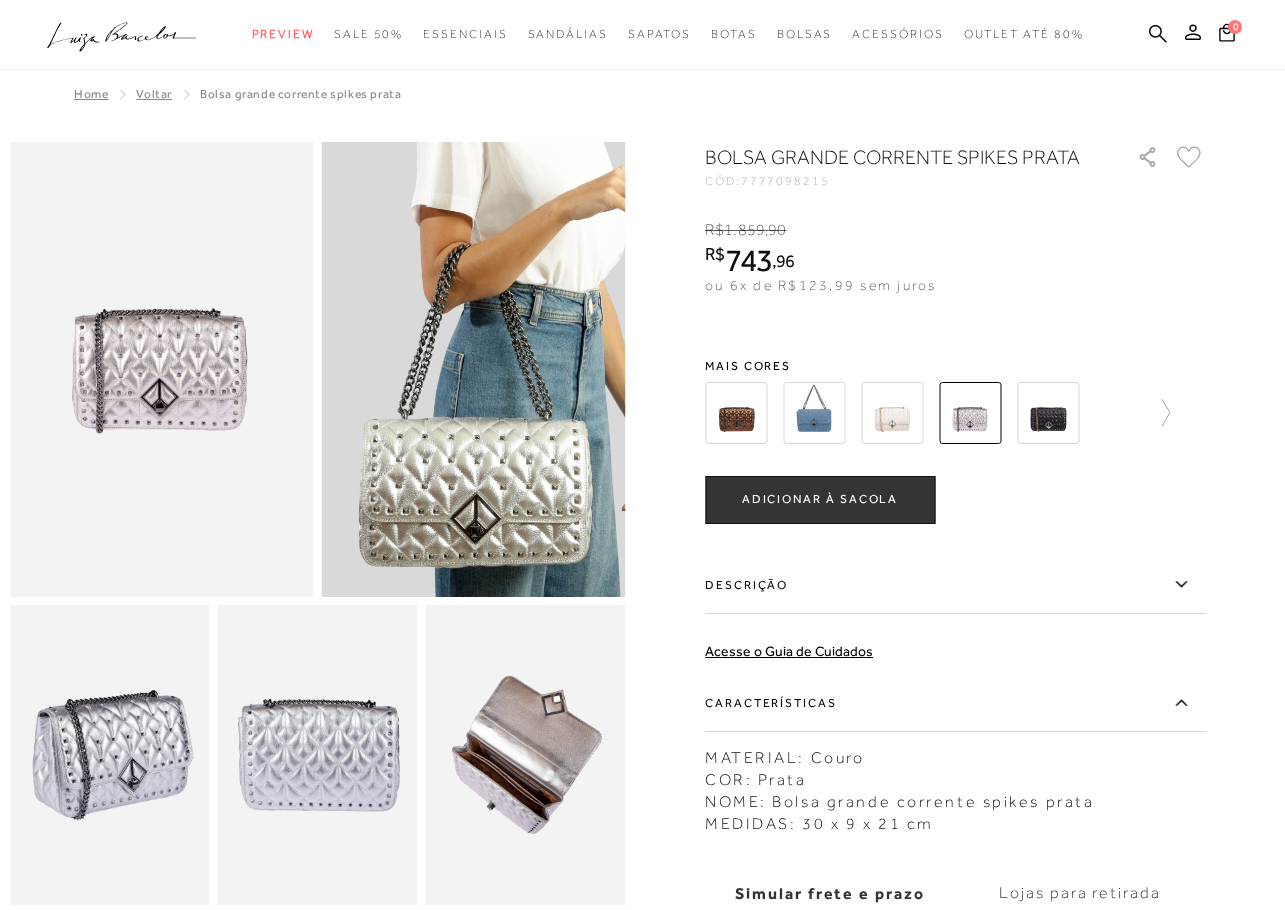 click at bounding box center (1048, 413) 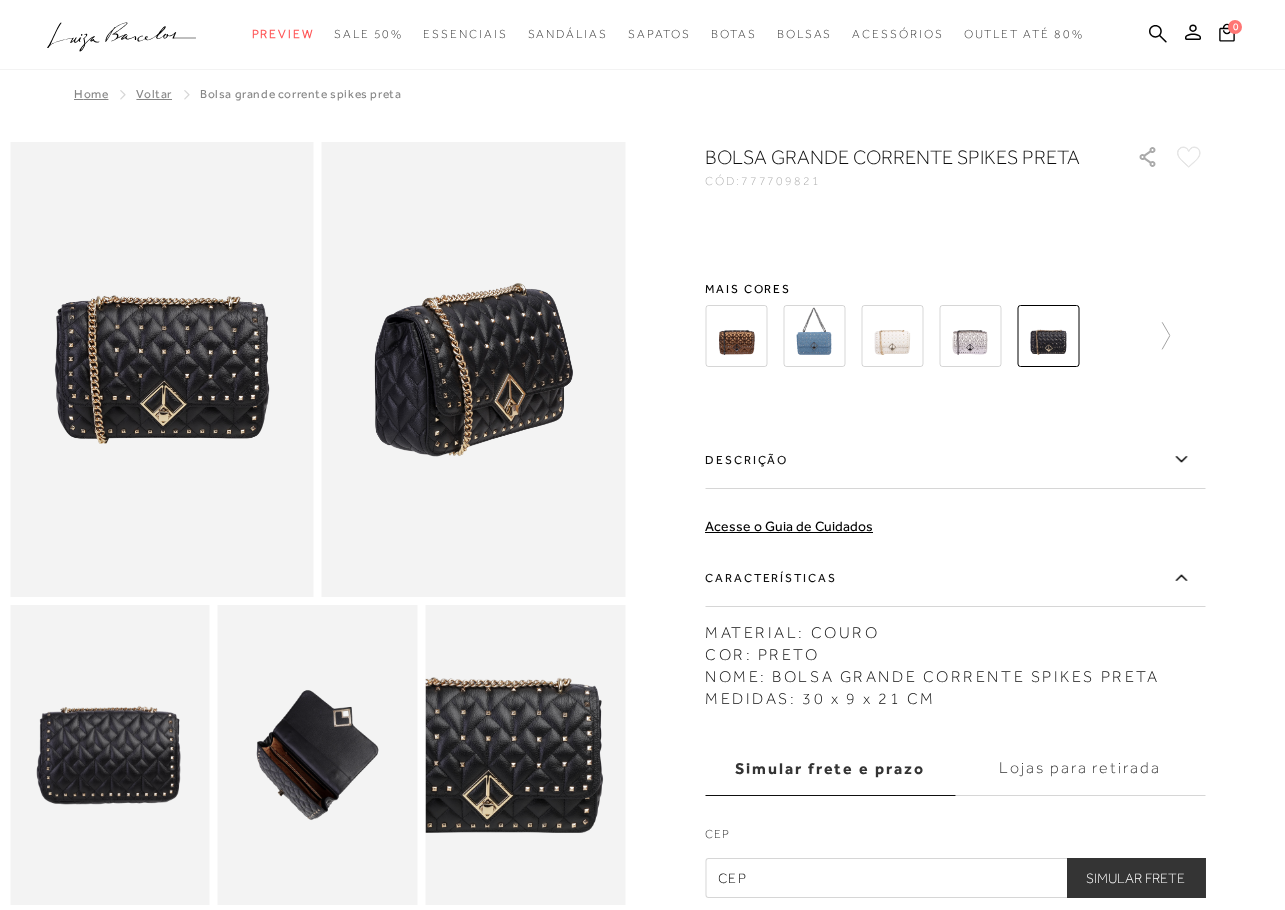 click on "BOLSA GRANDE CORRENTE SPIKES PRETA
CÓD:
777709821
×
É necessário selecionar um tamanho para adicionar o produto como favorito.
Mais cores" at bounding box center [955, 520] 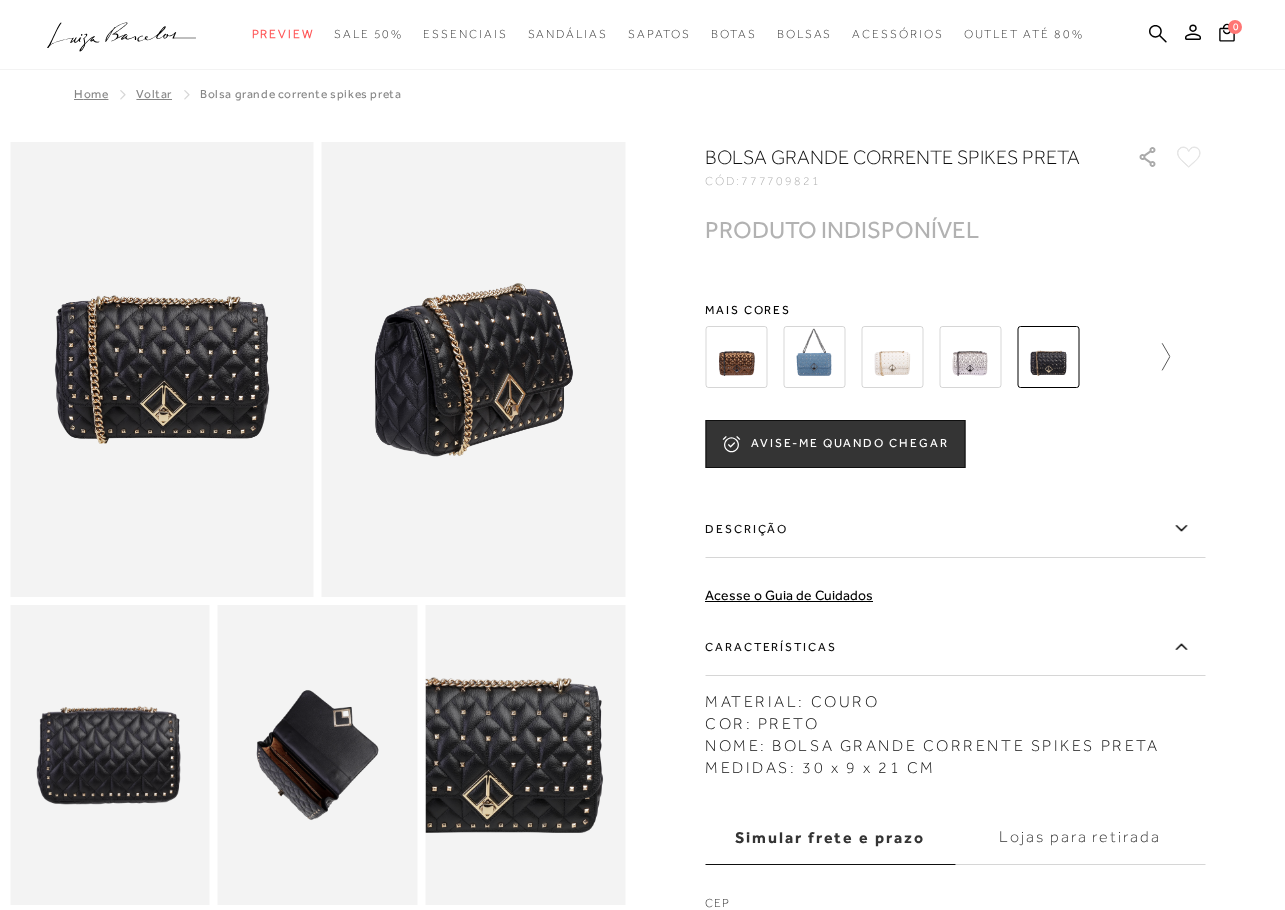 click 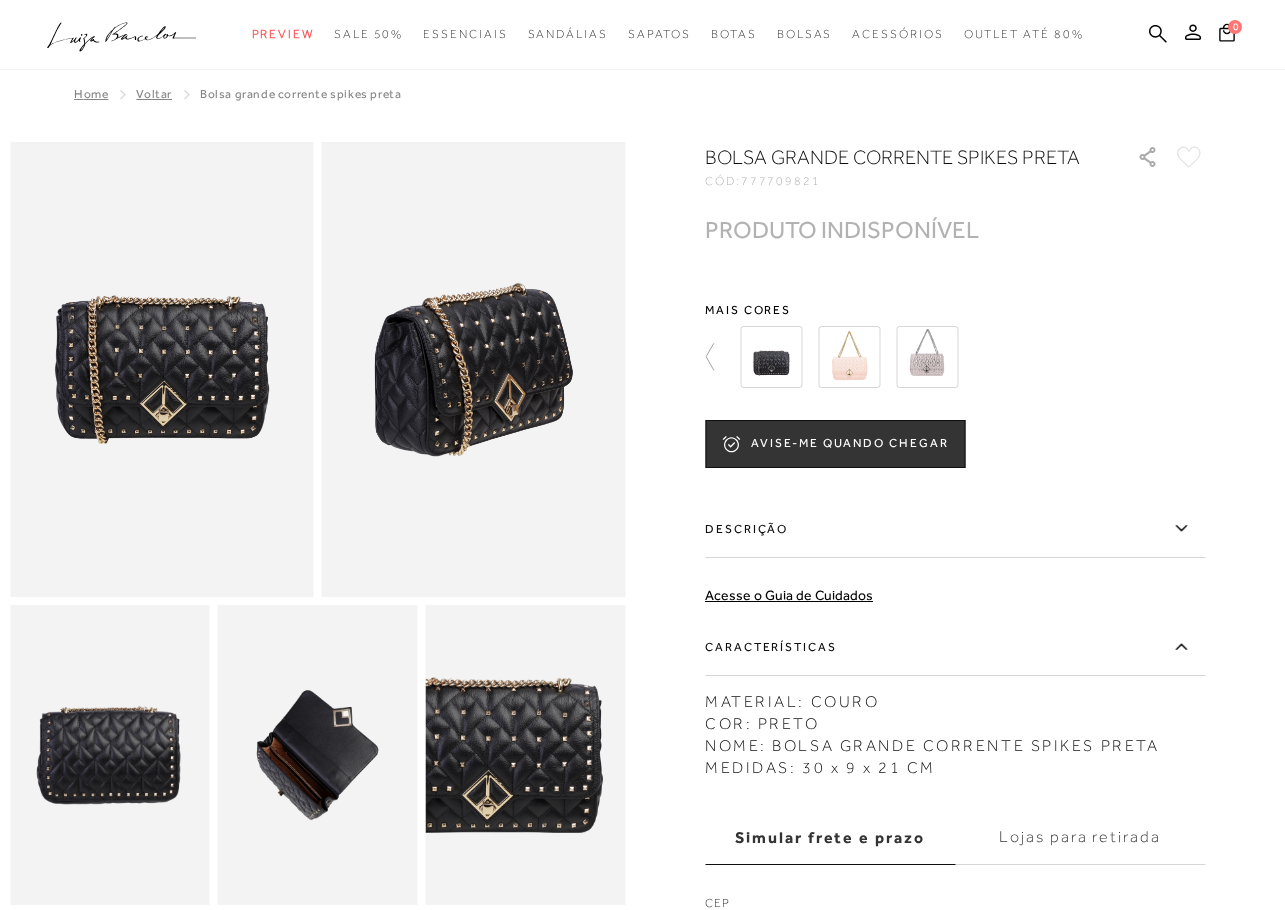click at bounding box center [771, 357] 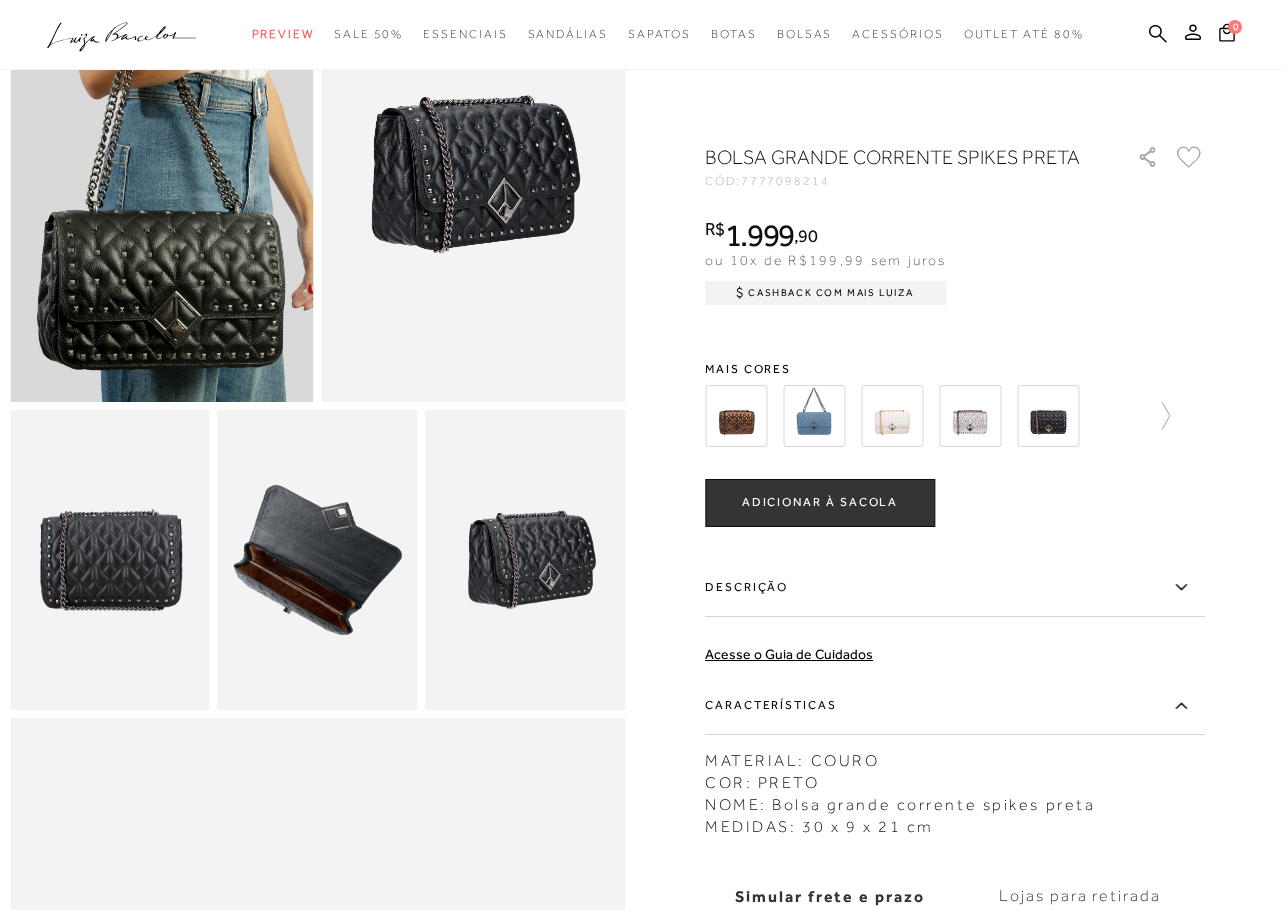 scroll, scrollTop: 0, scrollLeft: 0, axis: both 